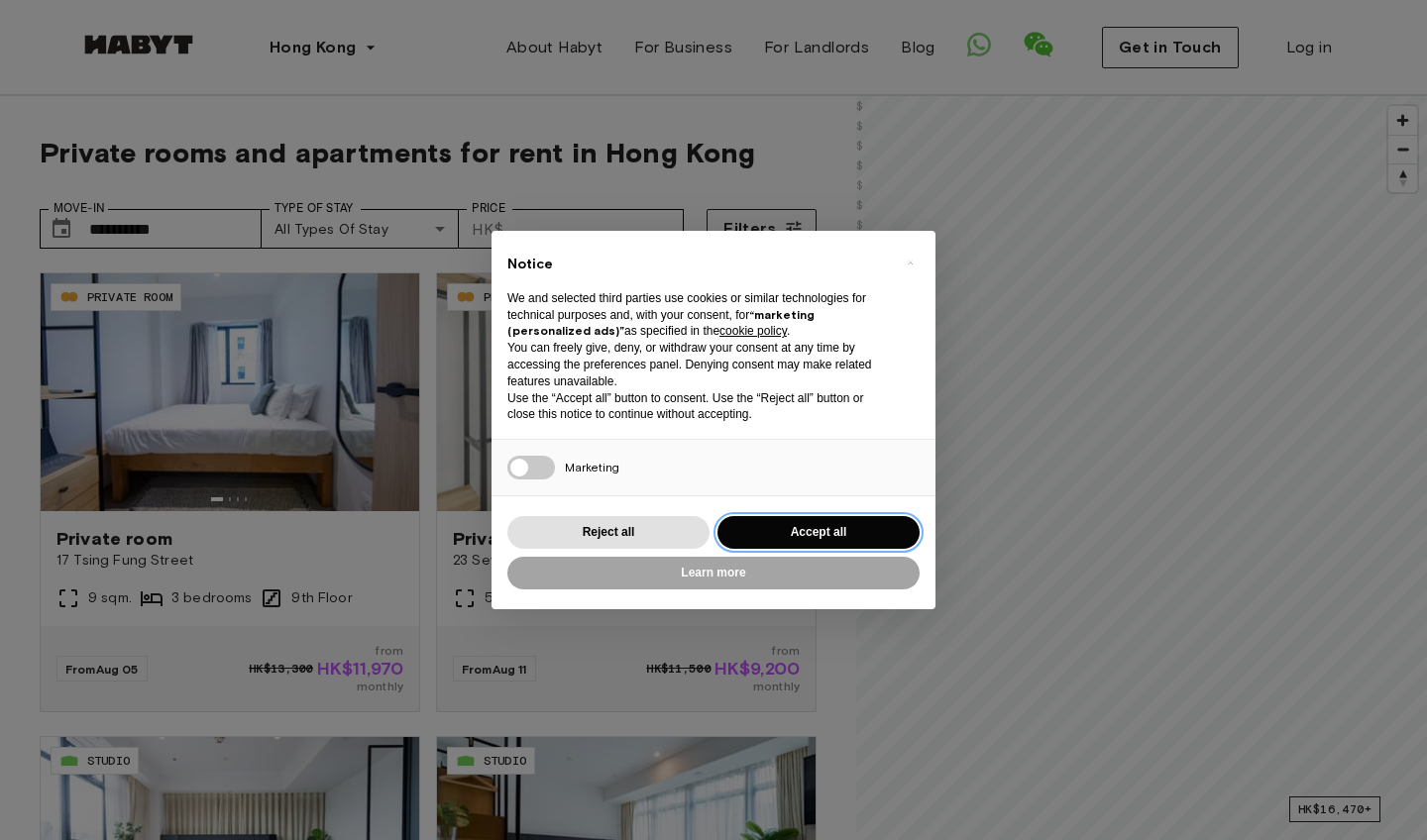 click on "Accept all" at bounding box center [819, 532] 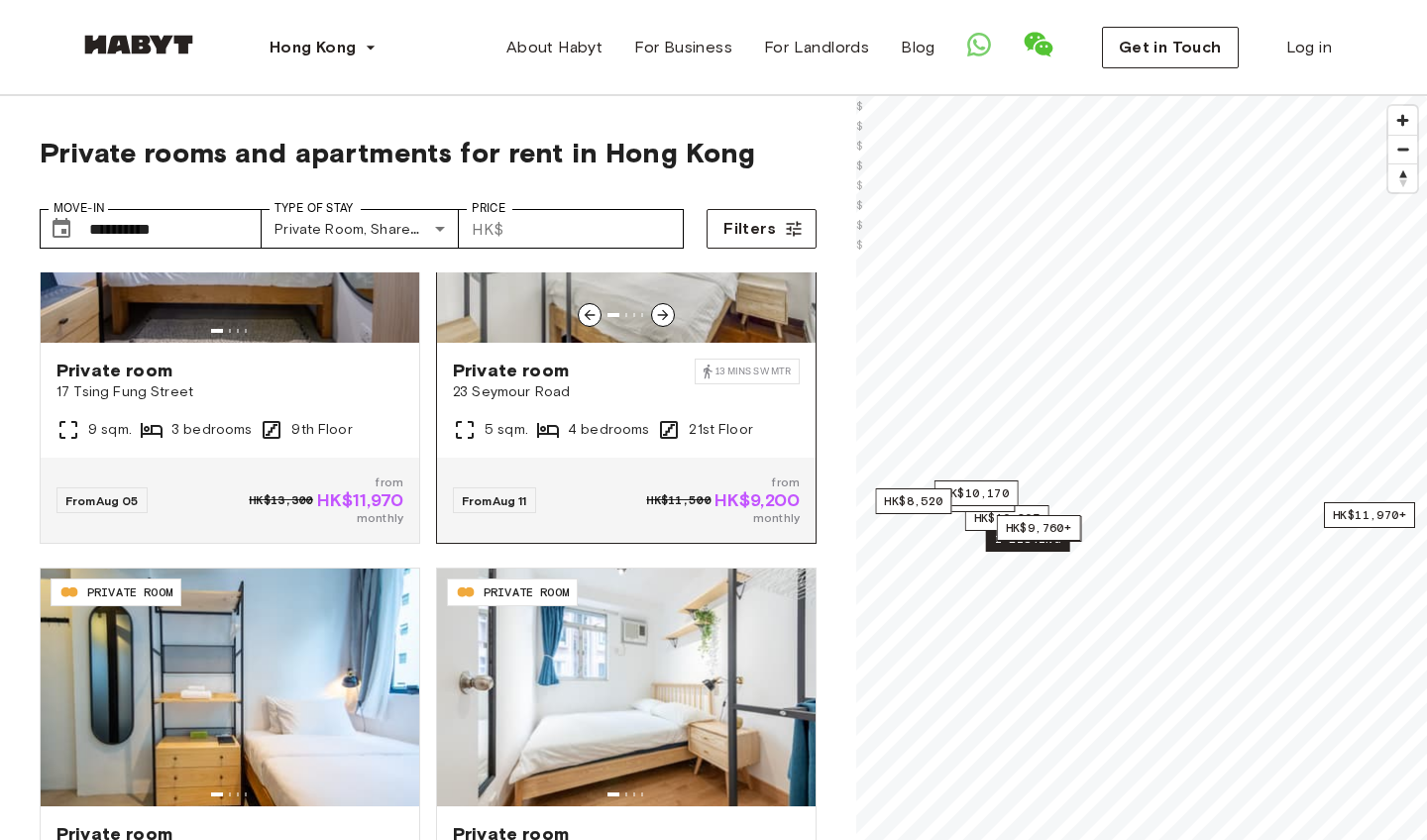 scroll, scrollTop: 407, scrollLeft: 0, axis: vertical 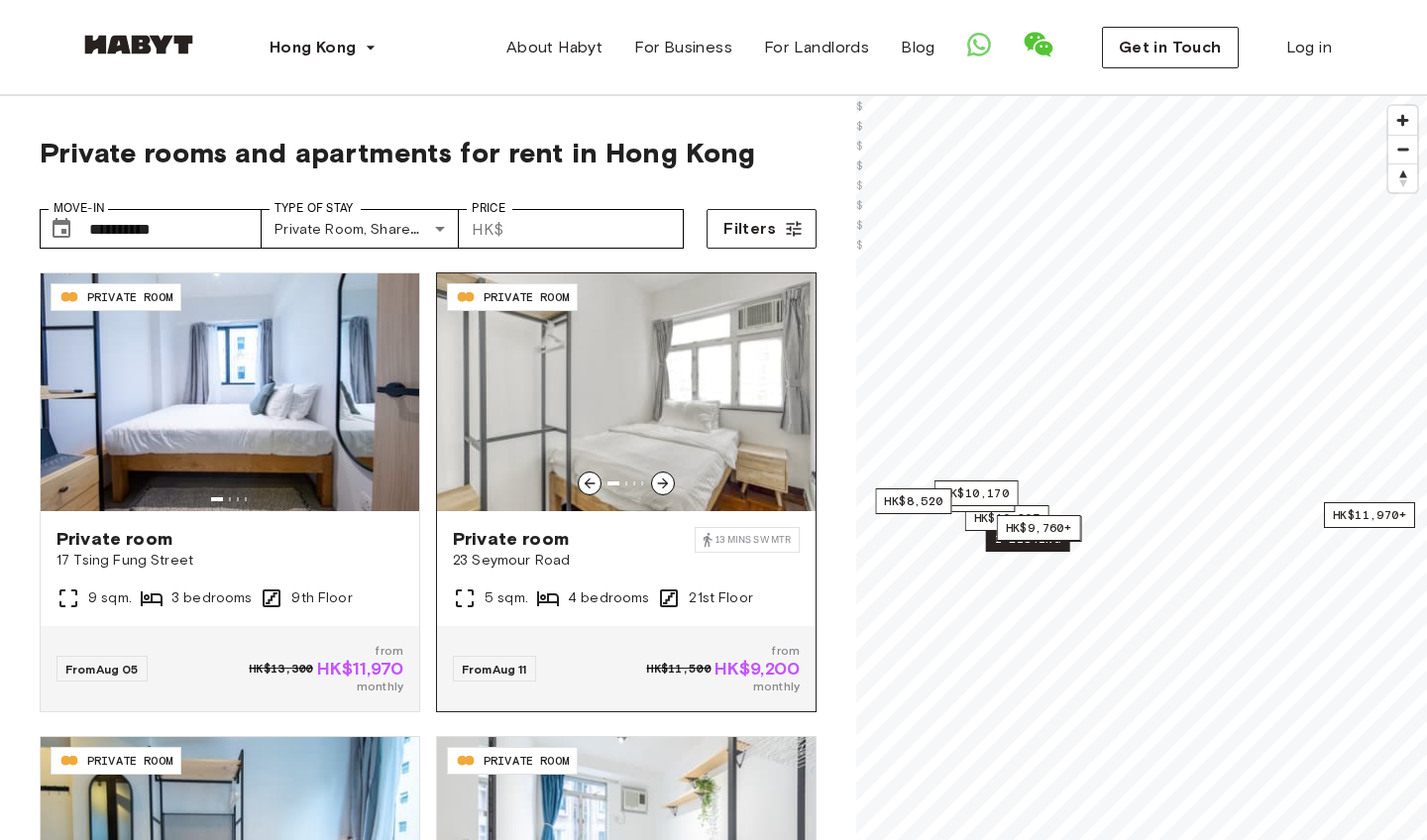 click 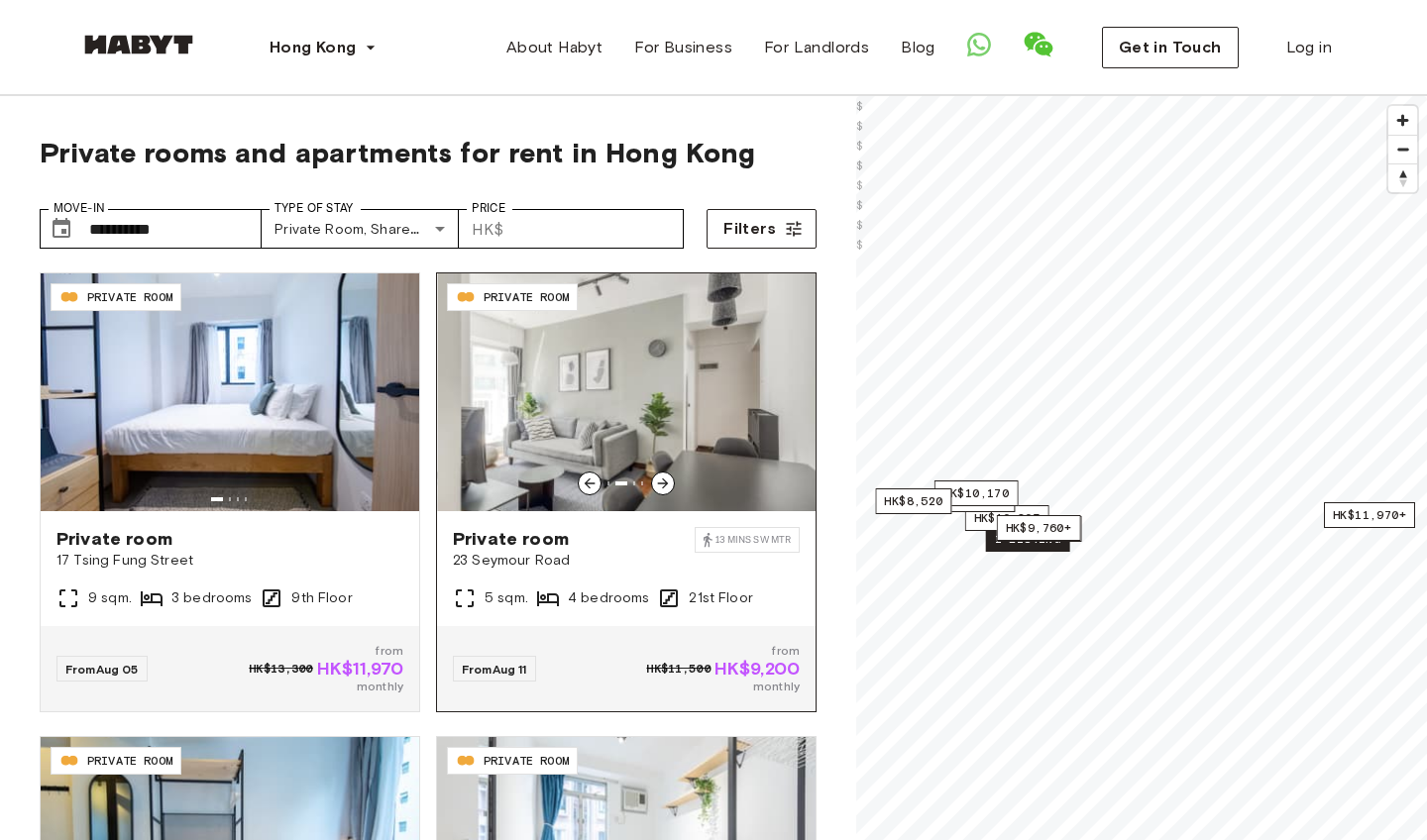 click 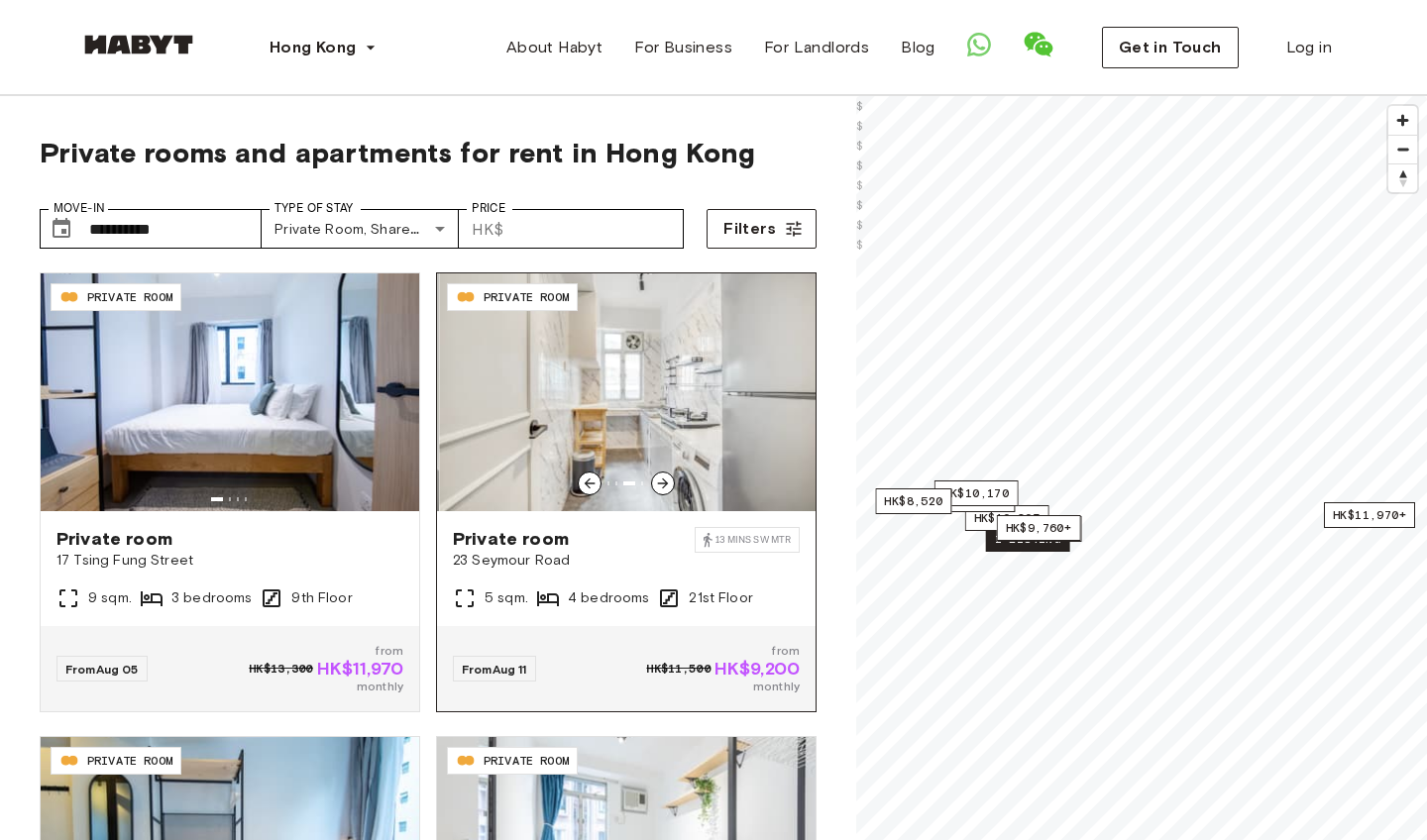 click 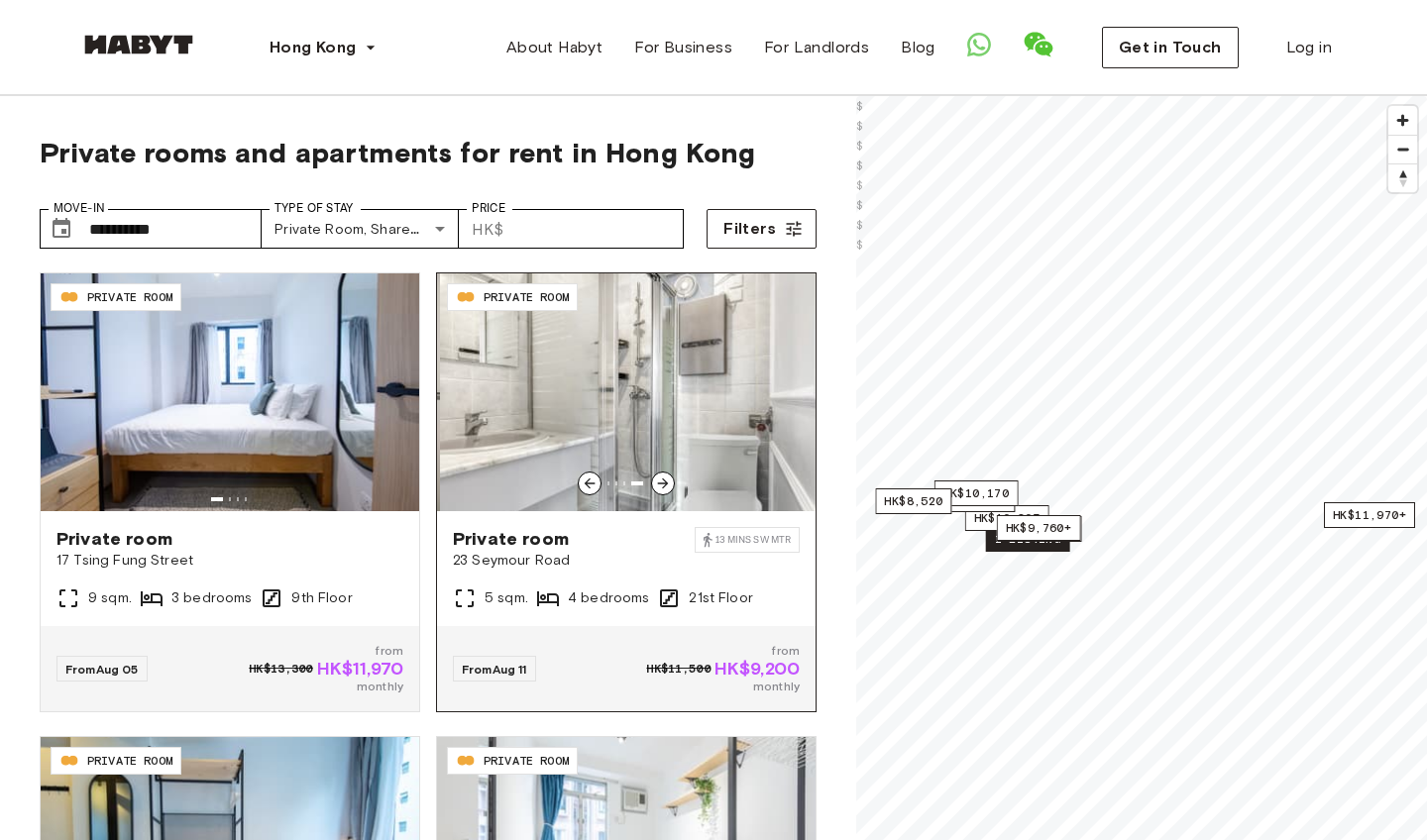 click 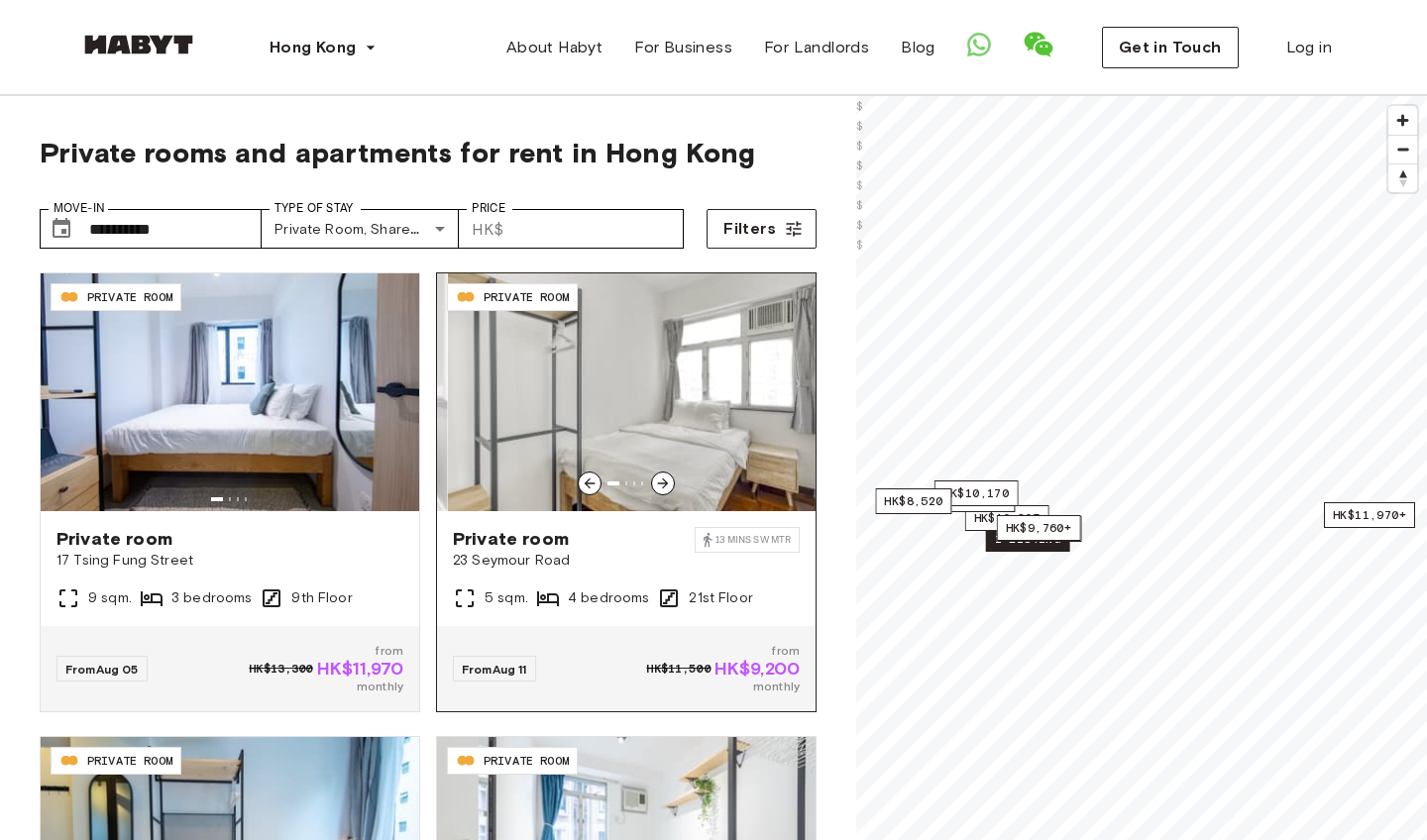click 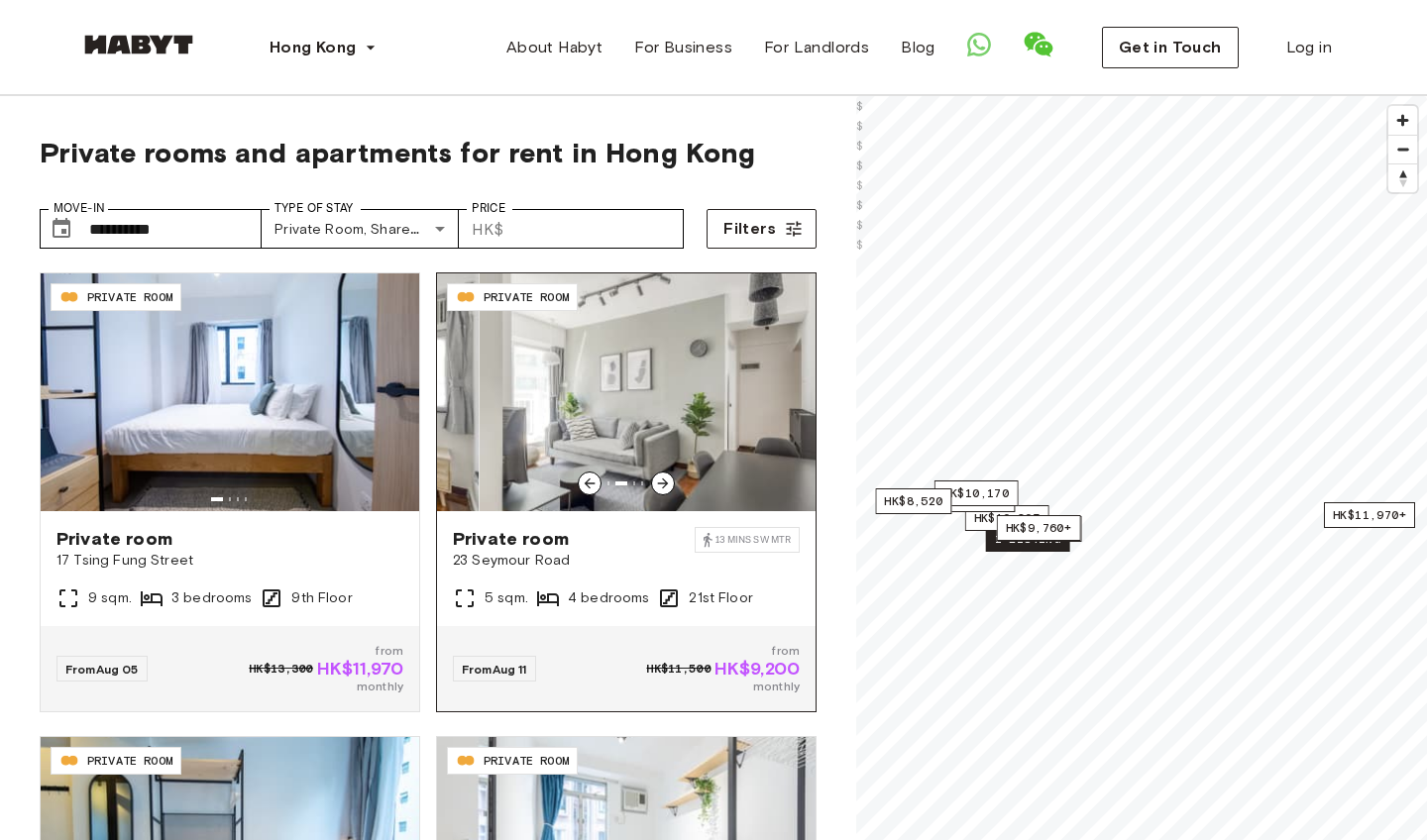 click 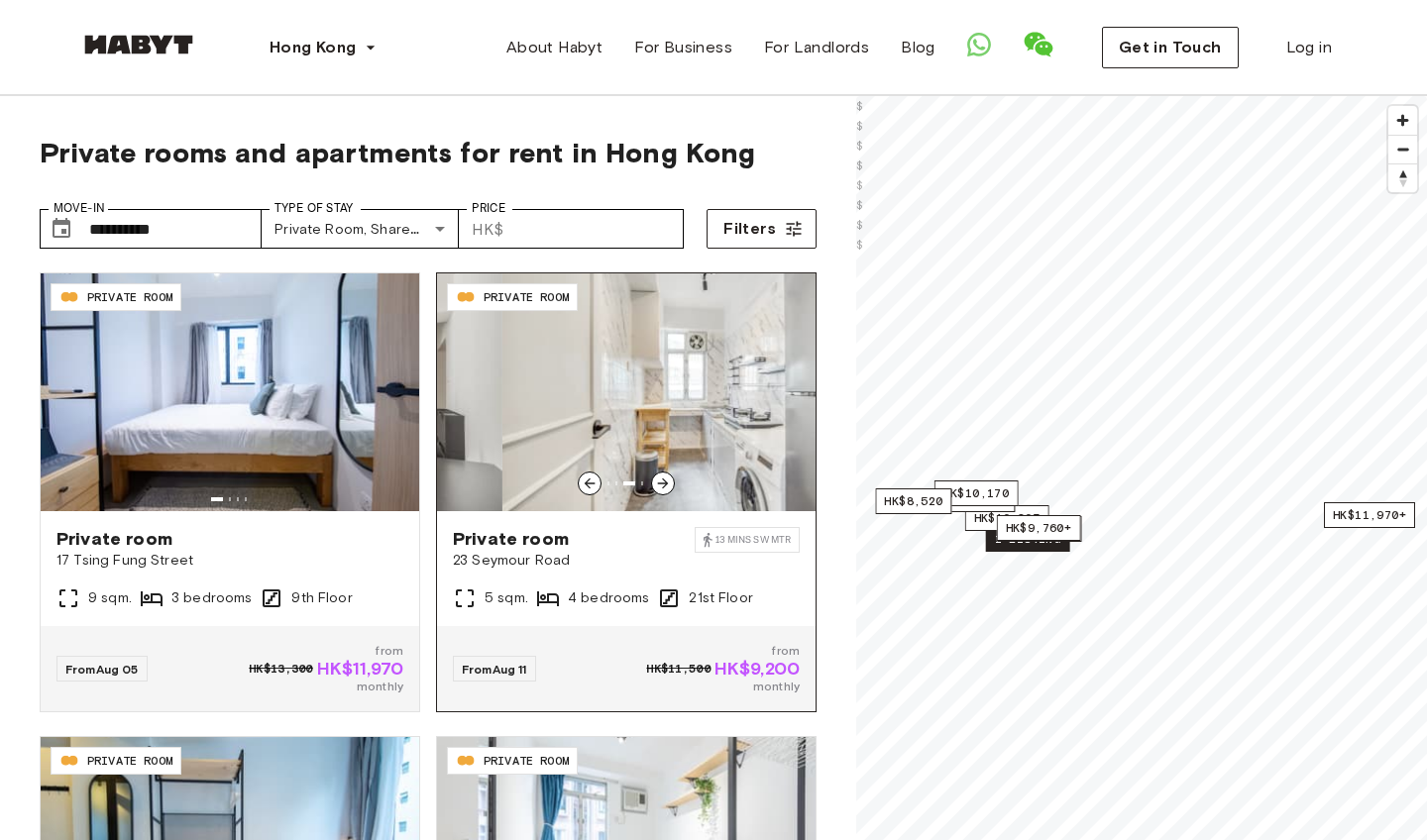 click 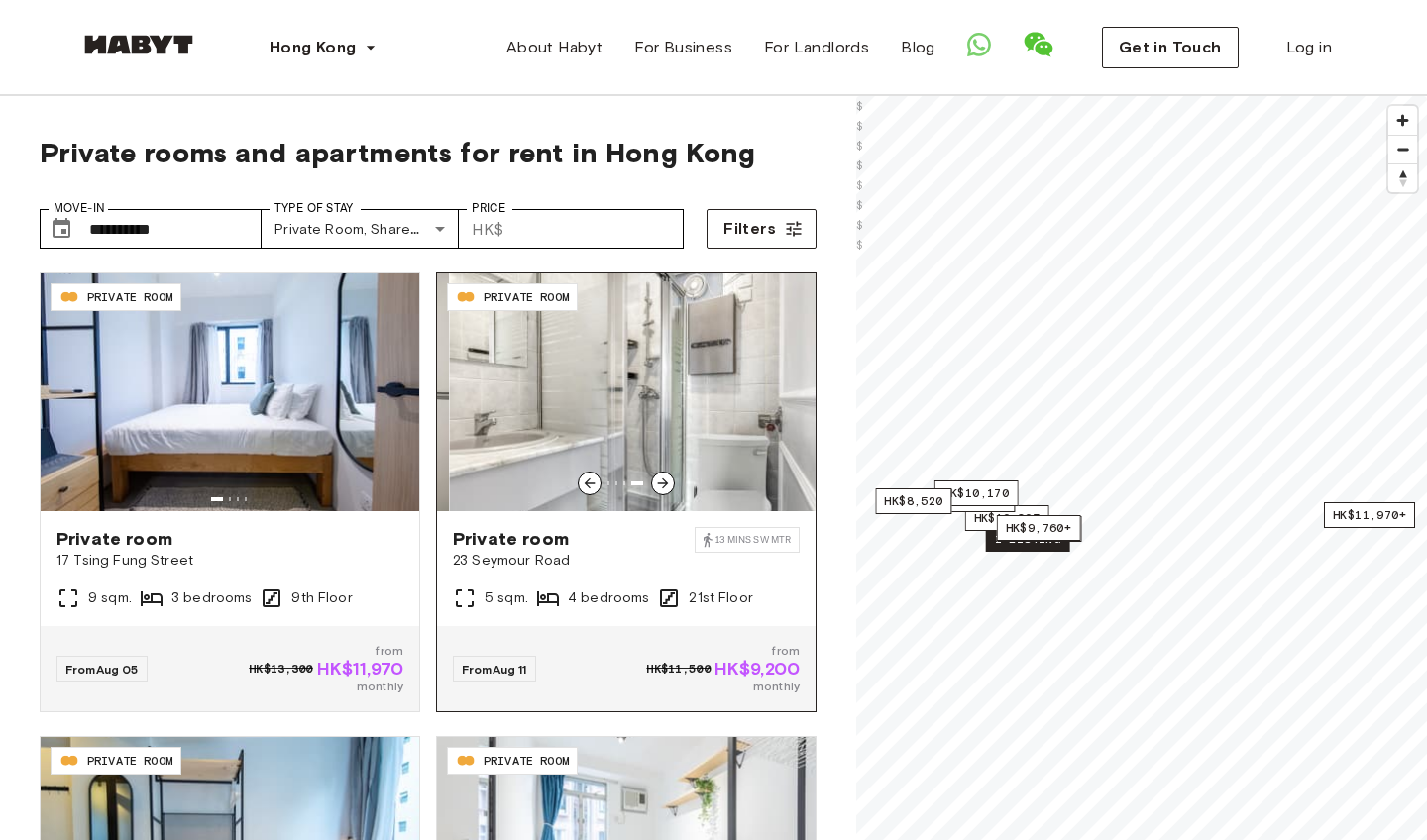 click 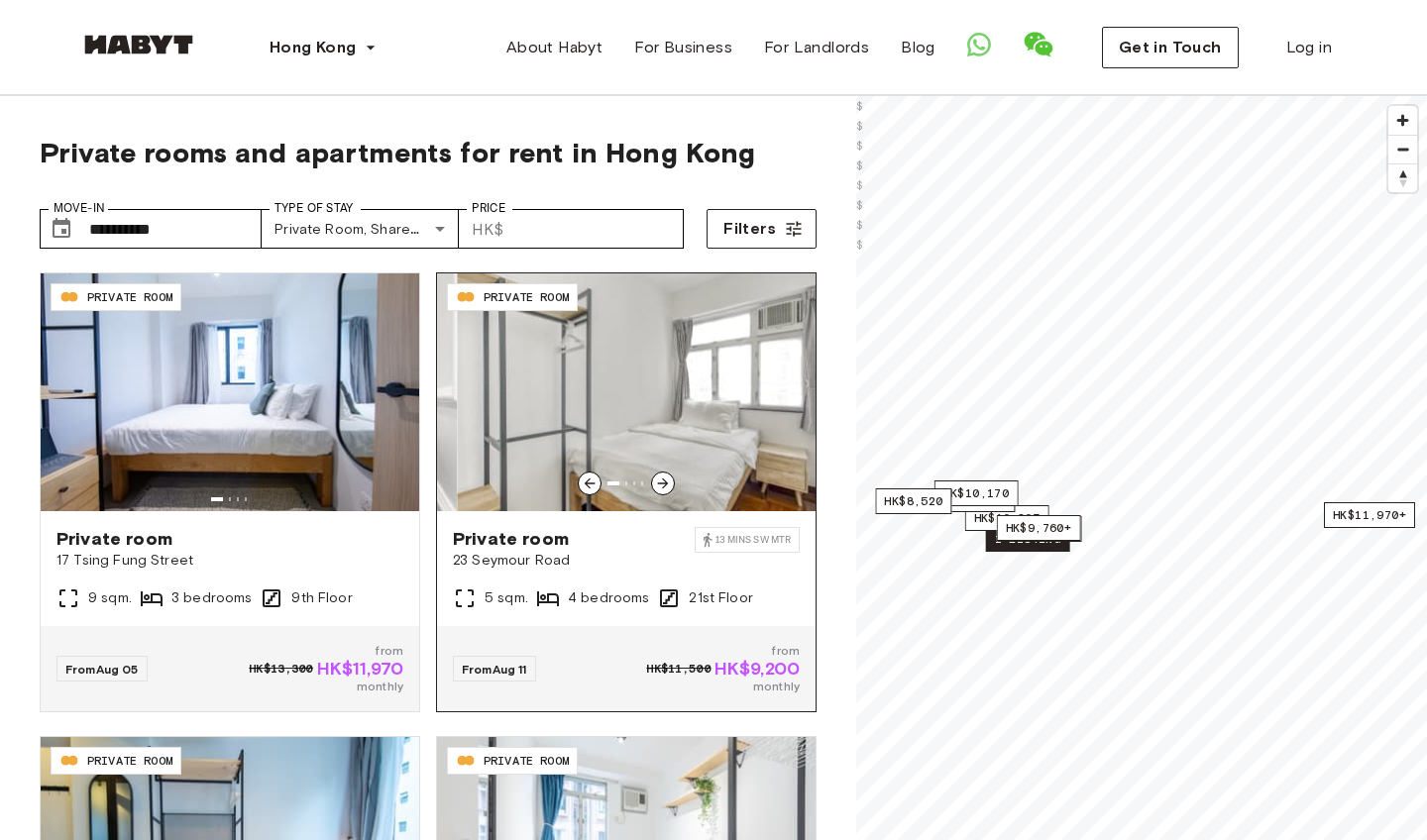 click 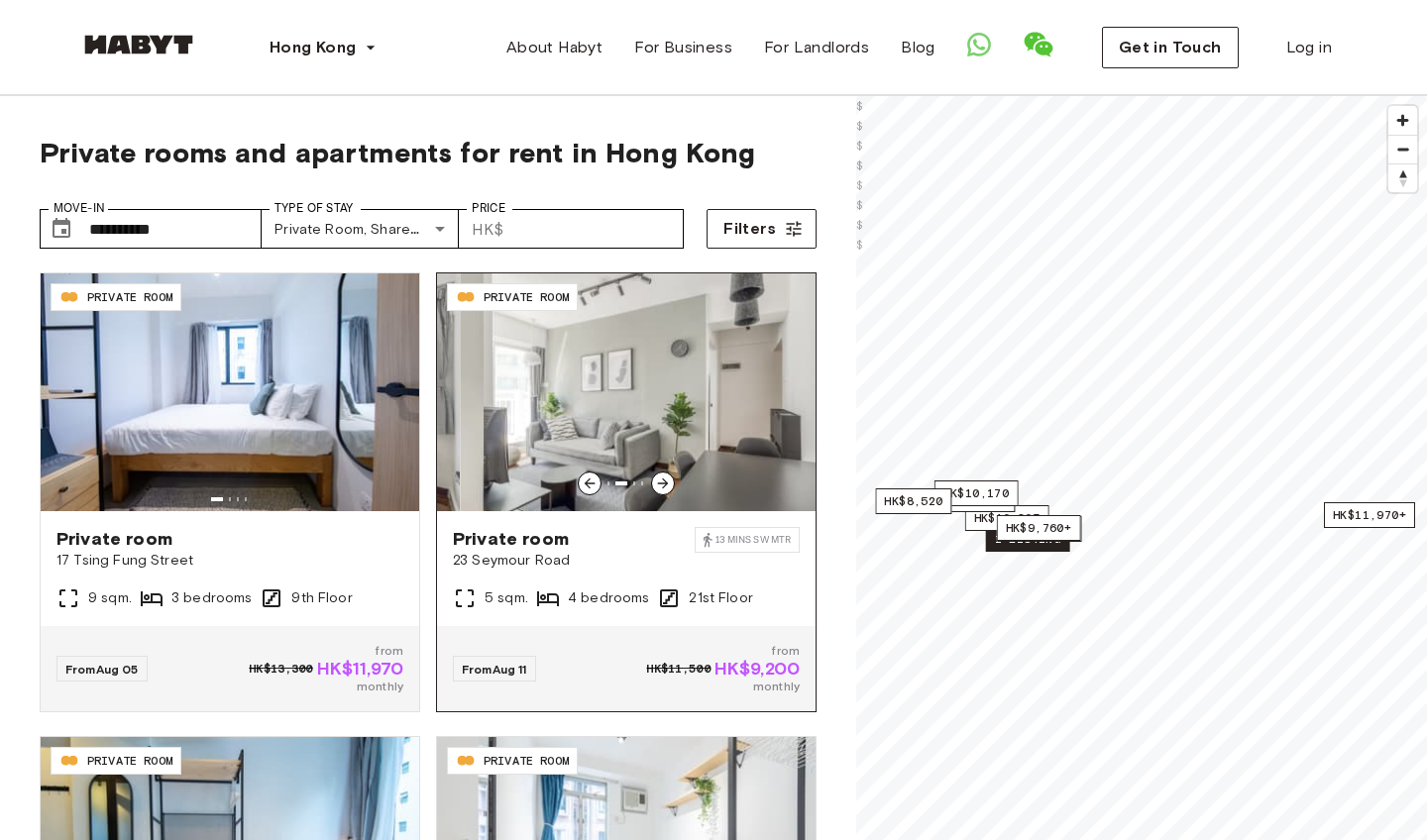 click 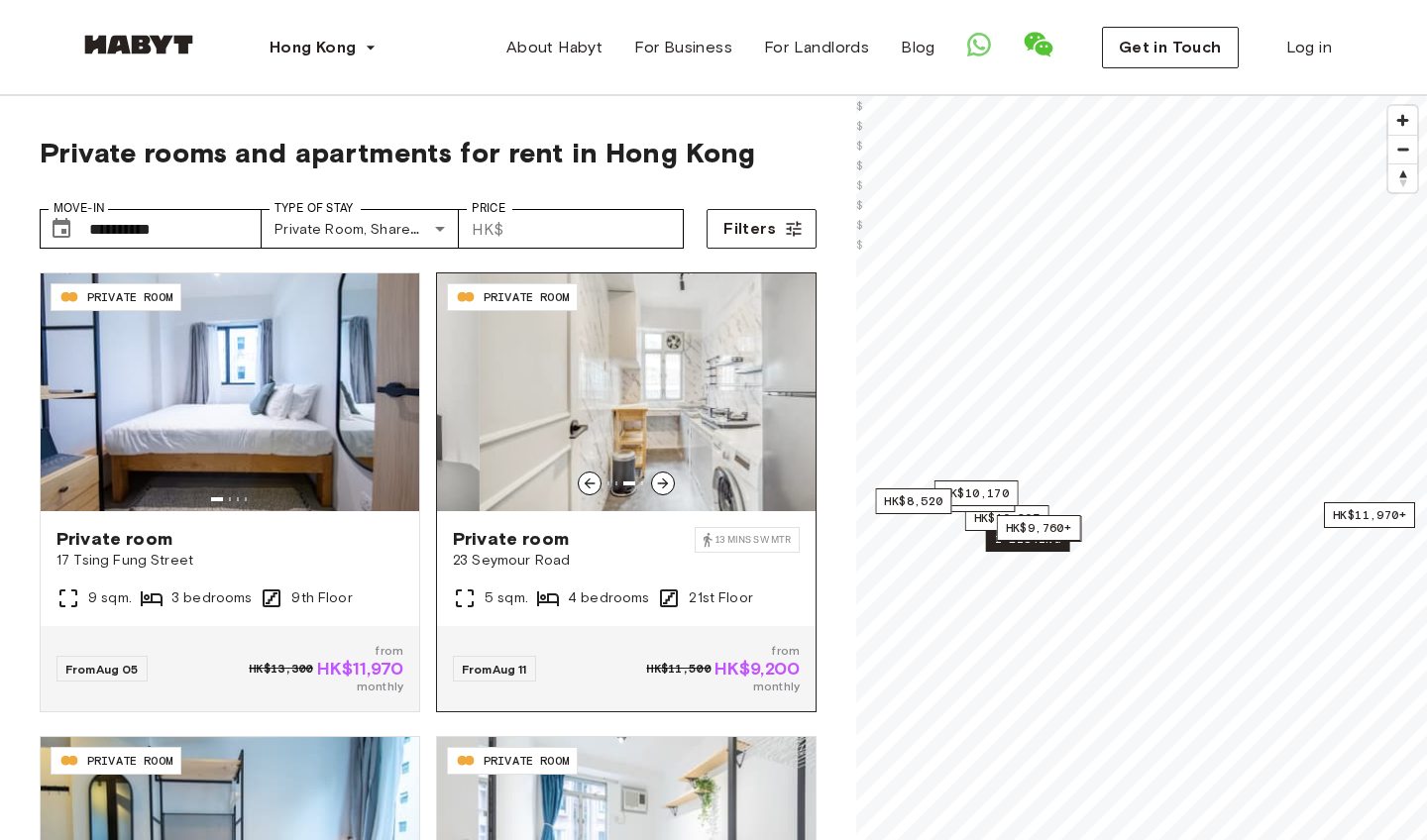 click 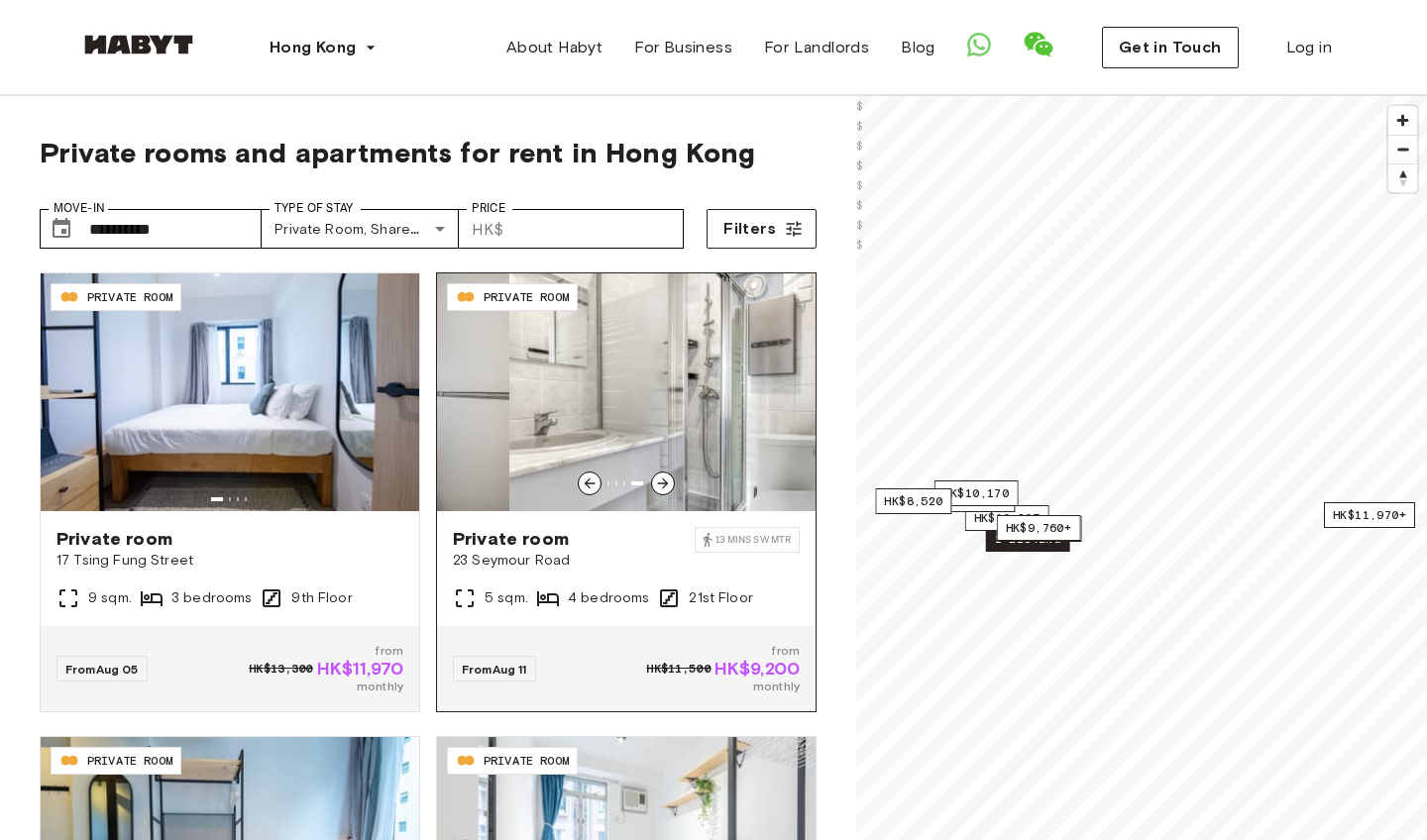 click 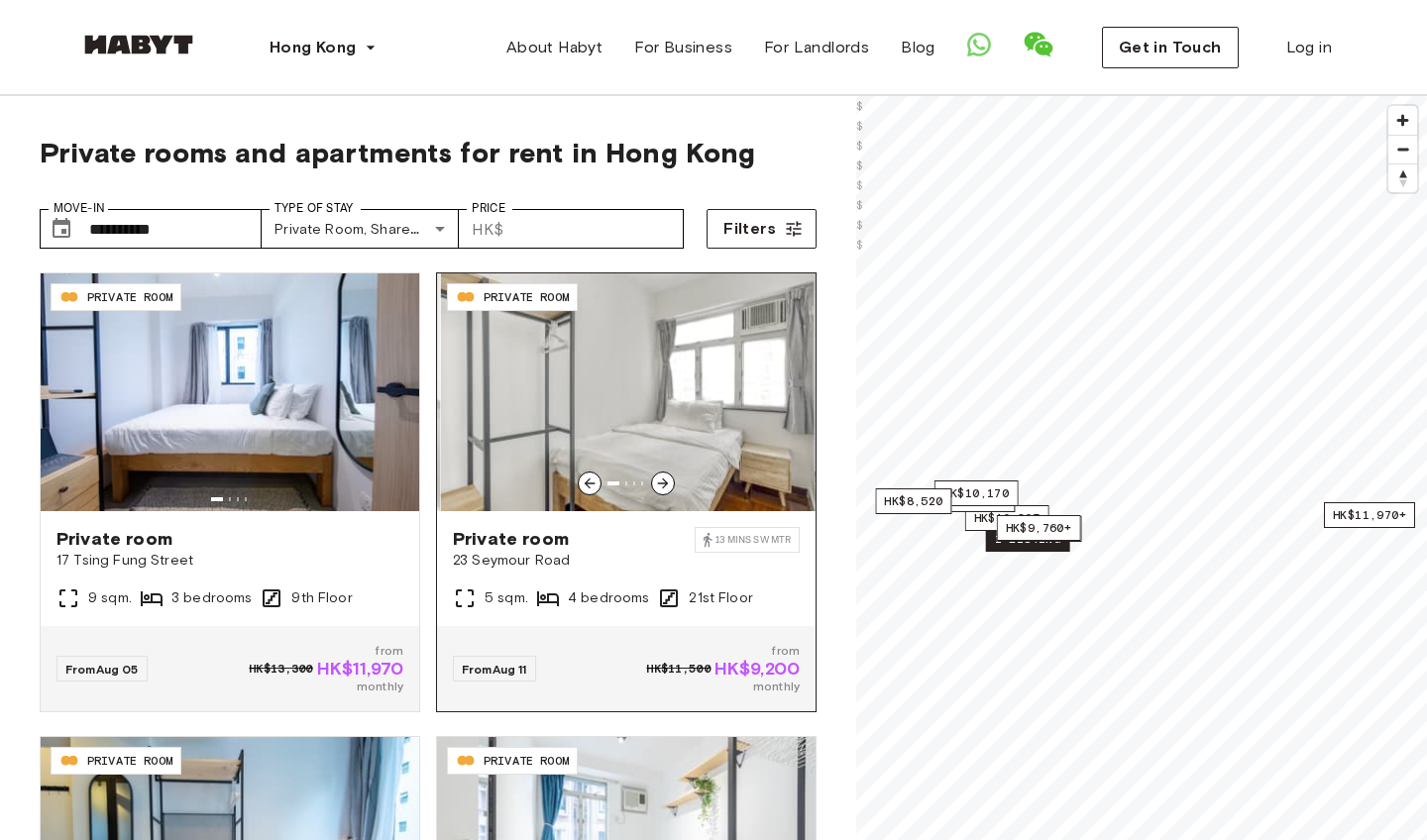 click 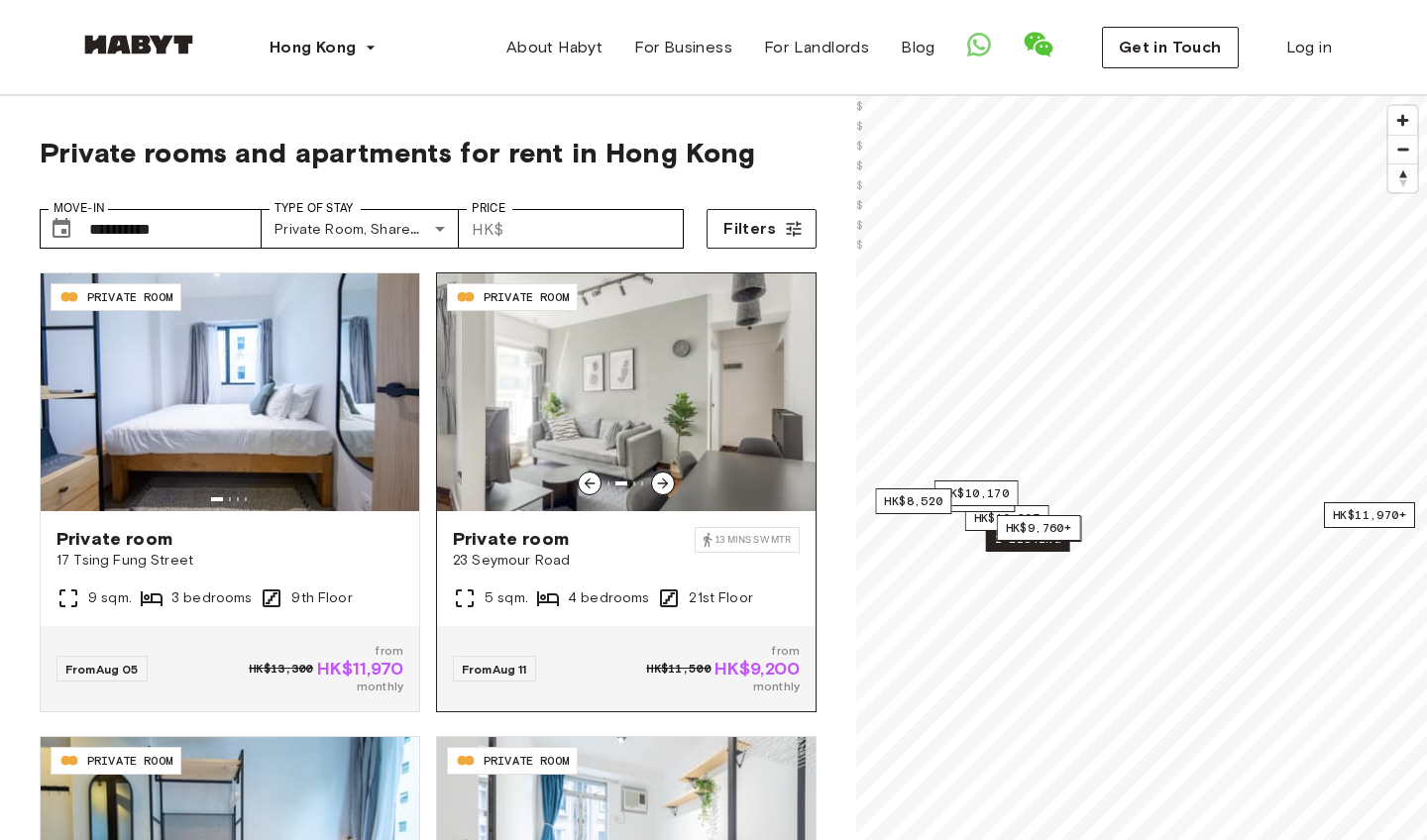 click 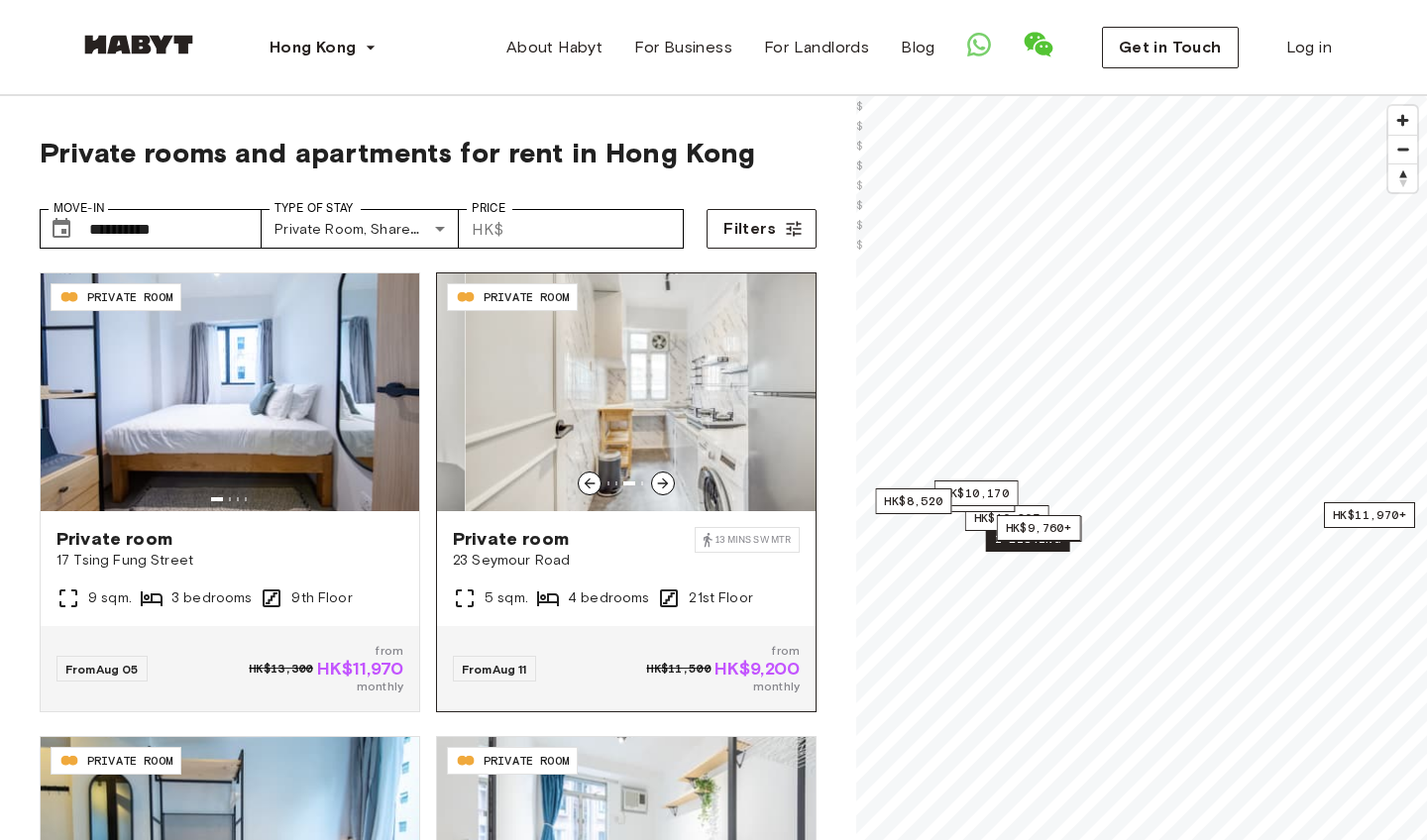 click 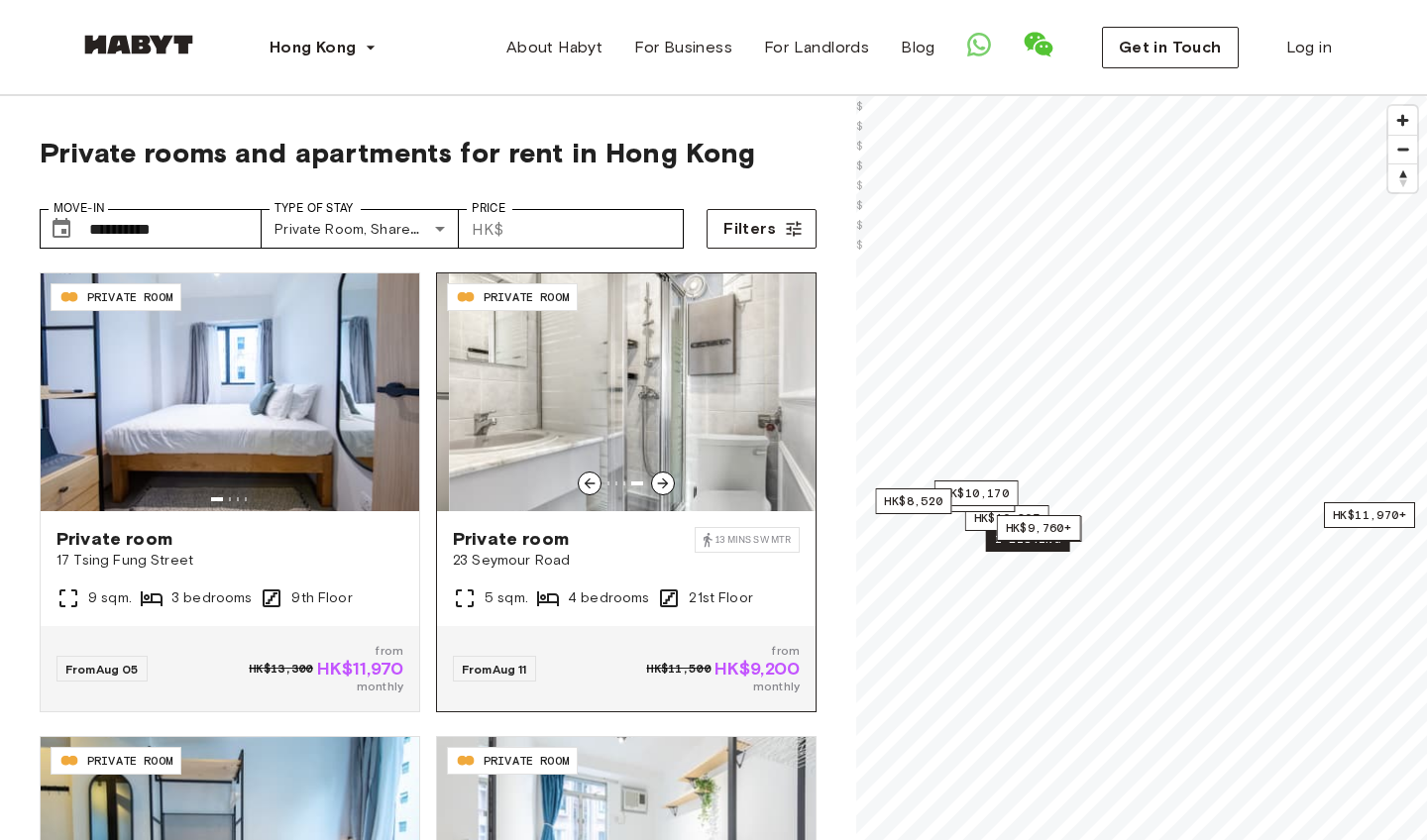 click 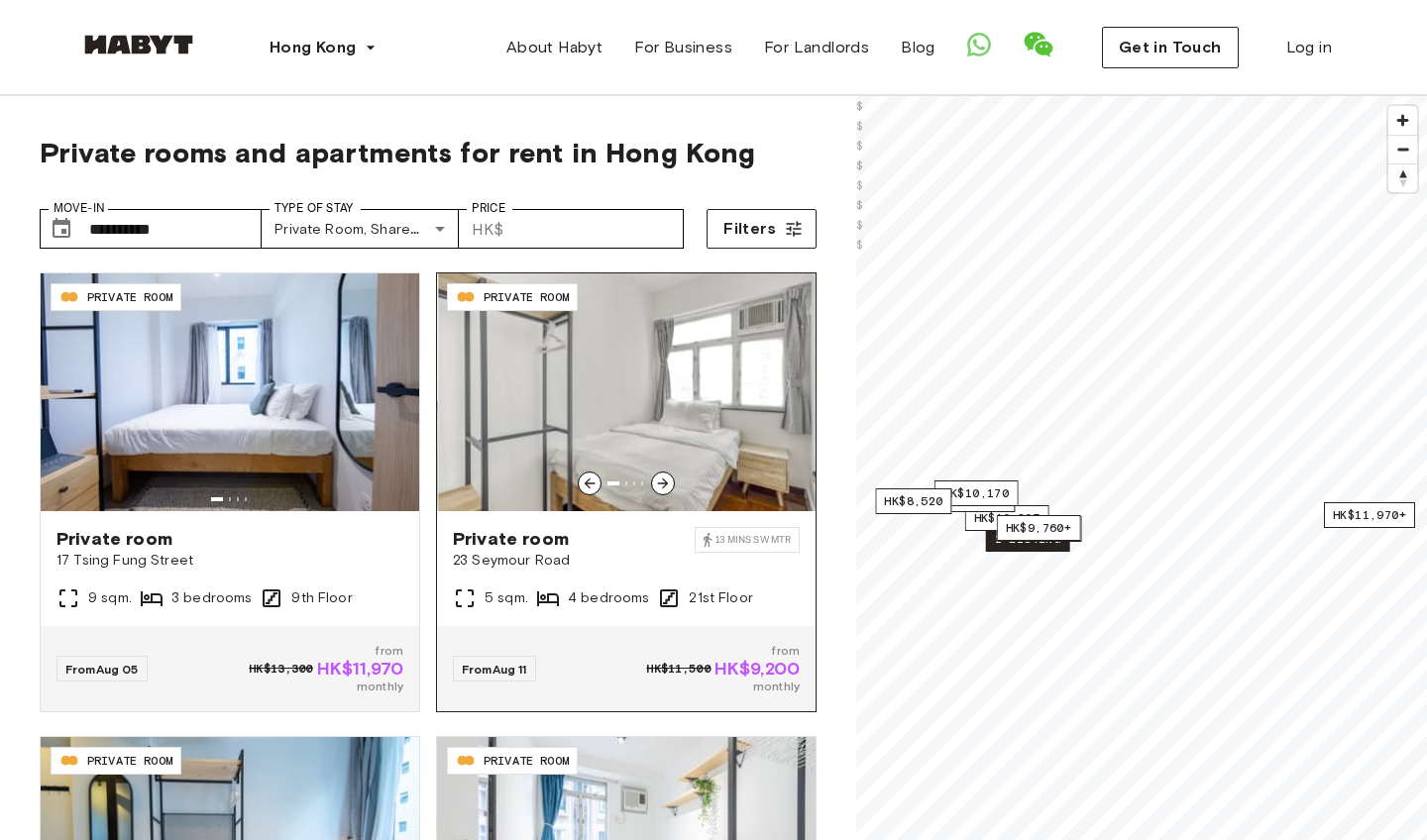 click 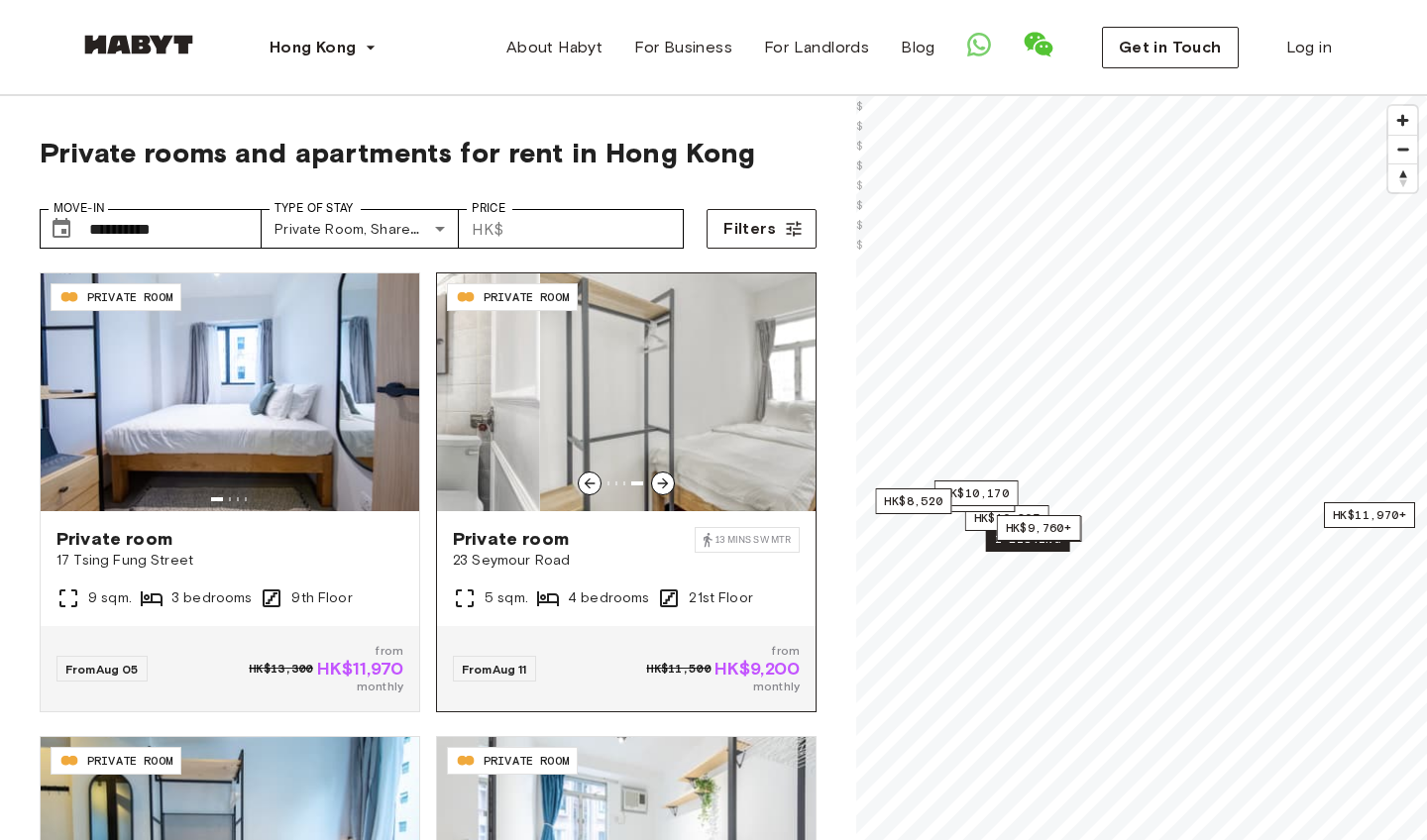 click 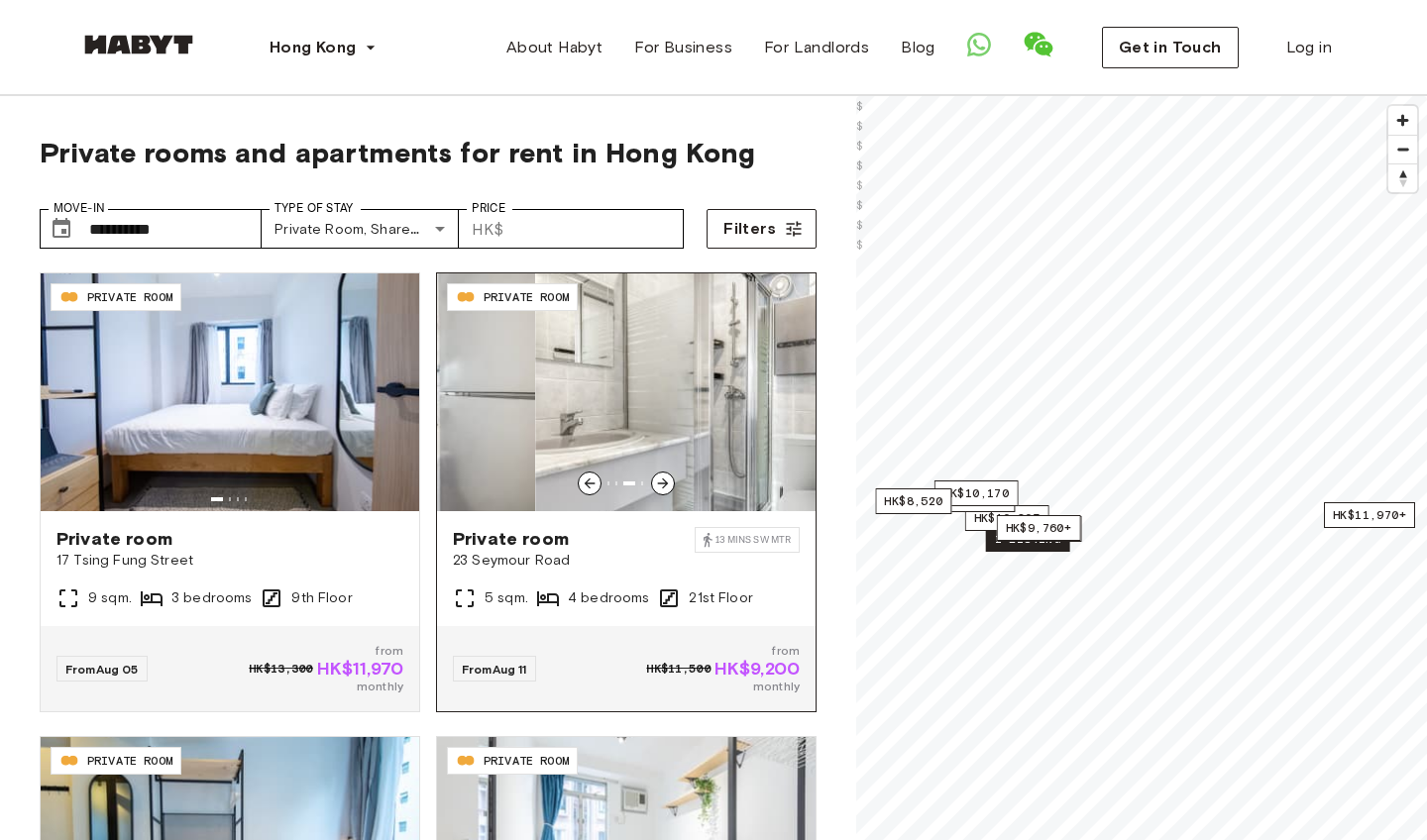 click 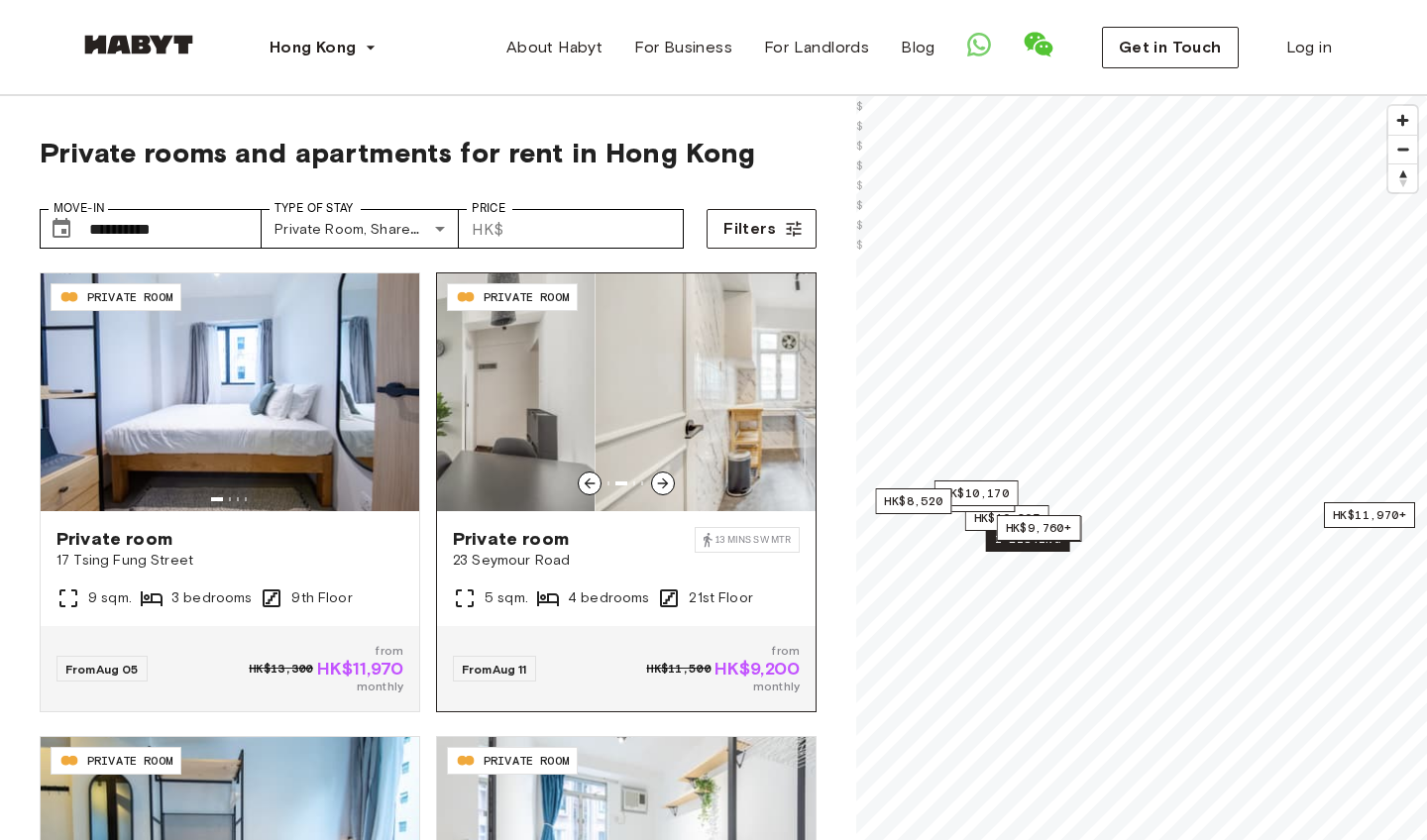 click 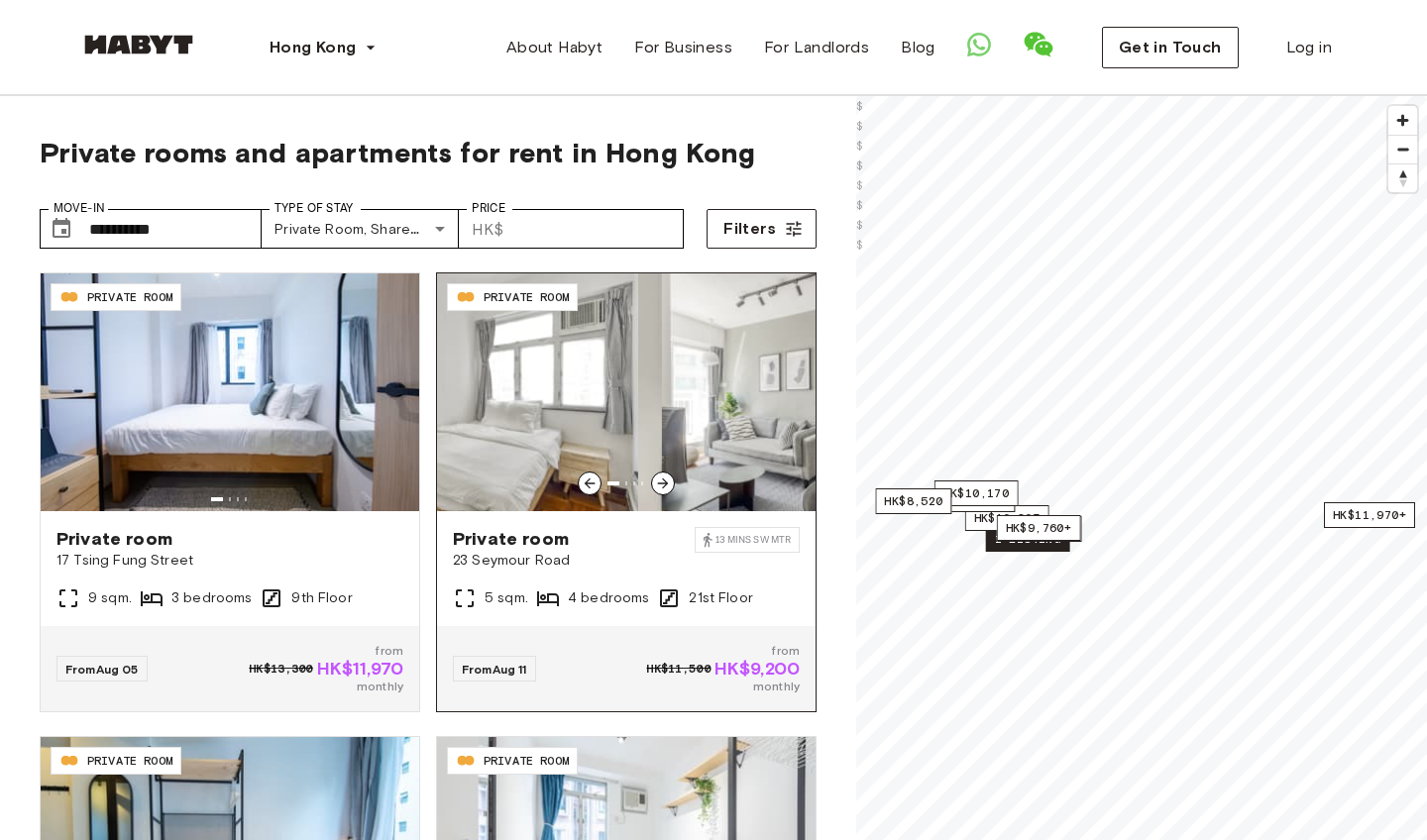 click 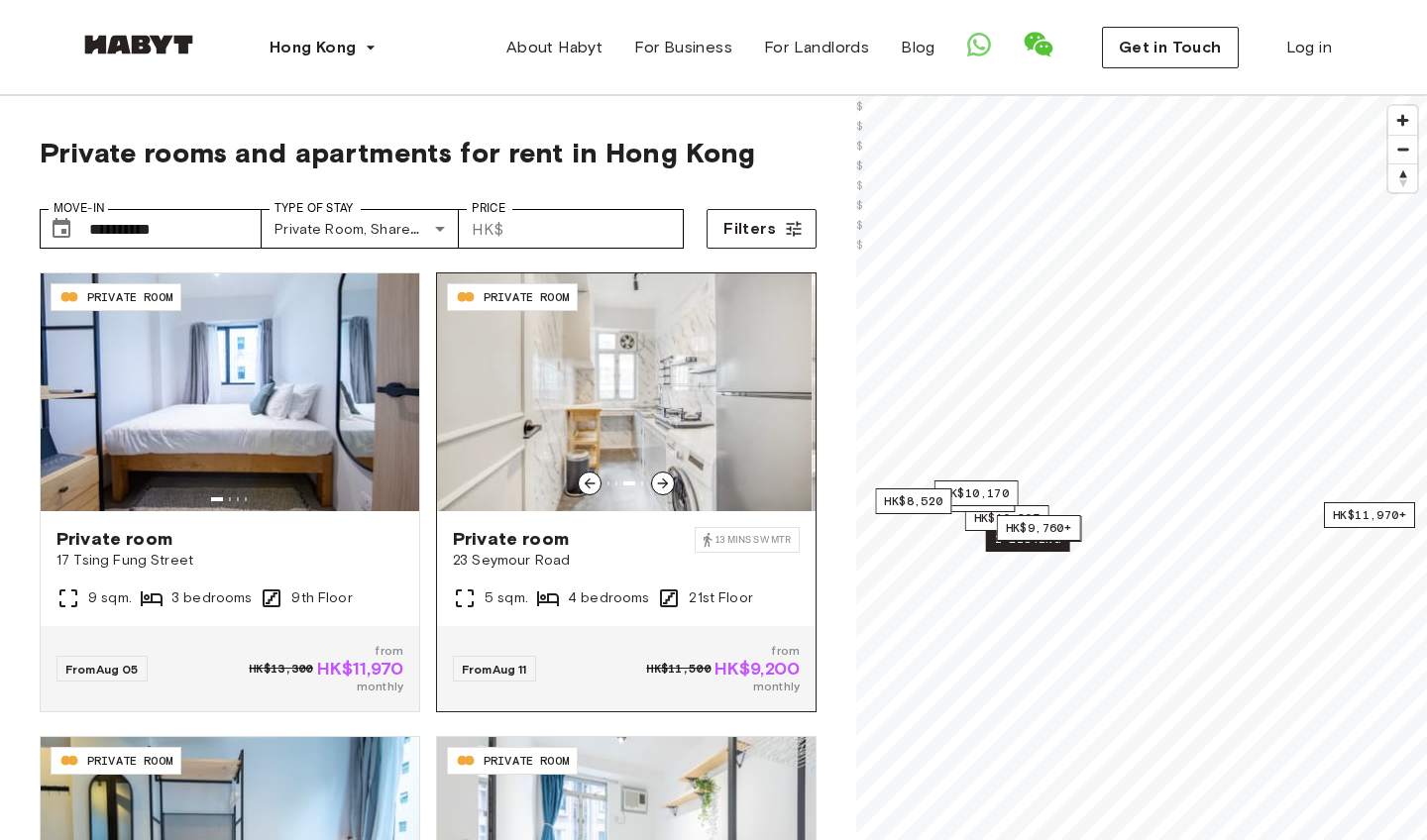 click 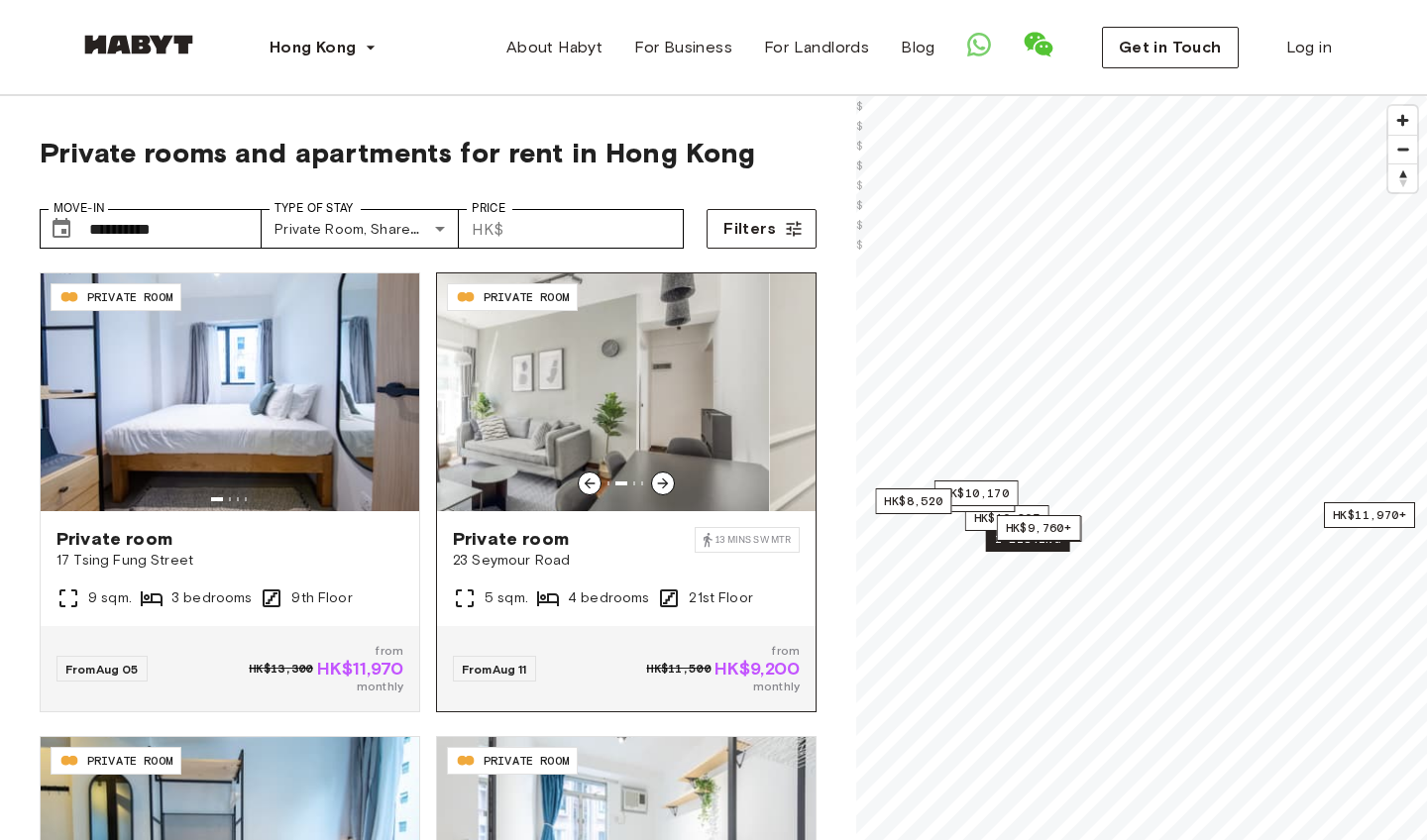 click 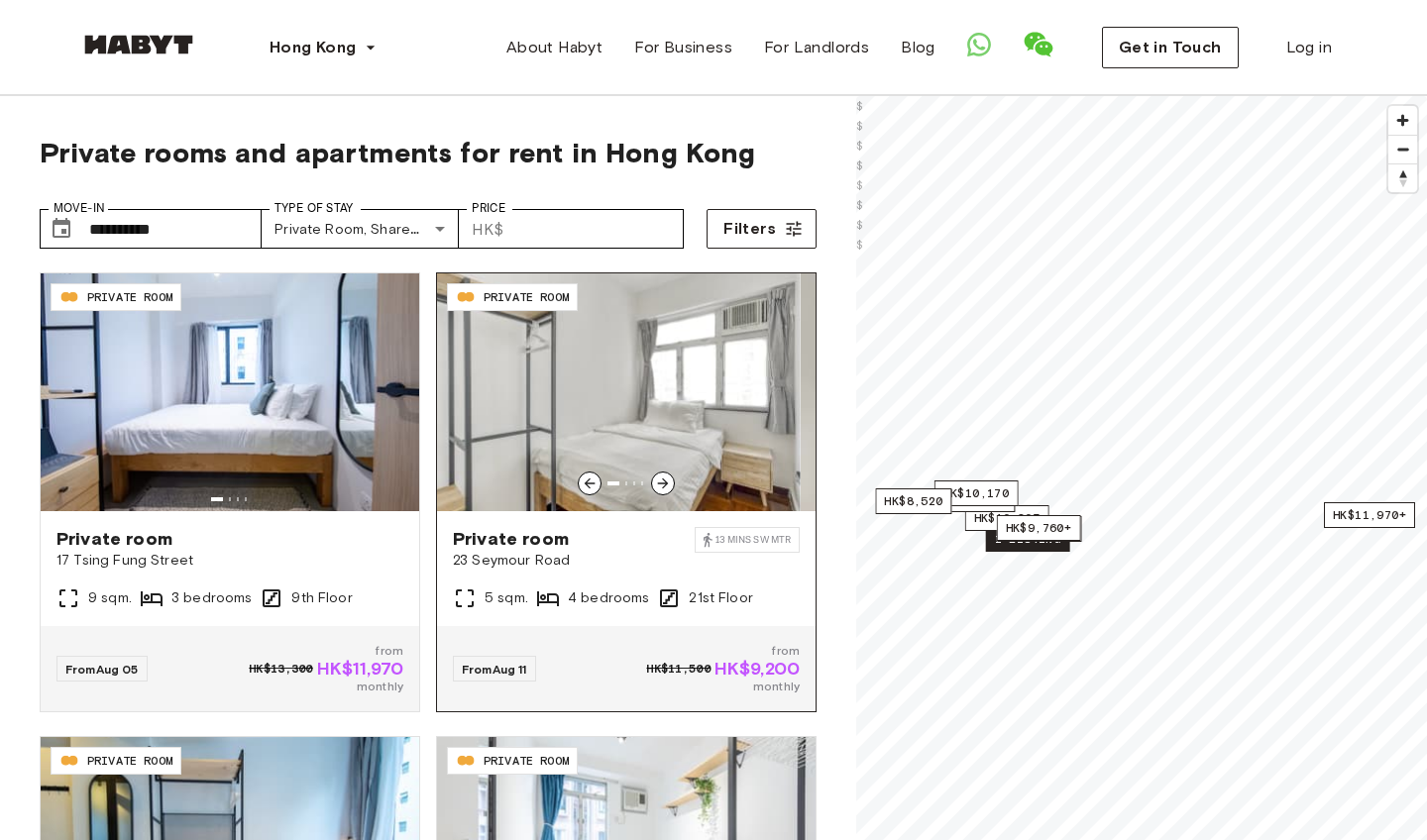 click 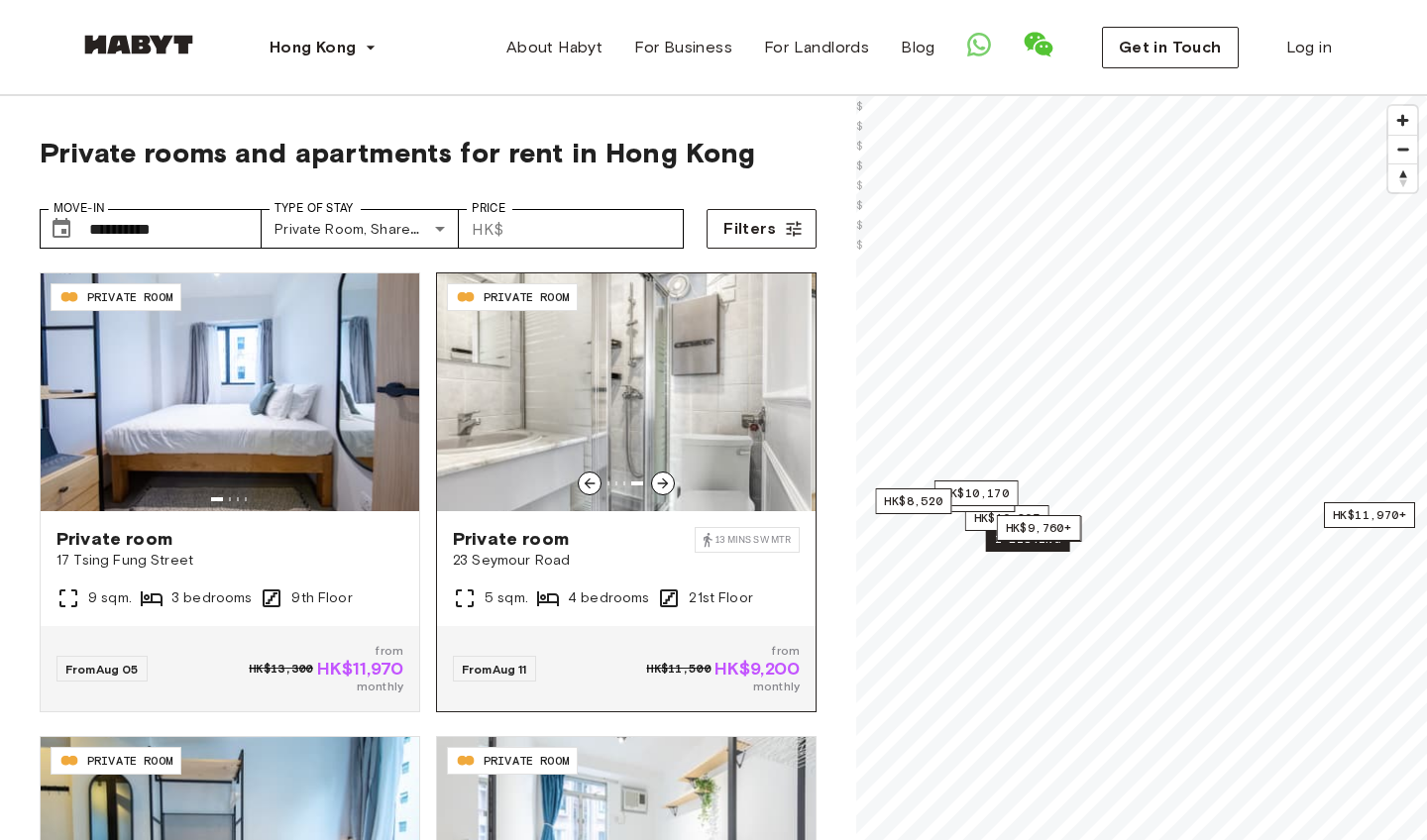 click 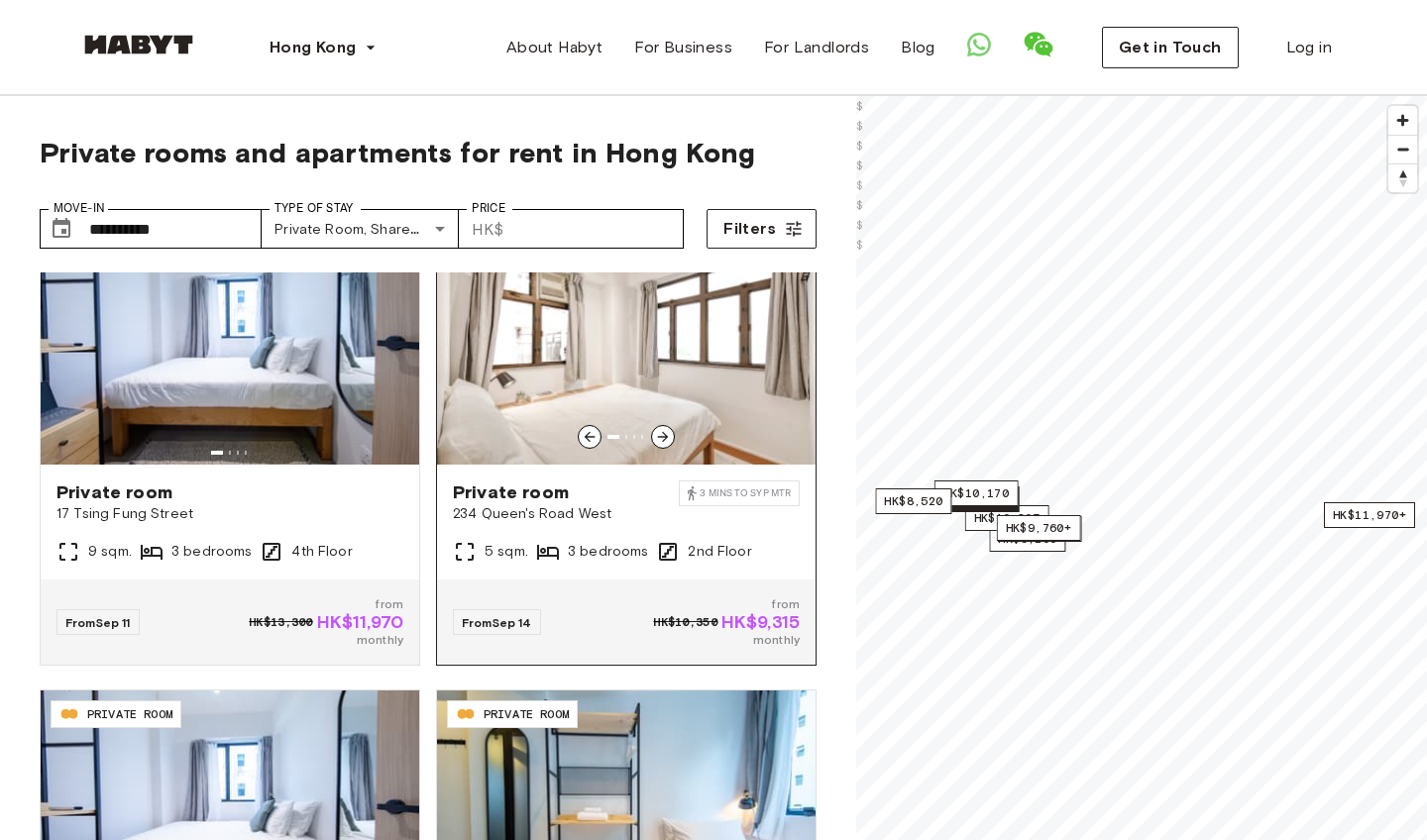 scroll, scrollTop: 934, scrollLeft: 0, axis: vertical 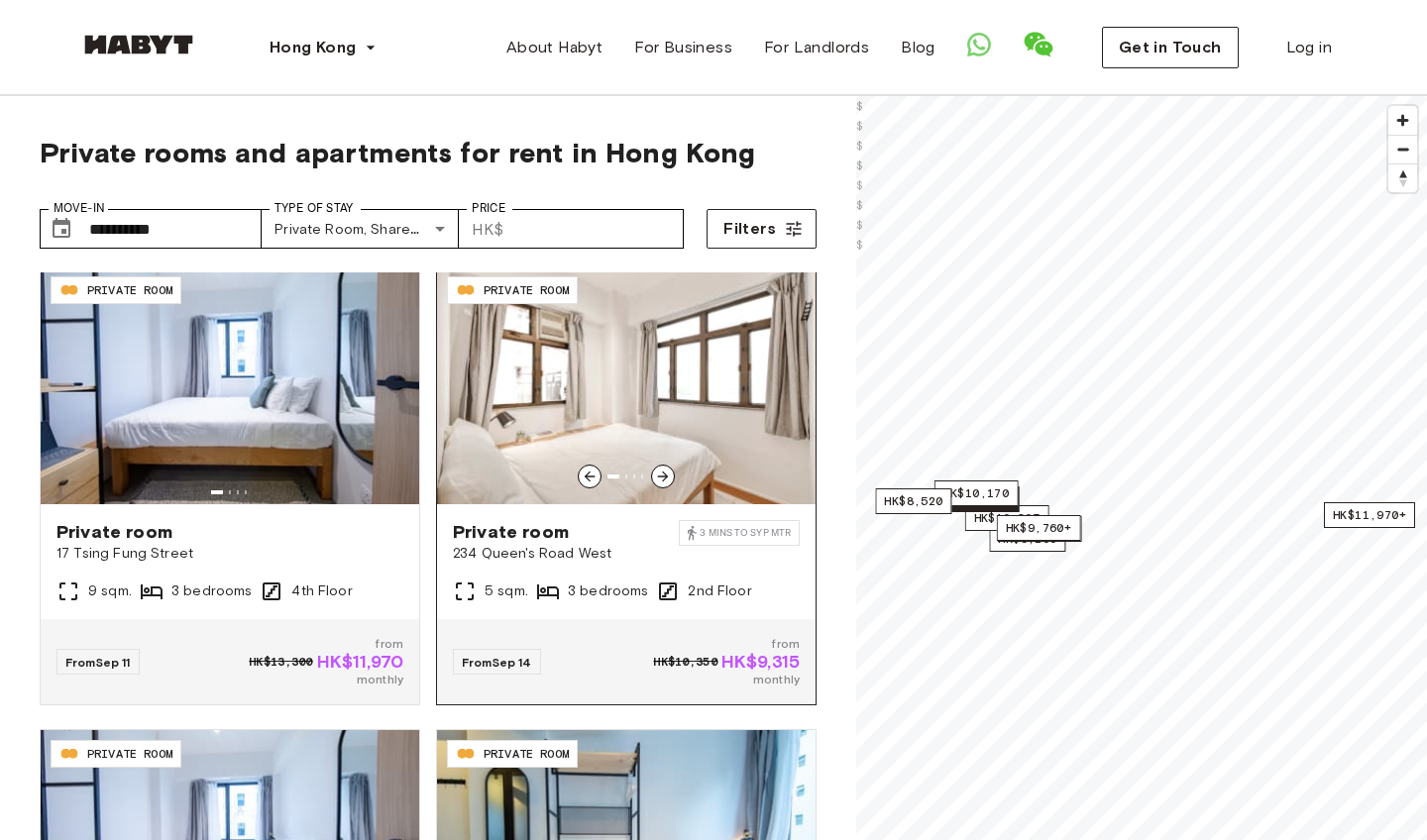 click at bounding box center [663, 476] 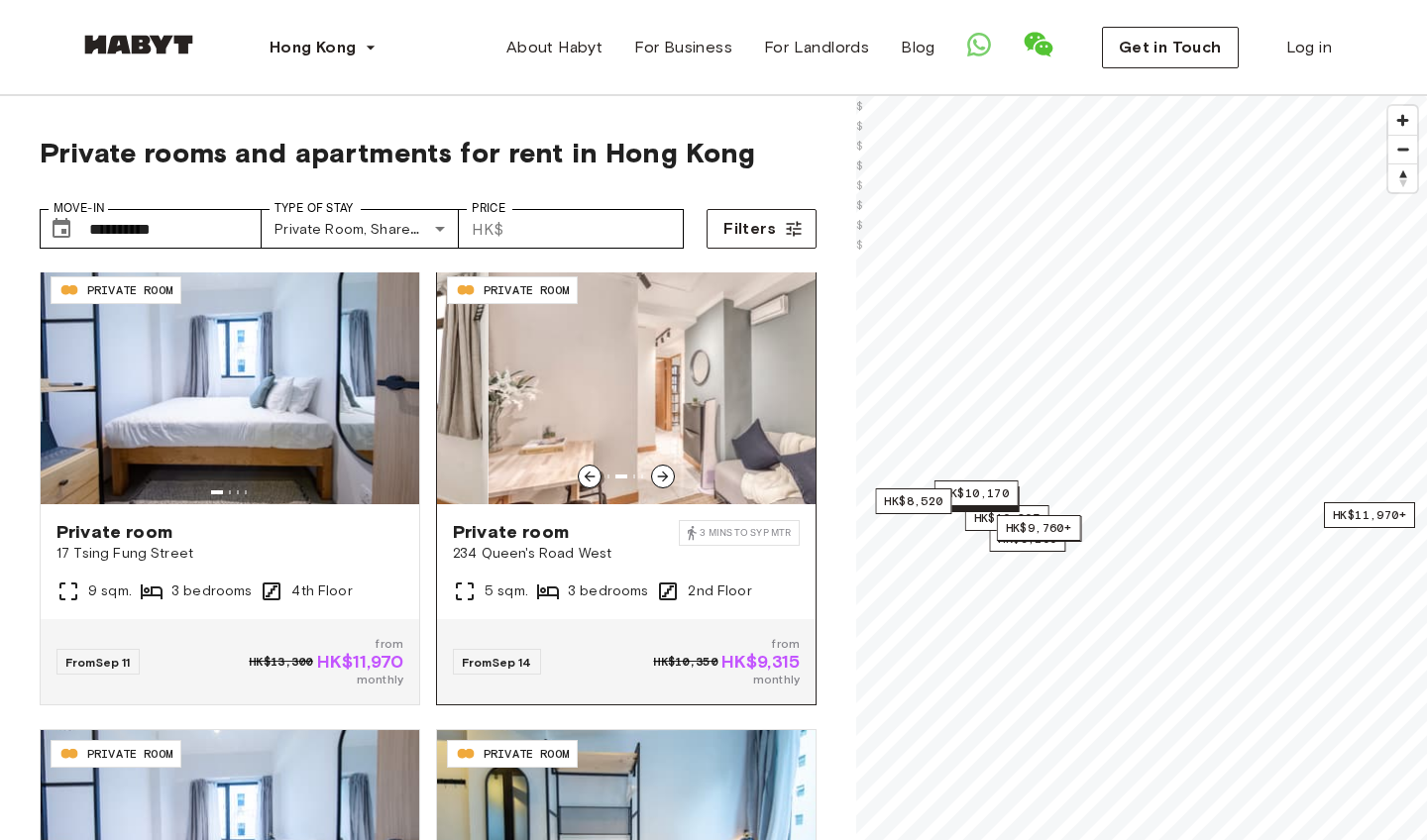 click at bounding box center [663, 476] 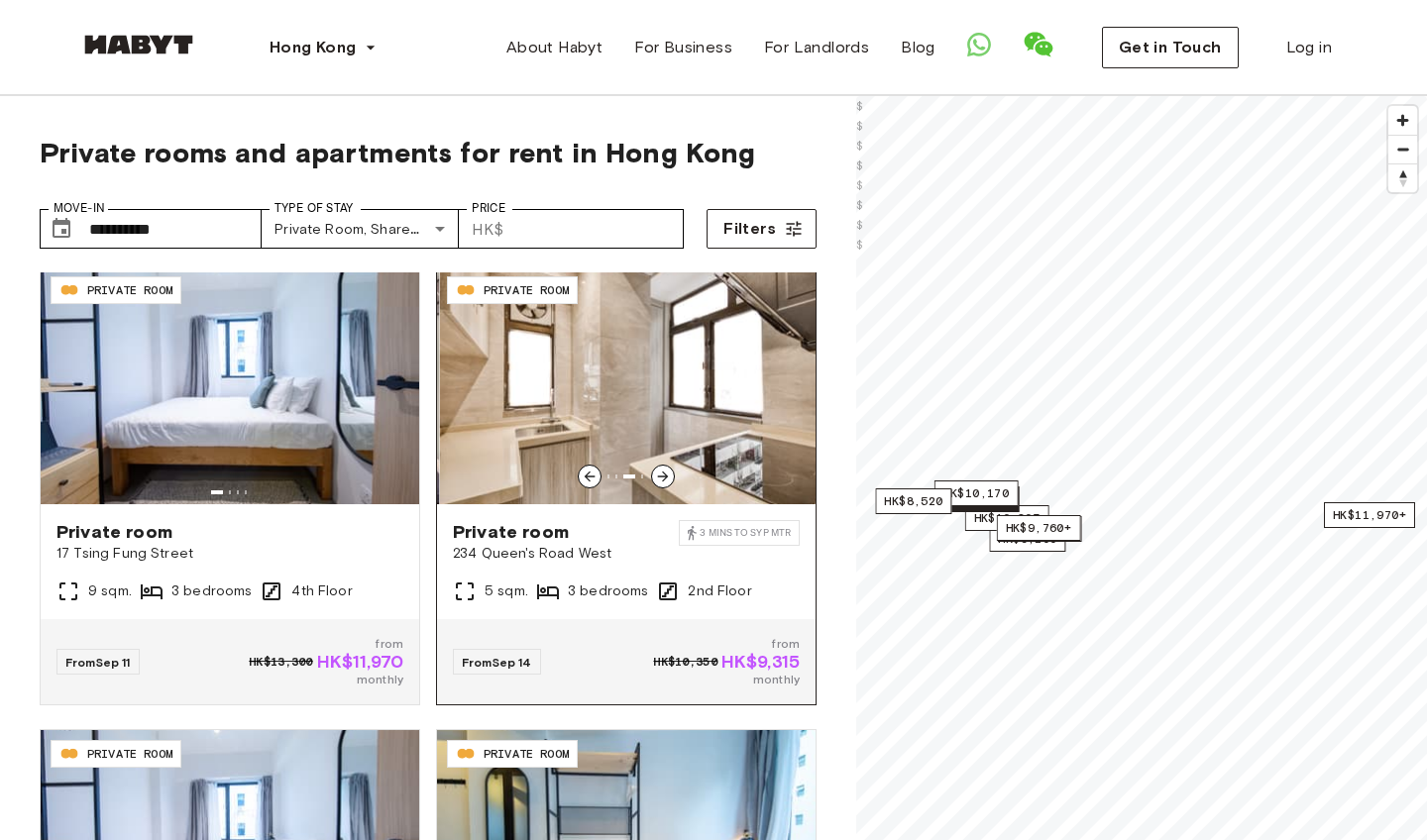 click 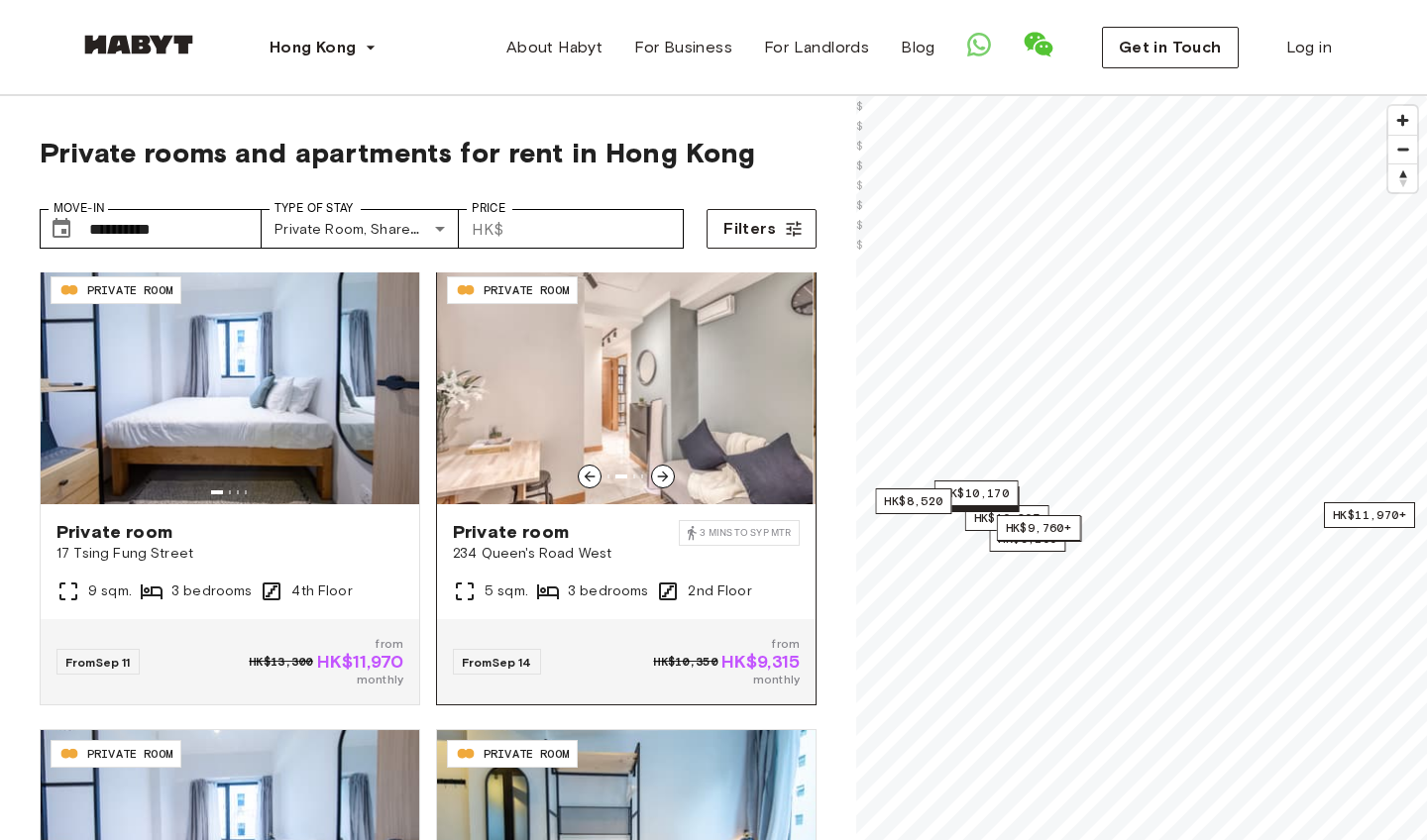 click 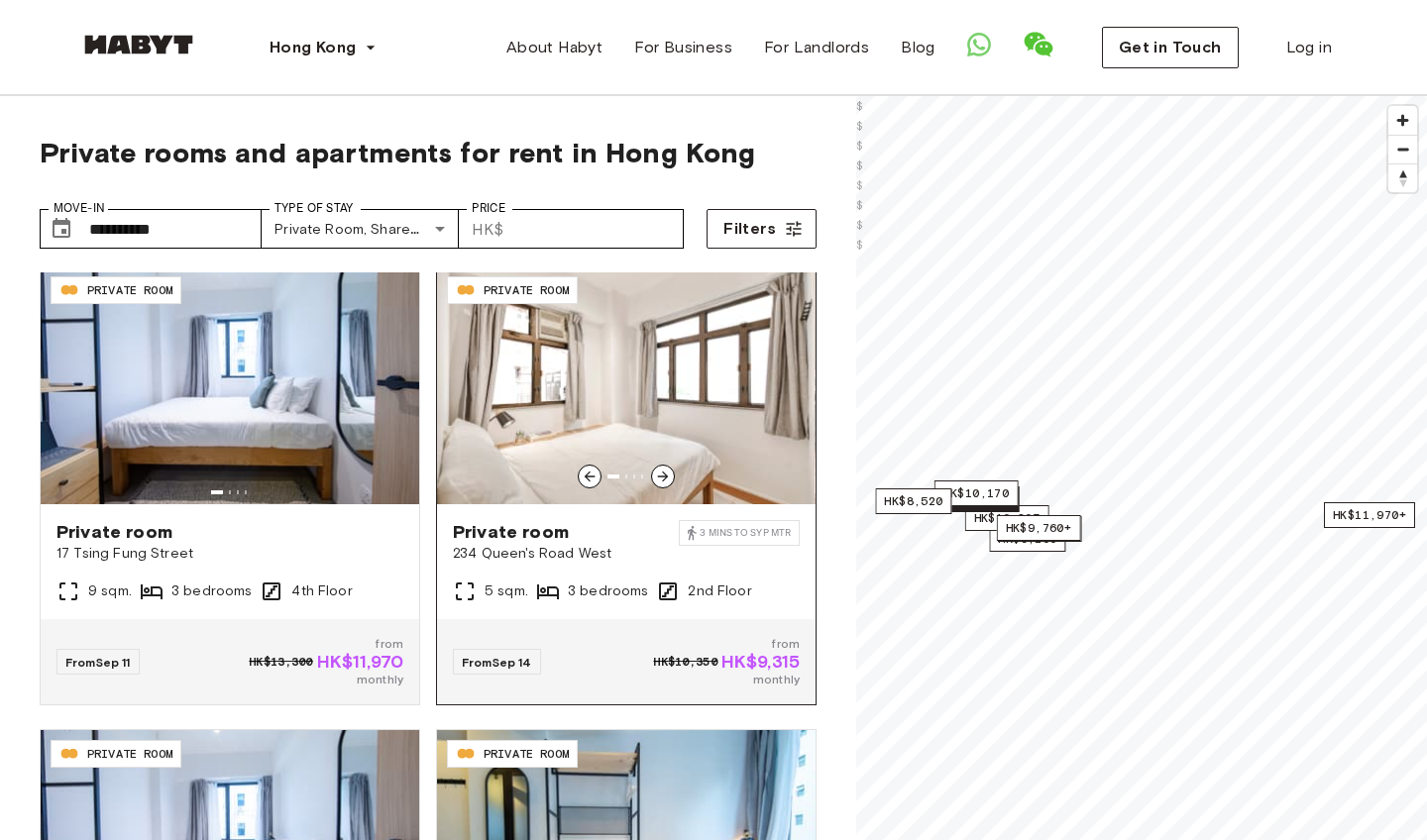 click 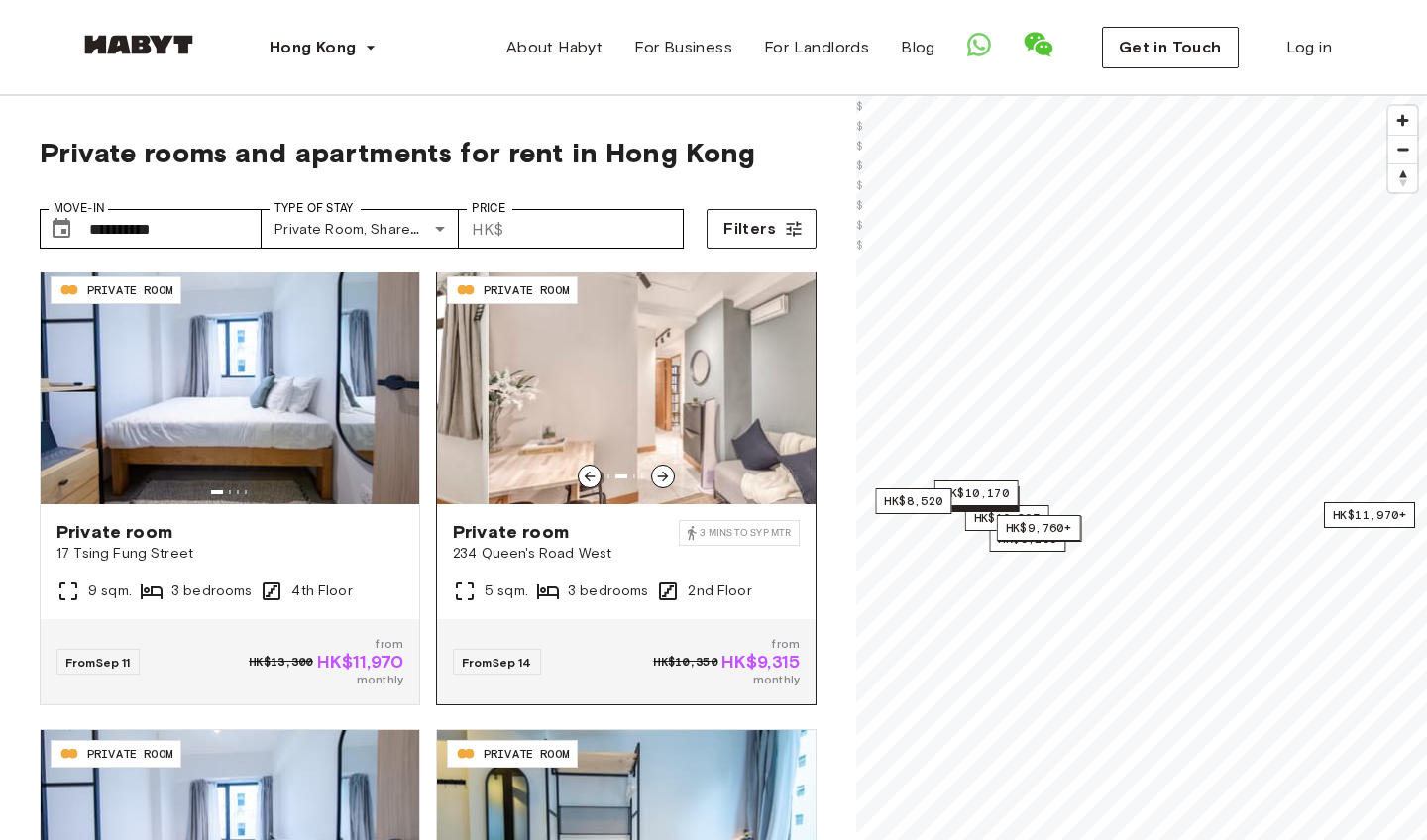 click 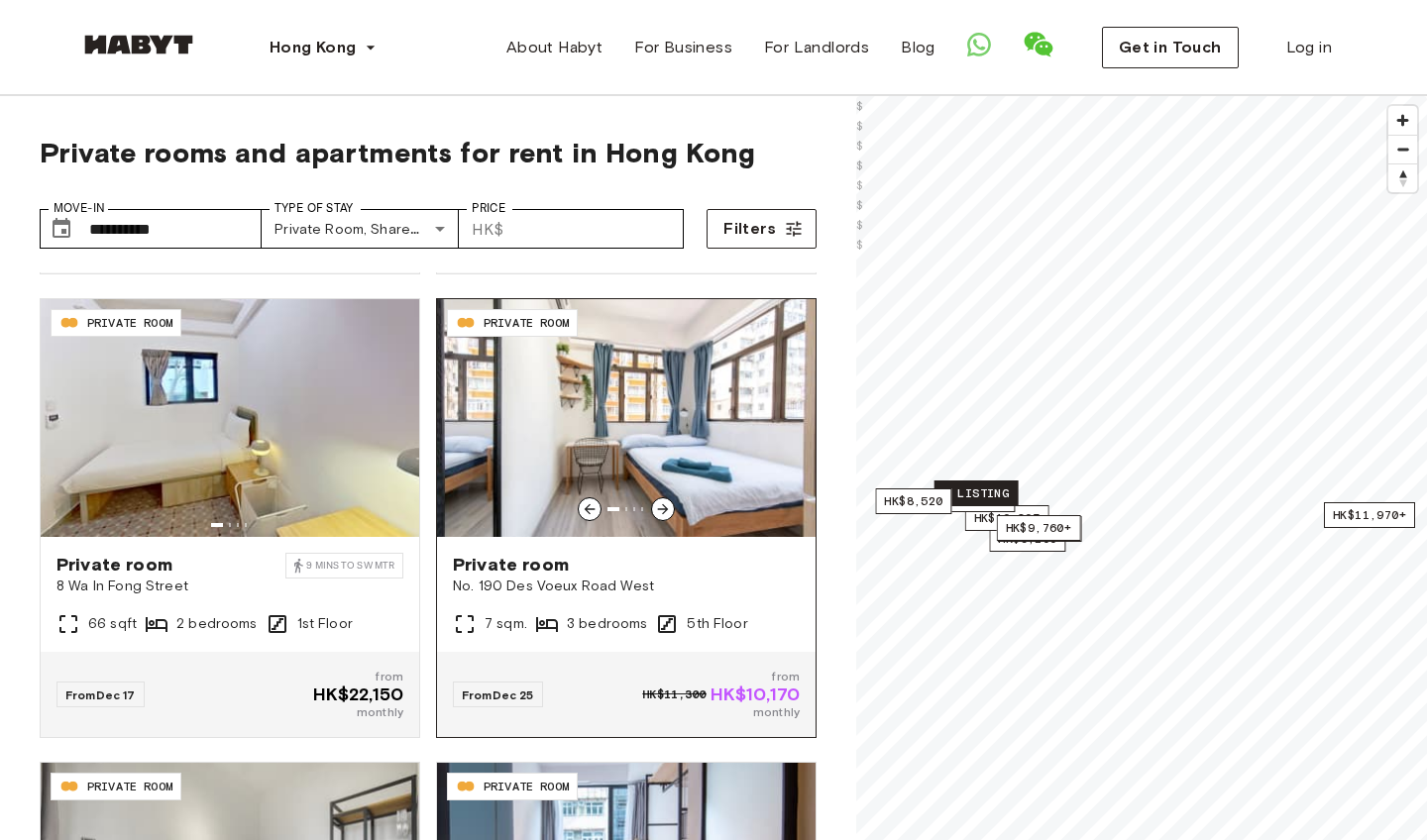 scroll, scrollTop: 1835, scrollLeft: 0, axis: vertical 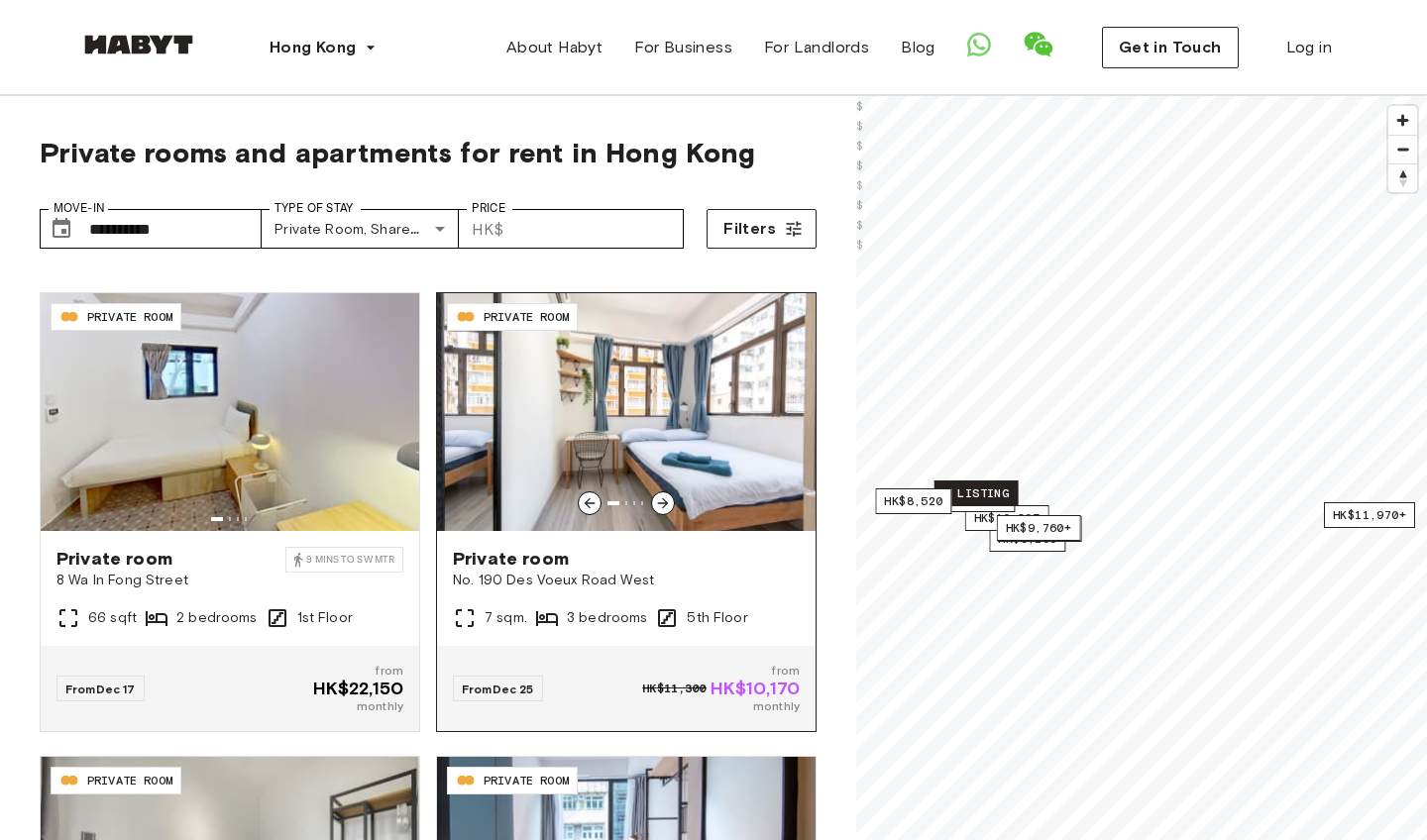 click at bounding box center (626, 412) 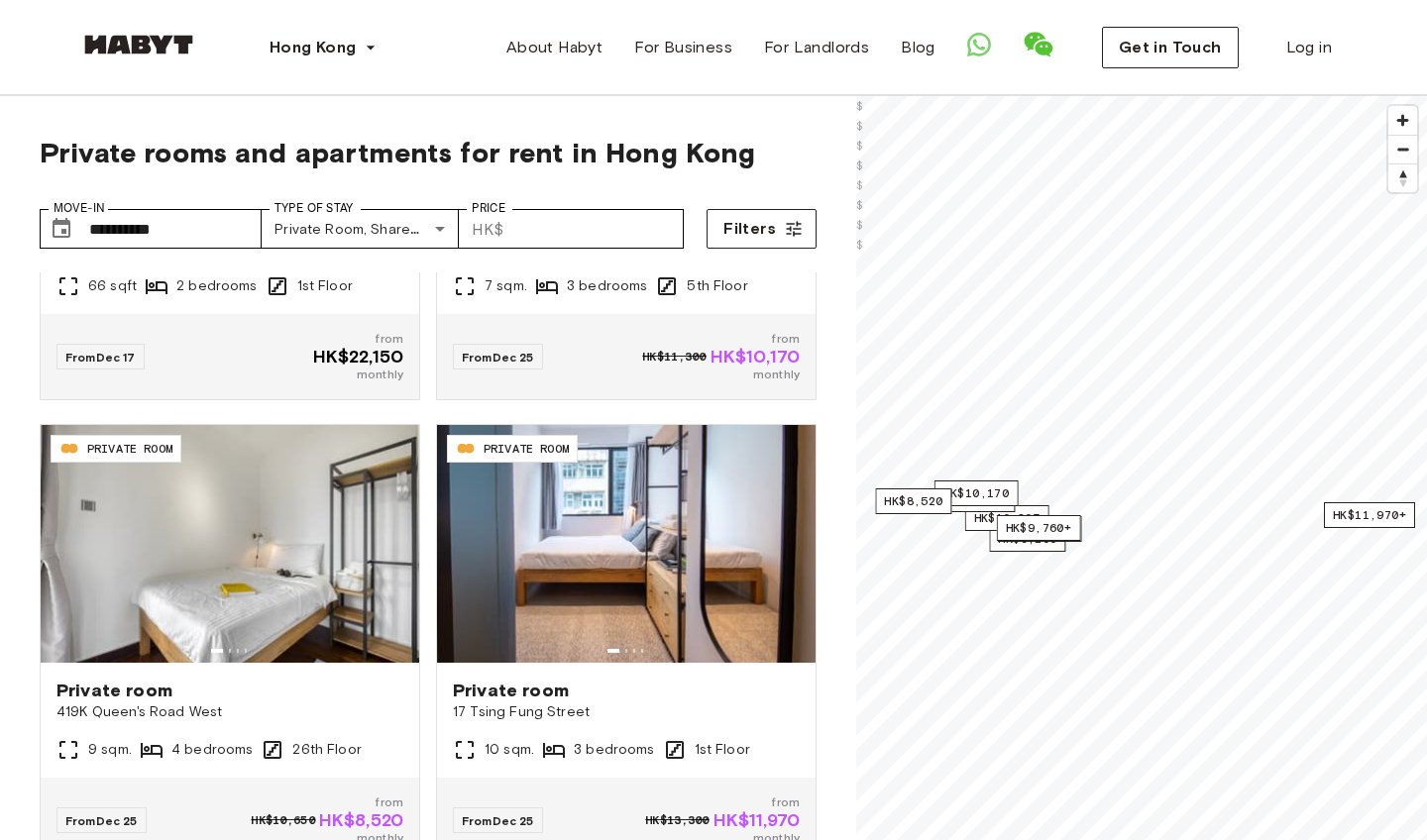 scroll, scrollTop: 2255, scrollLeft: 0, axis: vertical 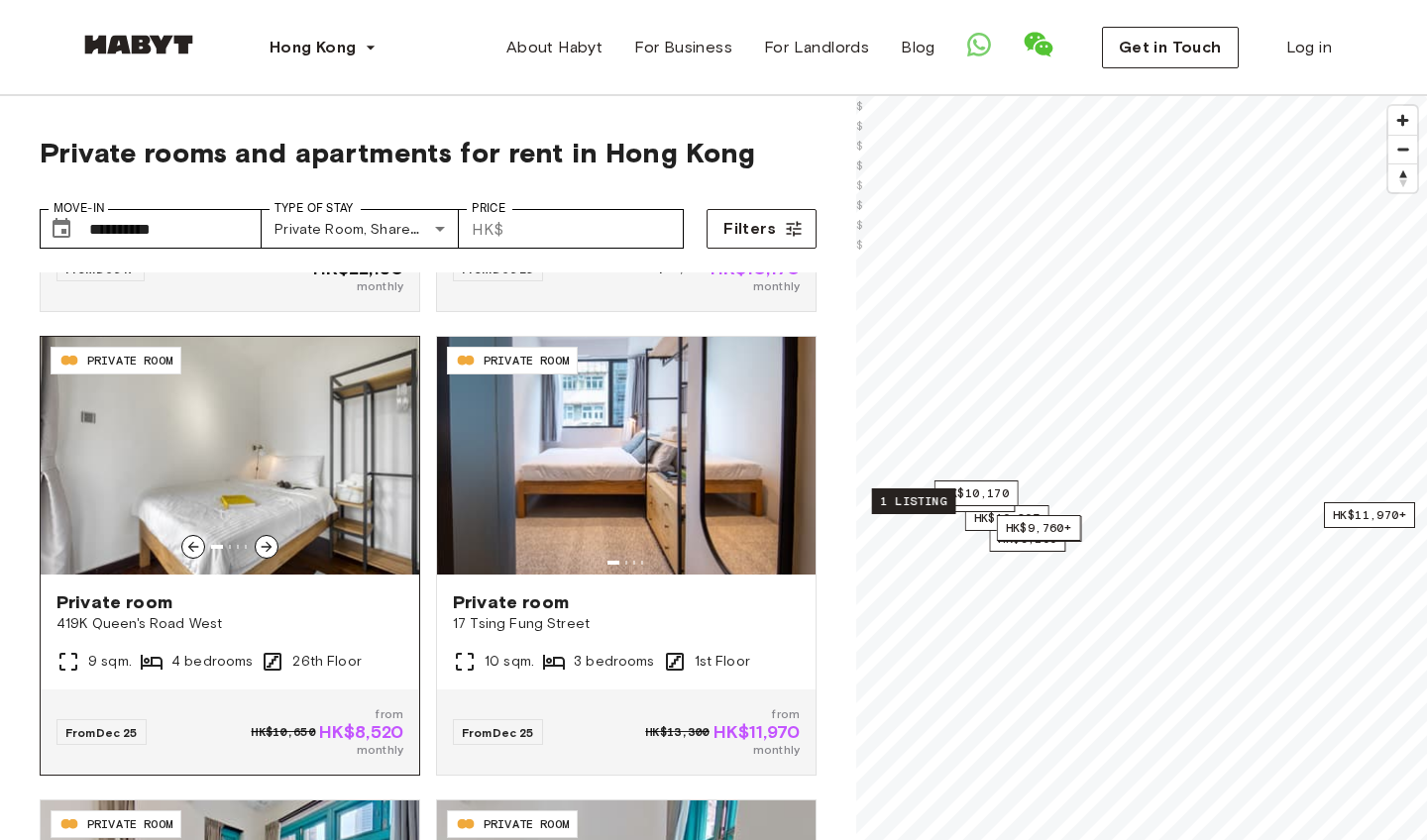 click 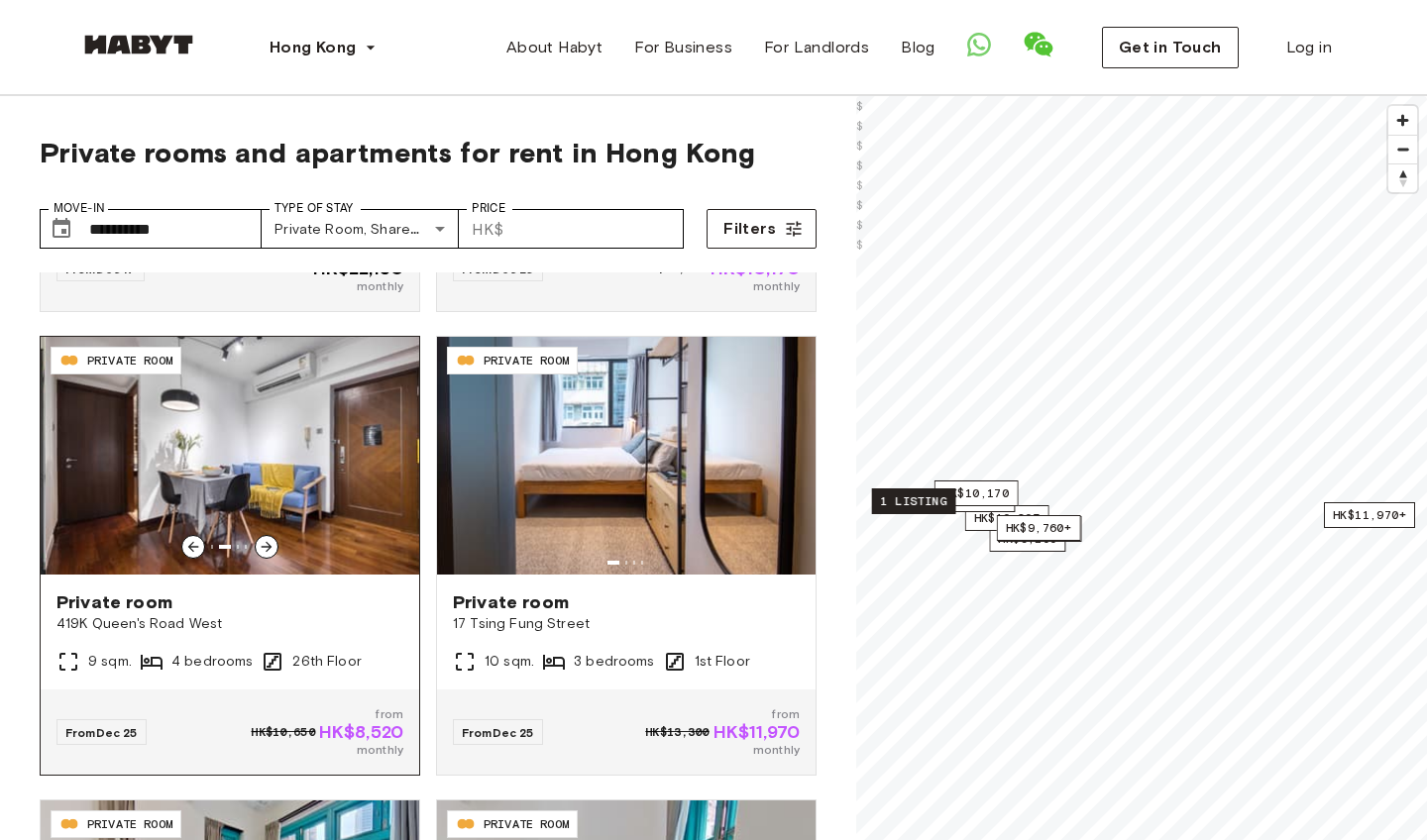 click 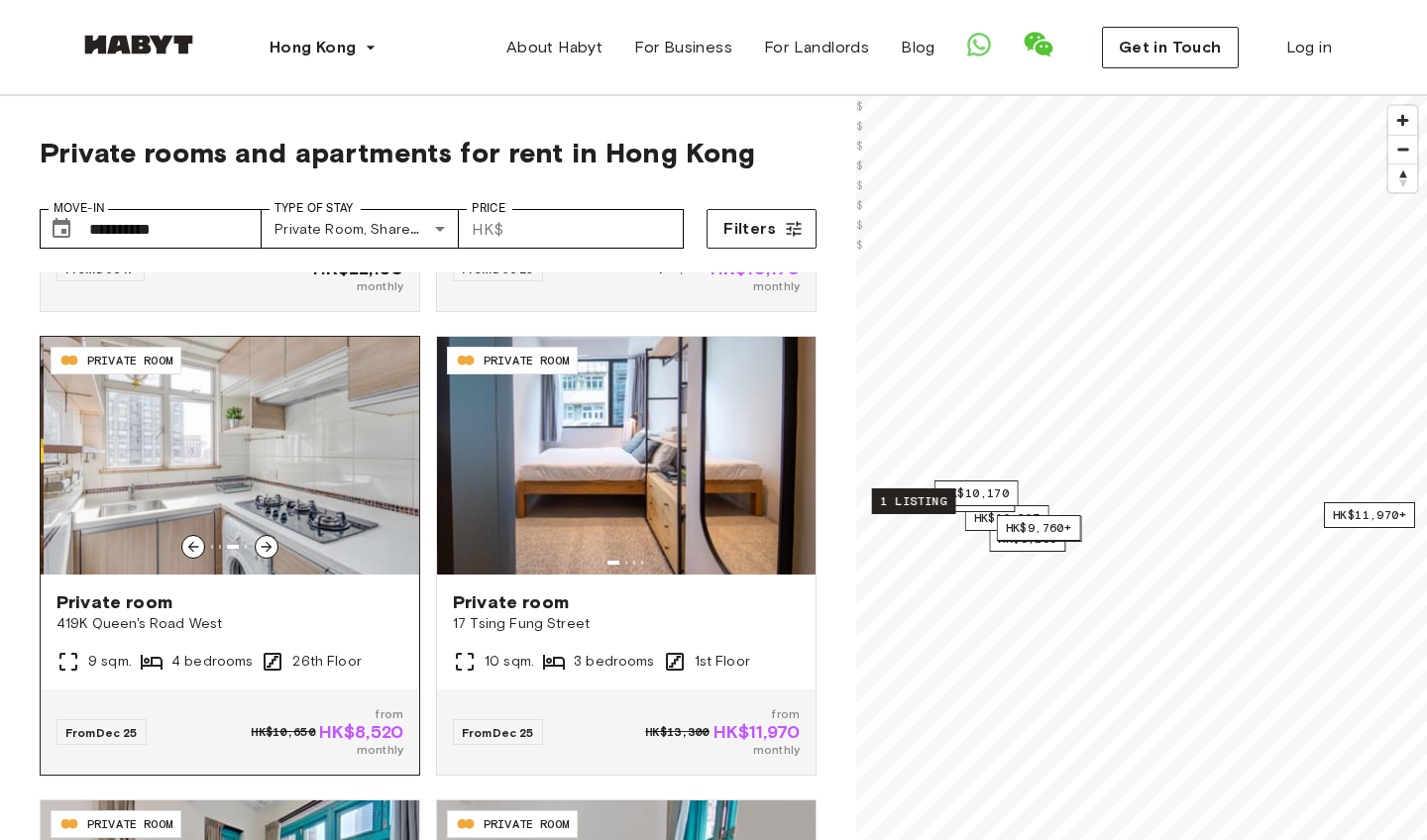click 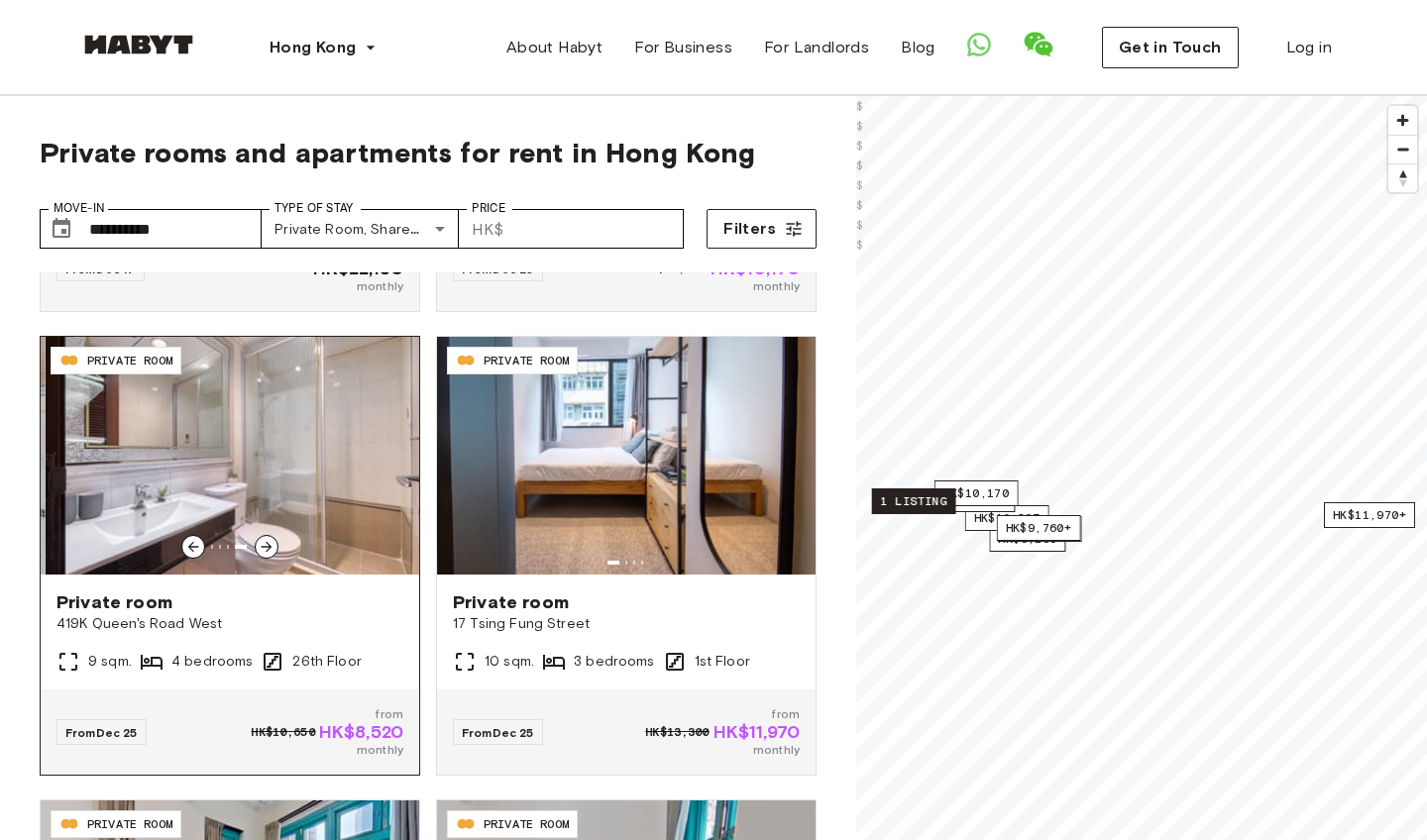 click 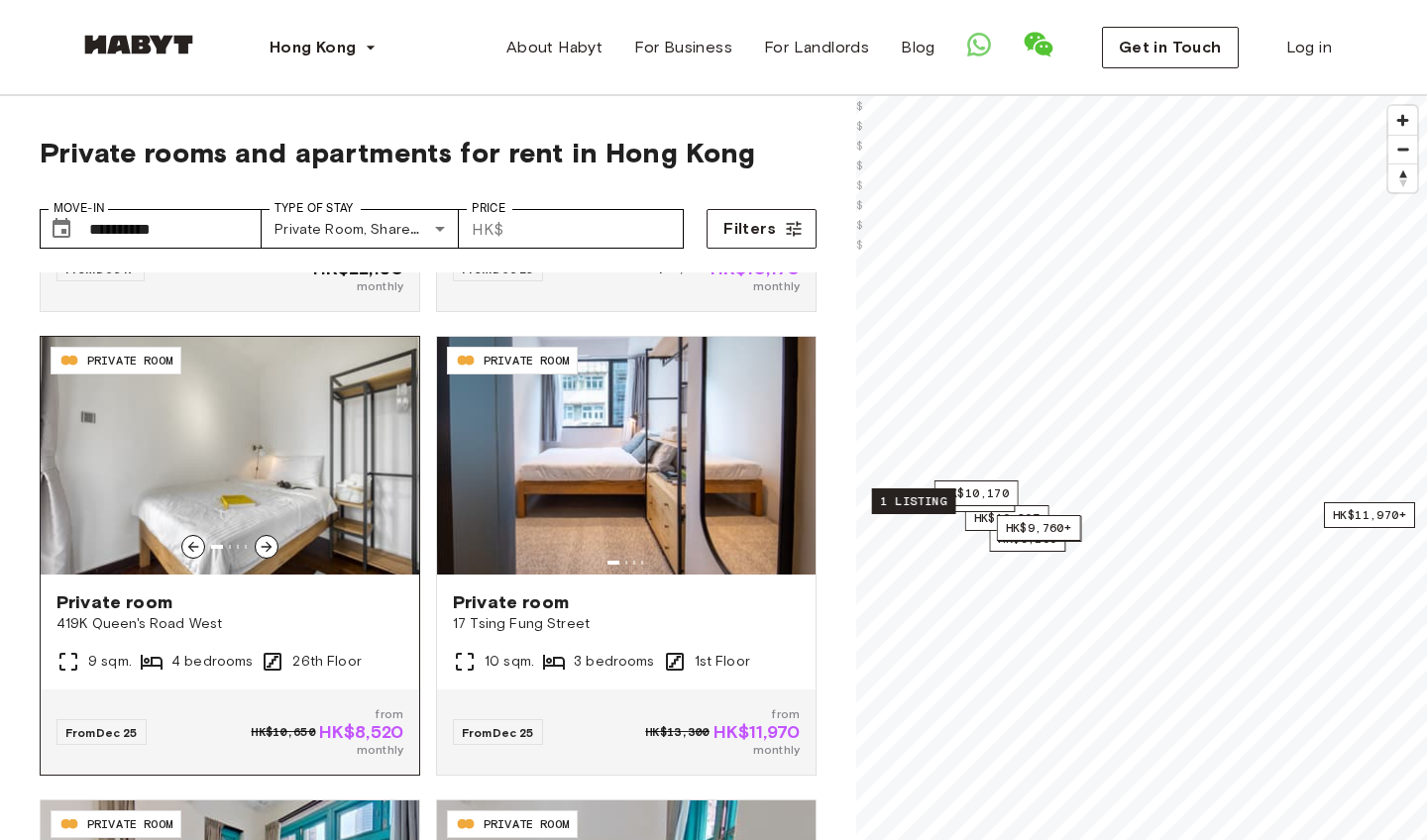 click 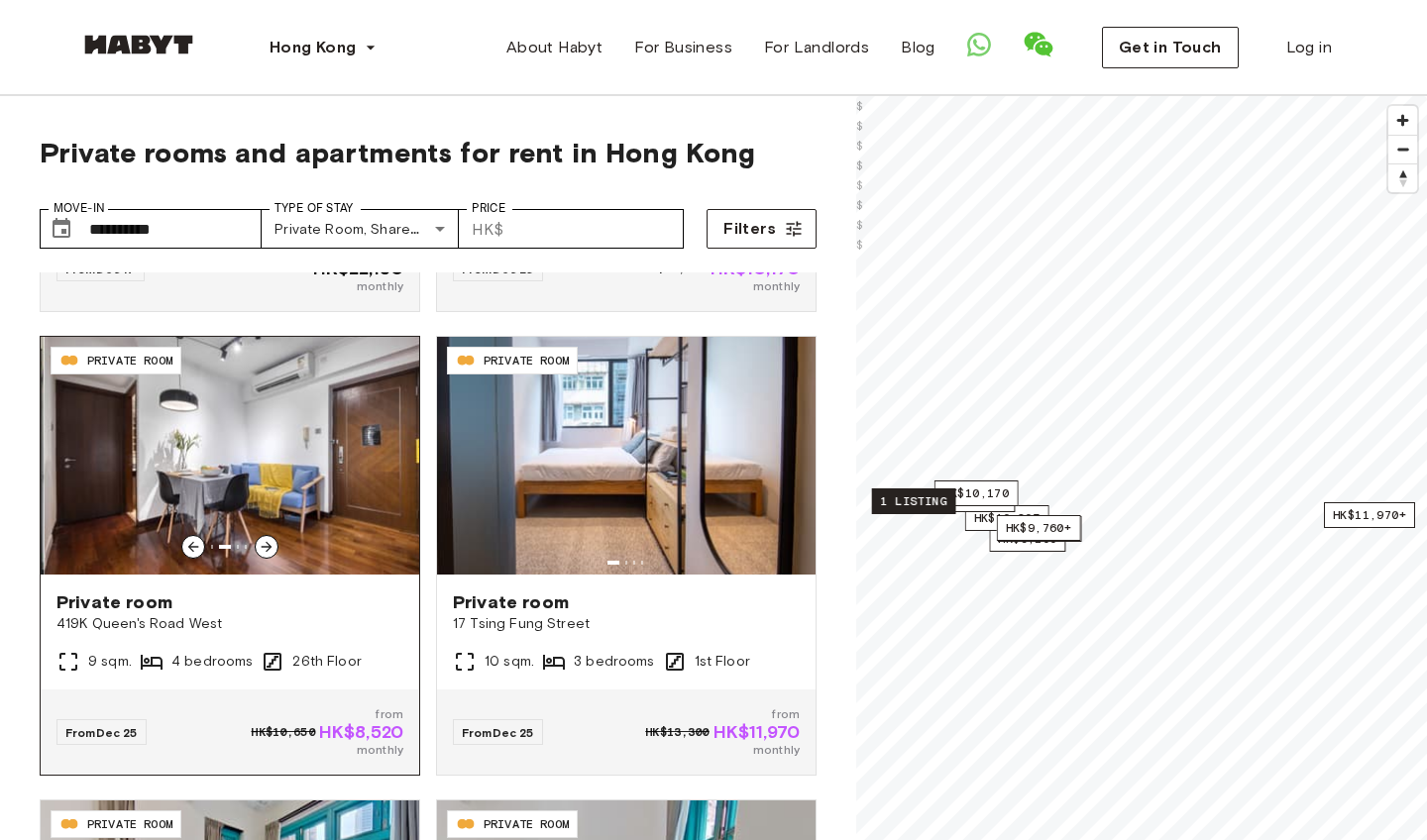 click 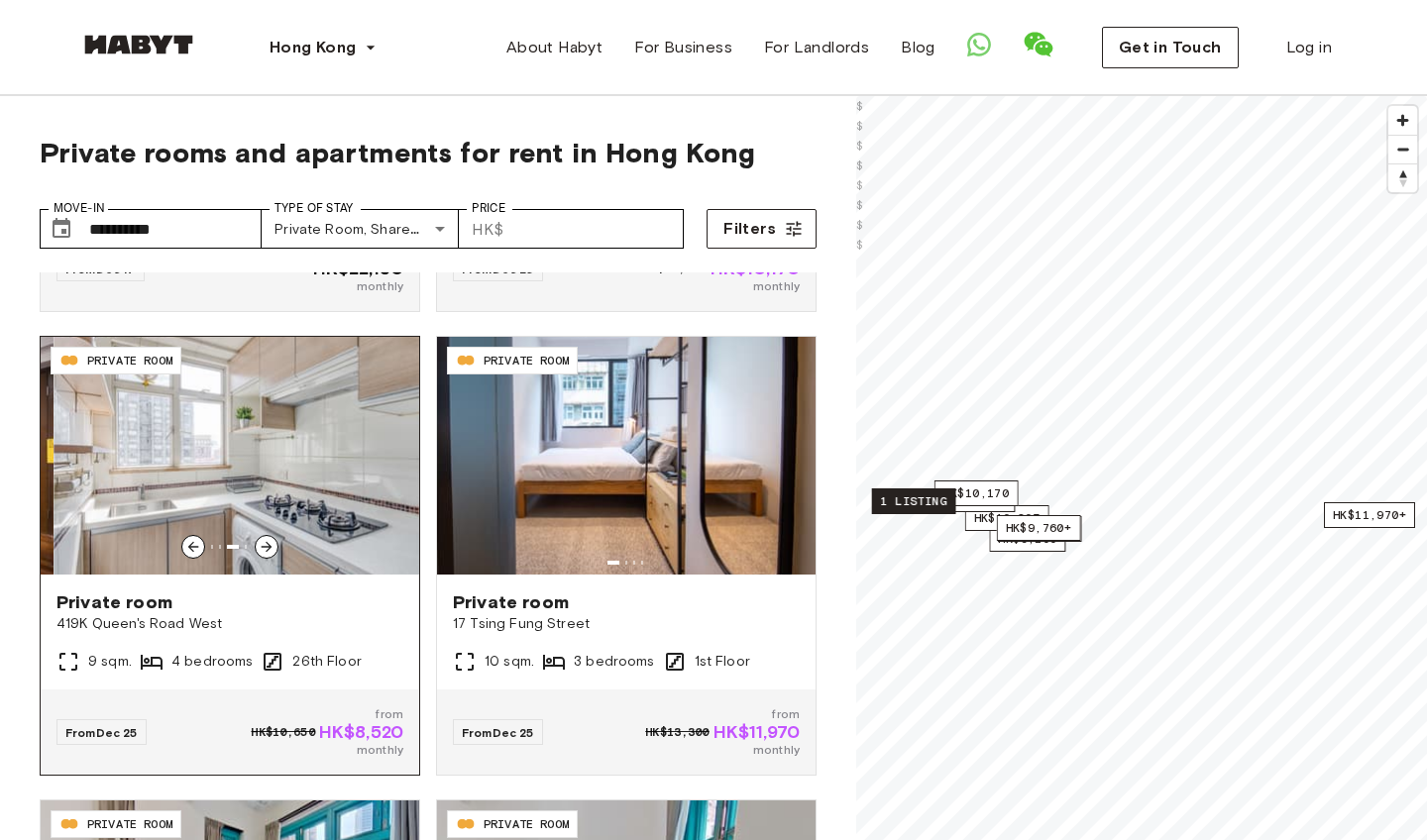 click 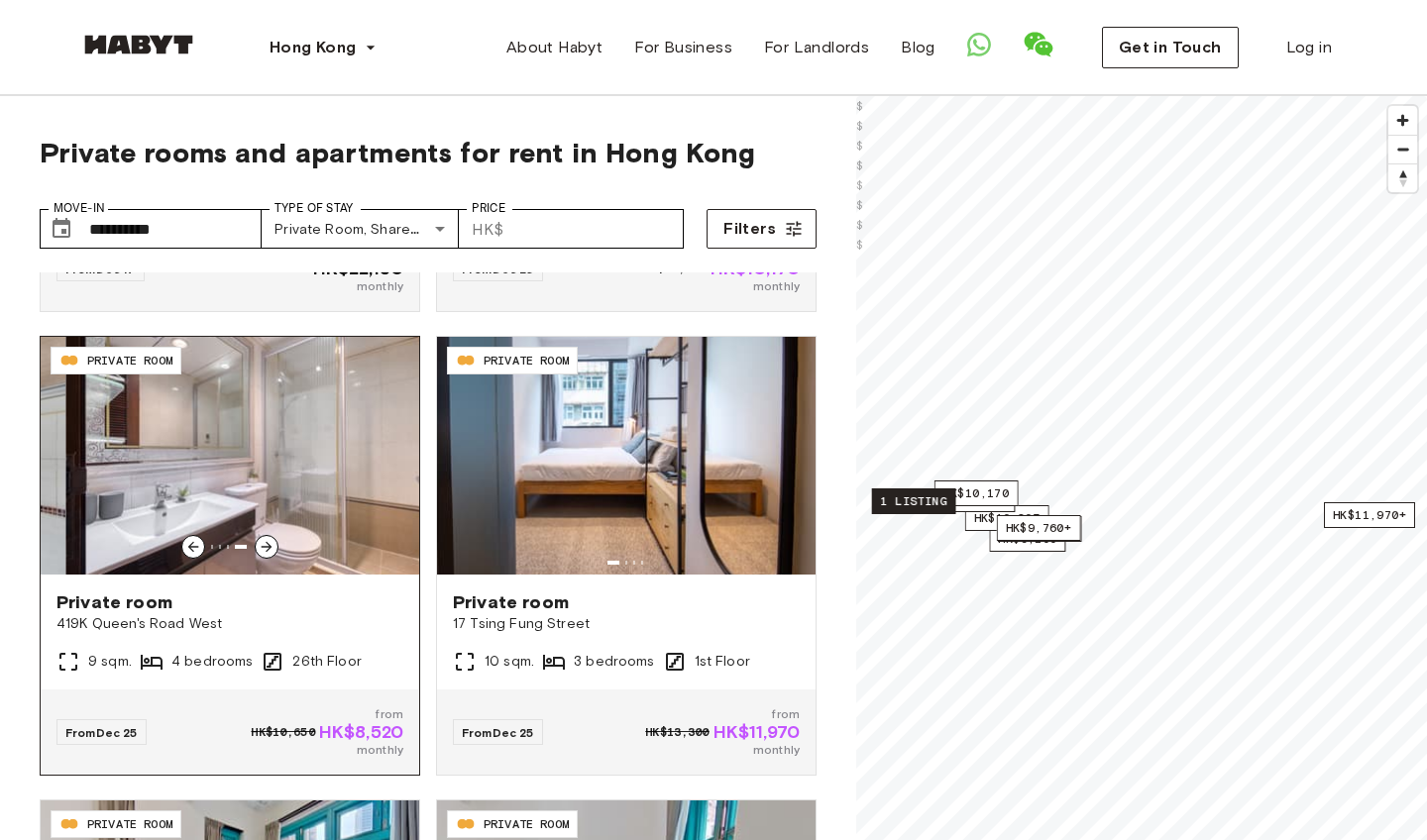 click 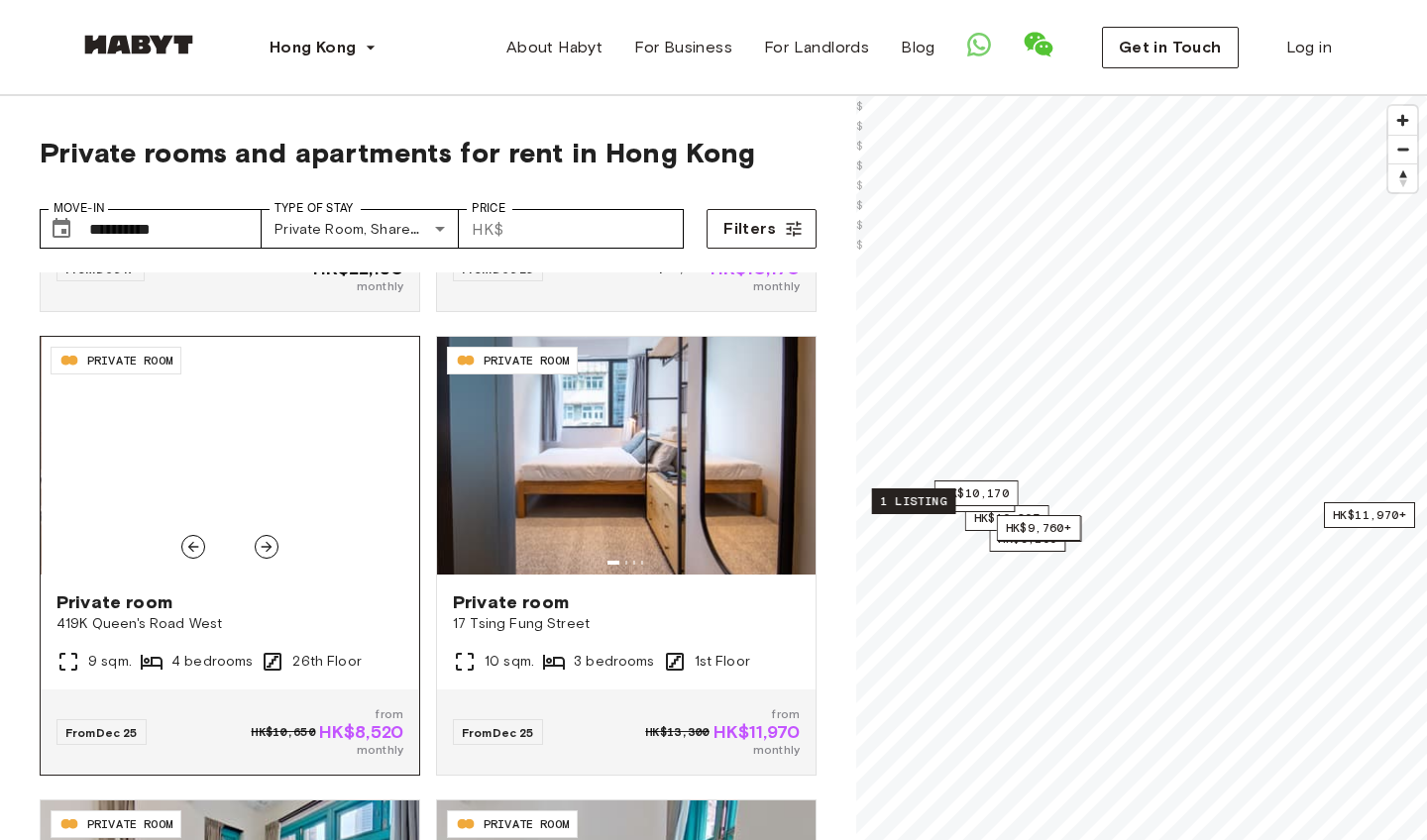 click 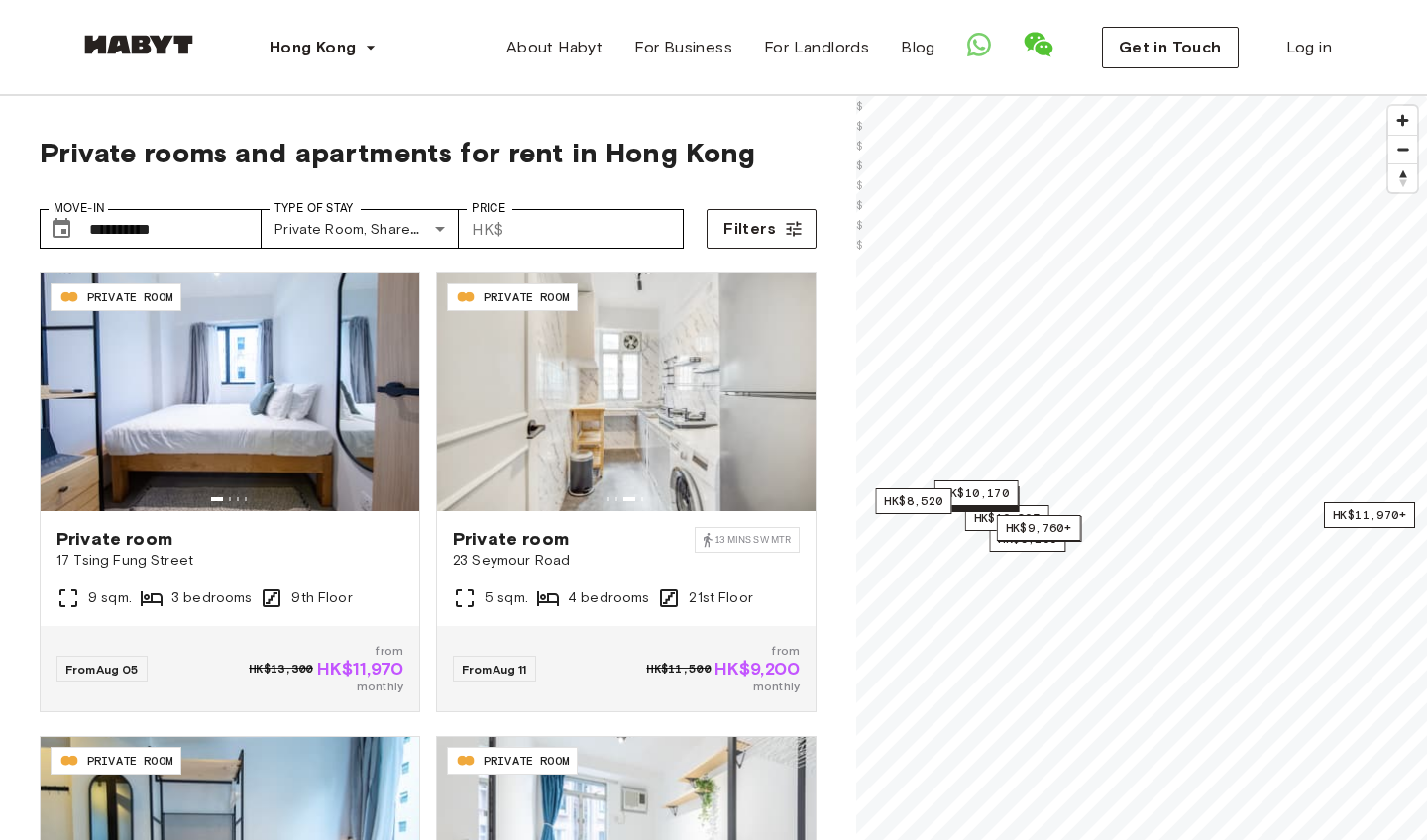 scroll, scrollTop: 0, scrollLeft: 0, axis: both 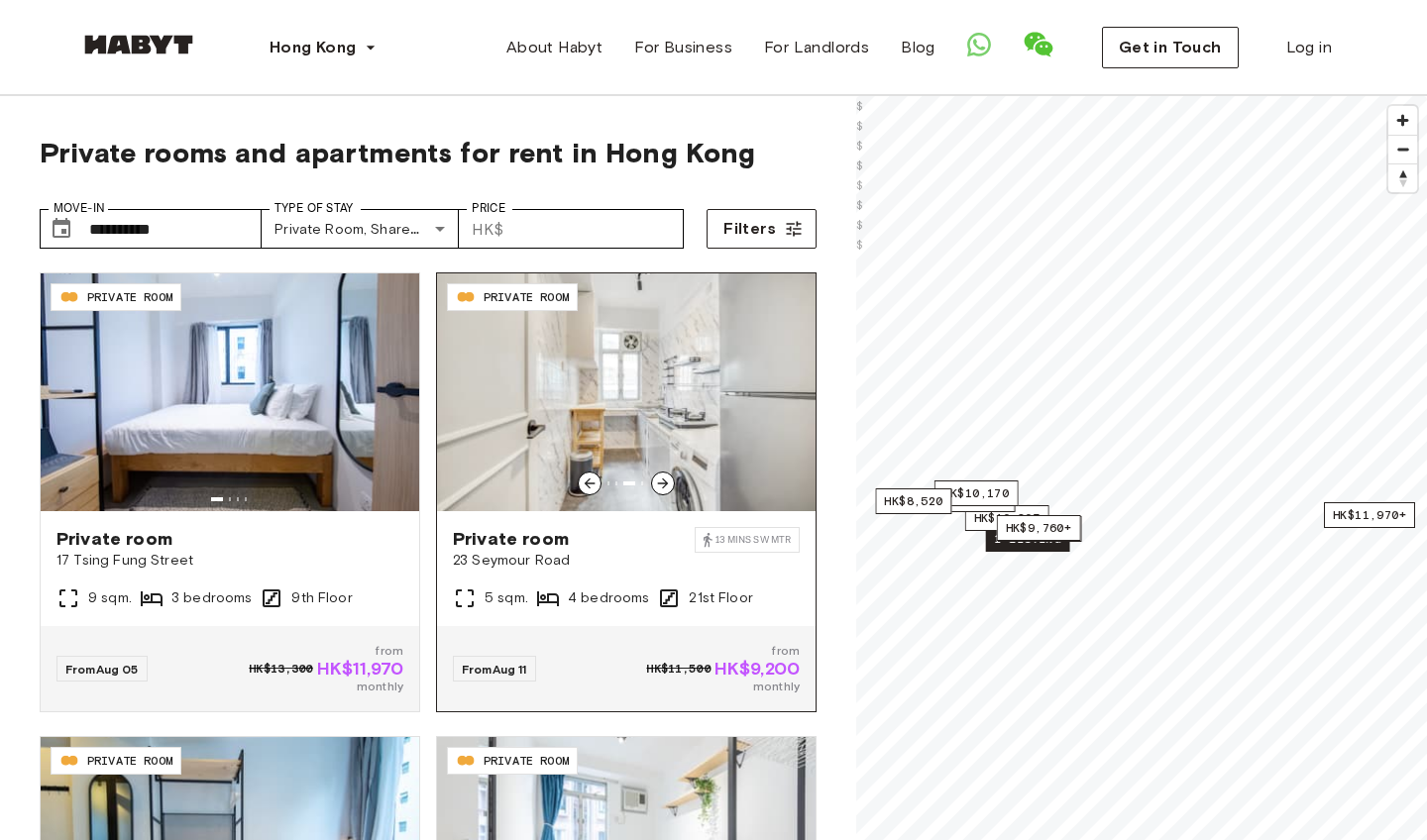 click 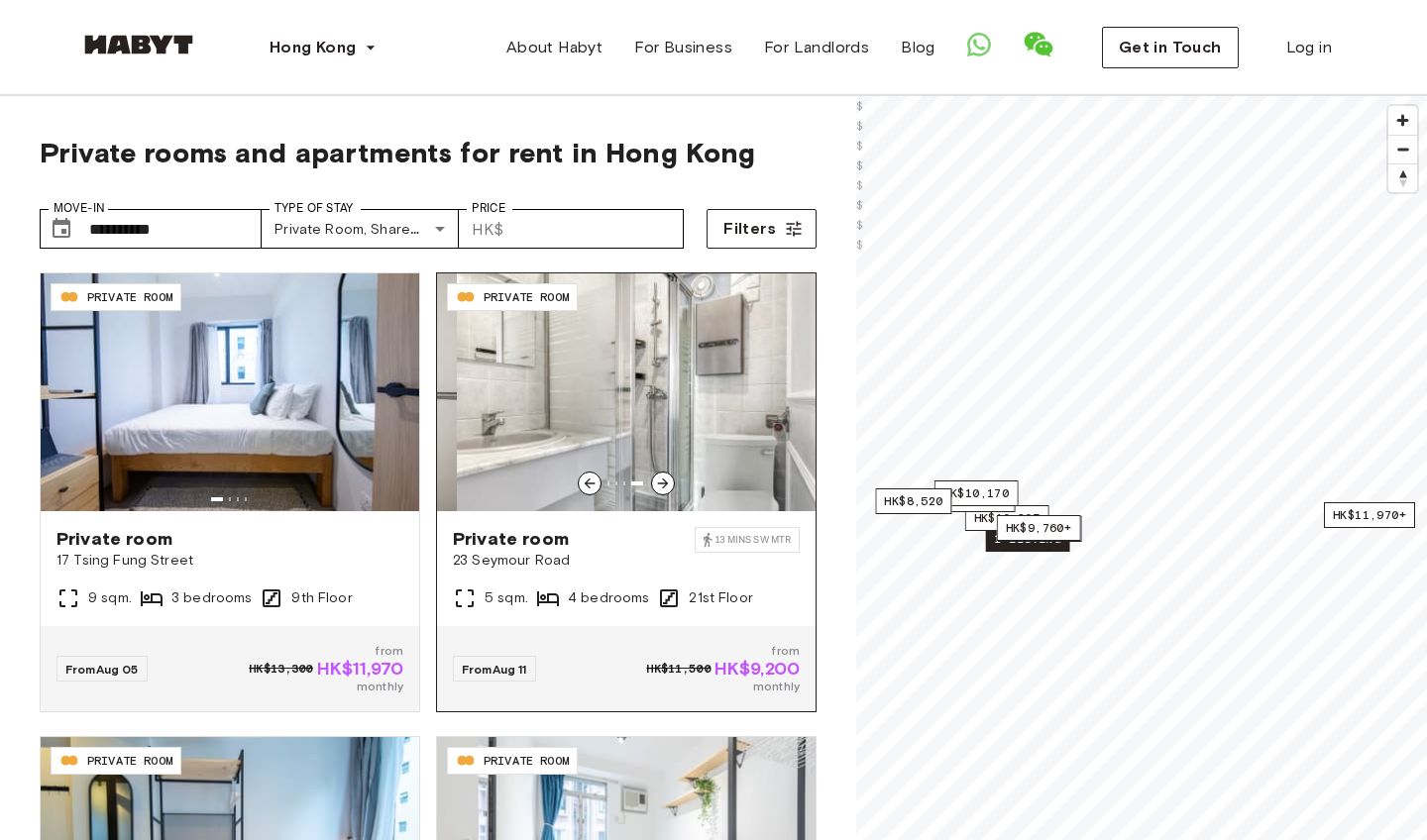 click 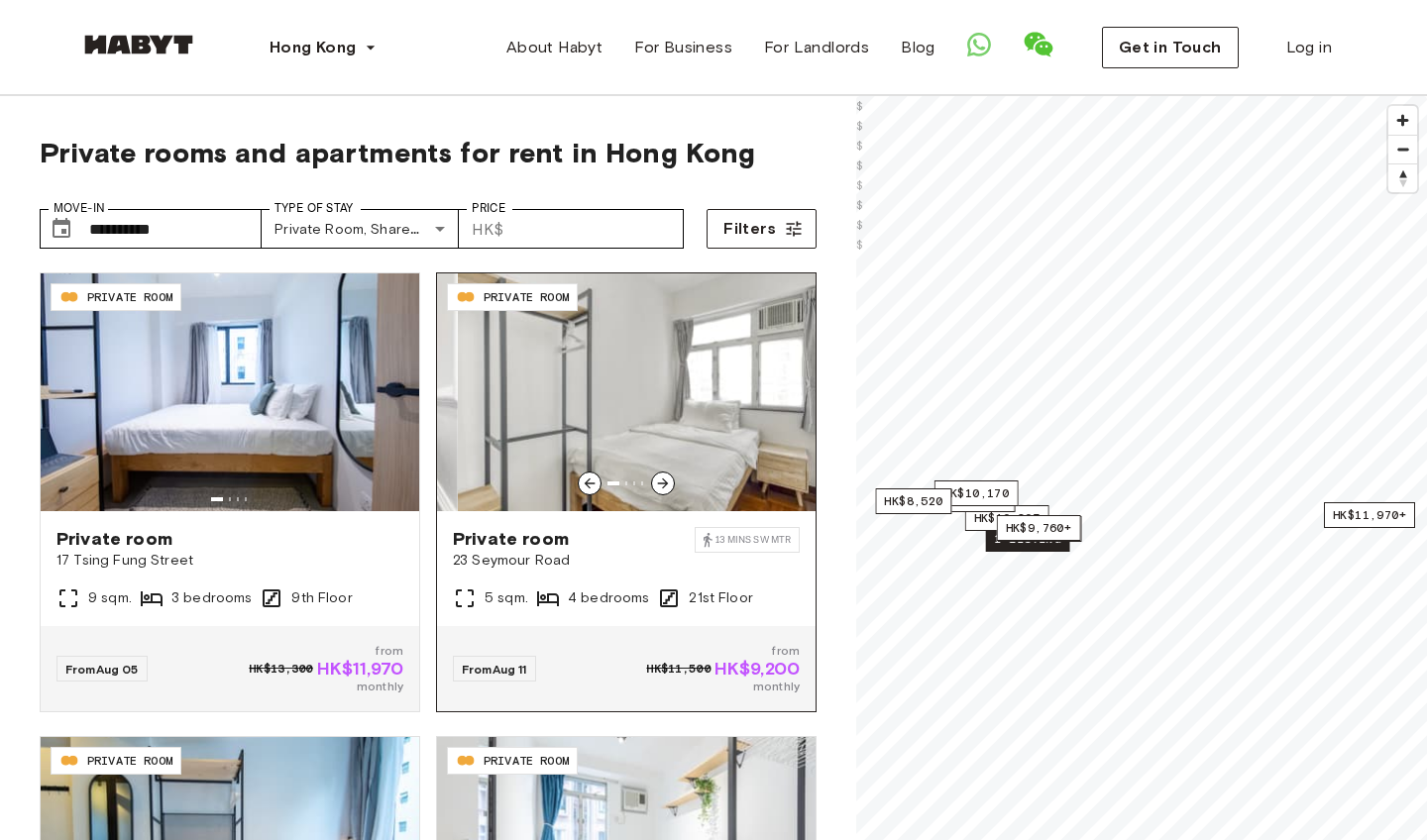 click 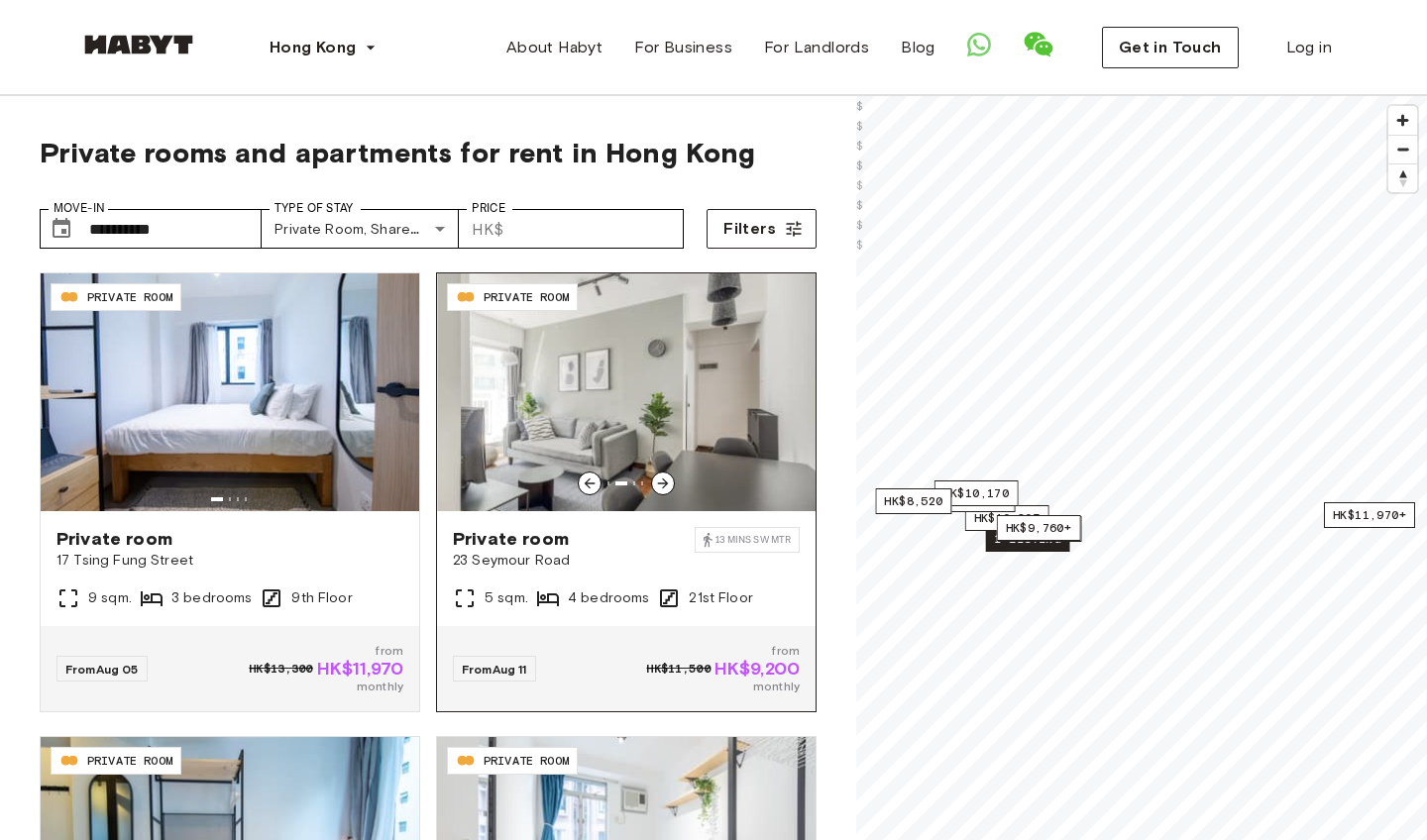 click 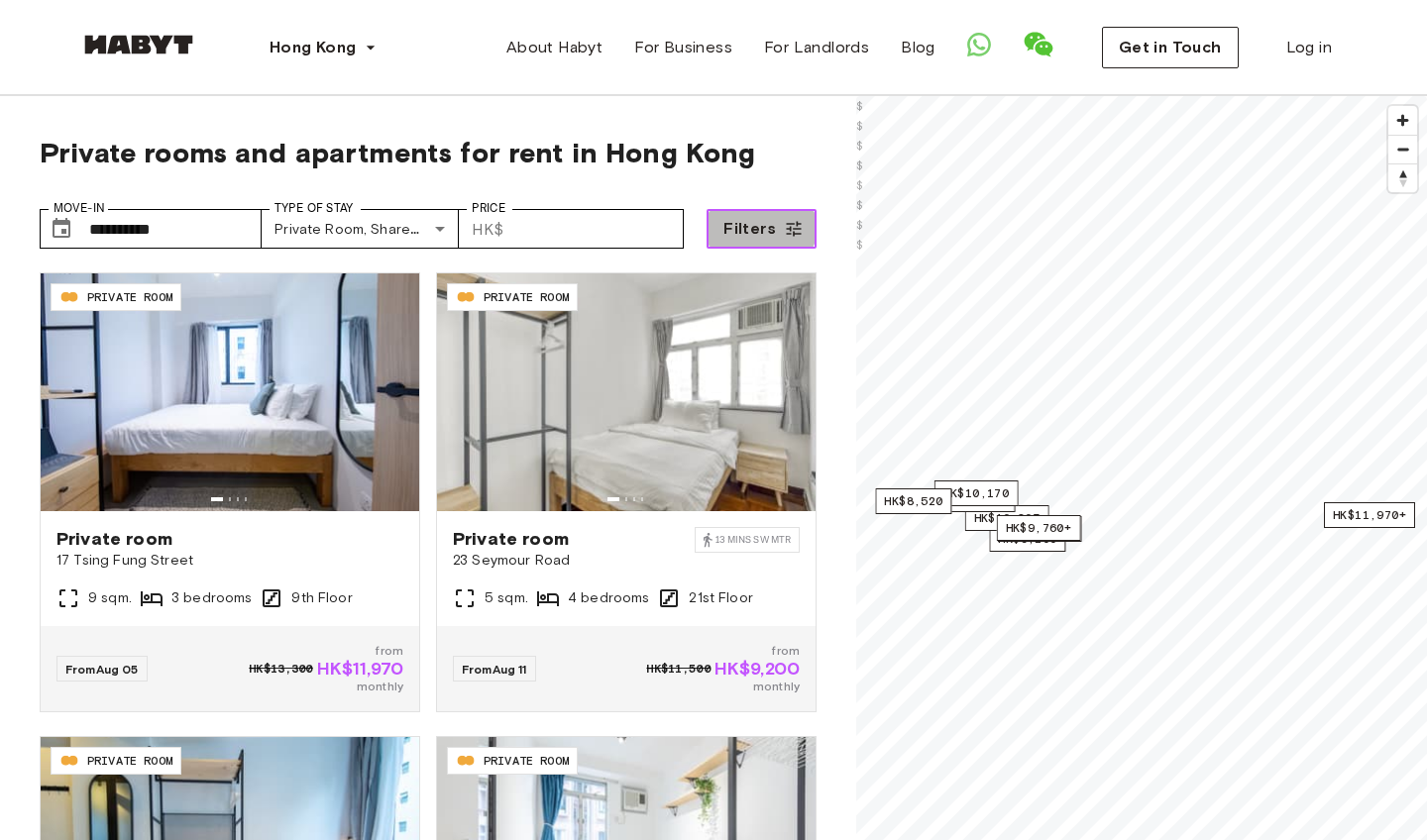 click on "Filters" at bounding box center [749, 229] 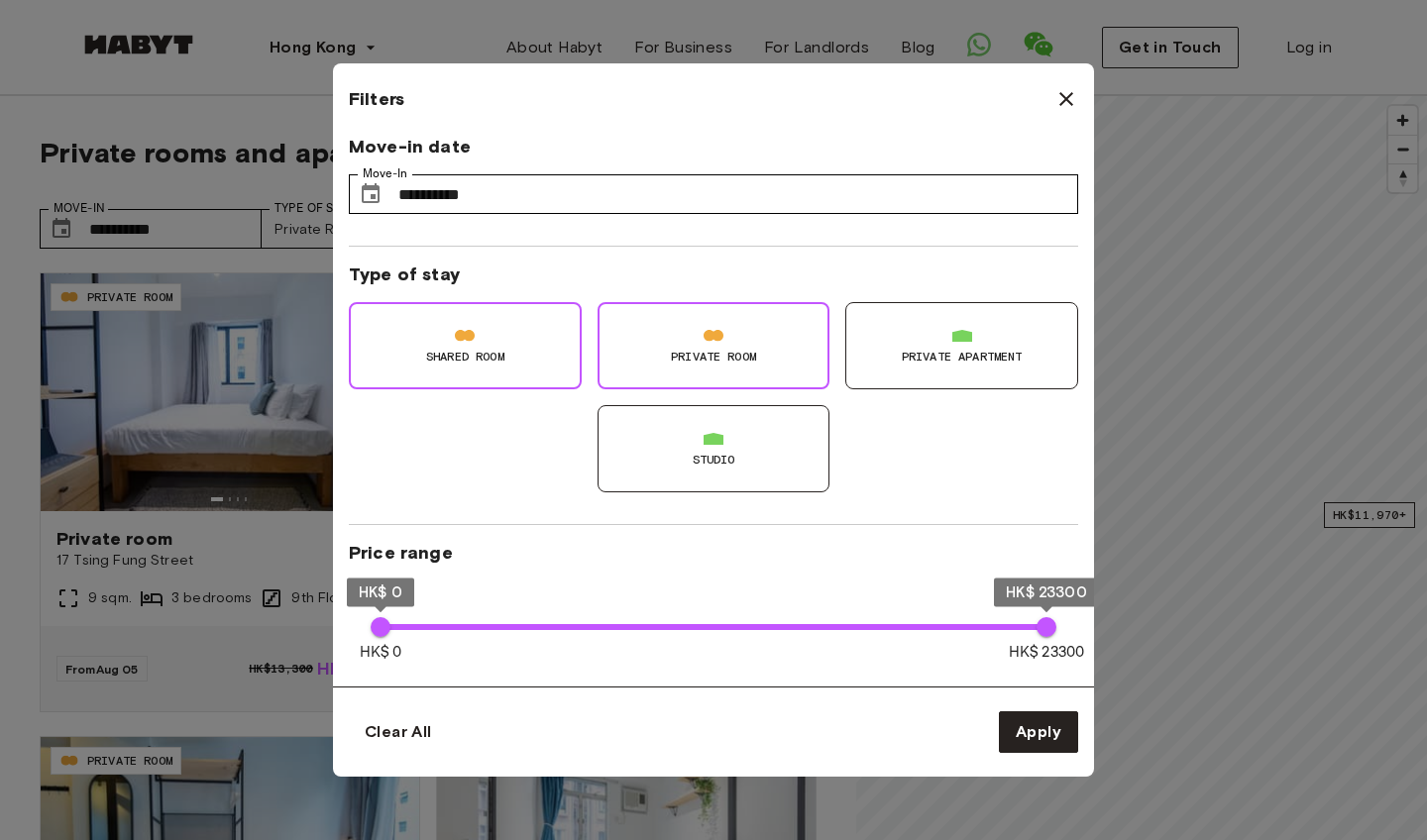 click on "Private apartment" at bounding box center (962, 357) 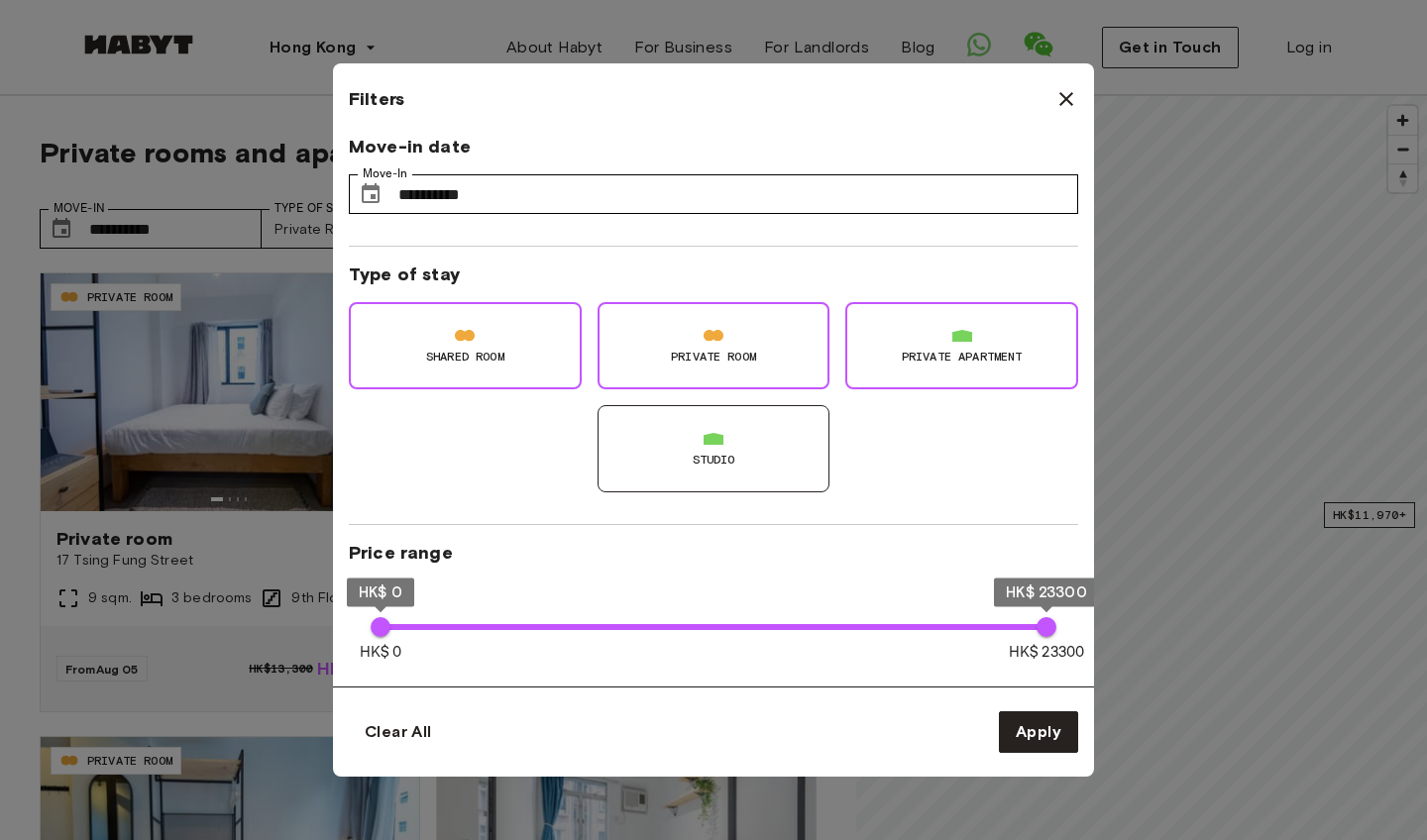 type on "**********" 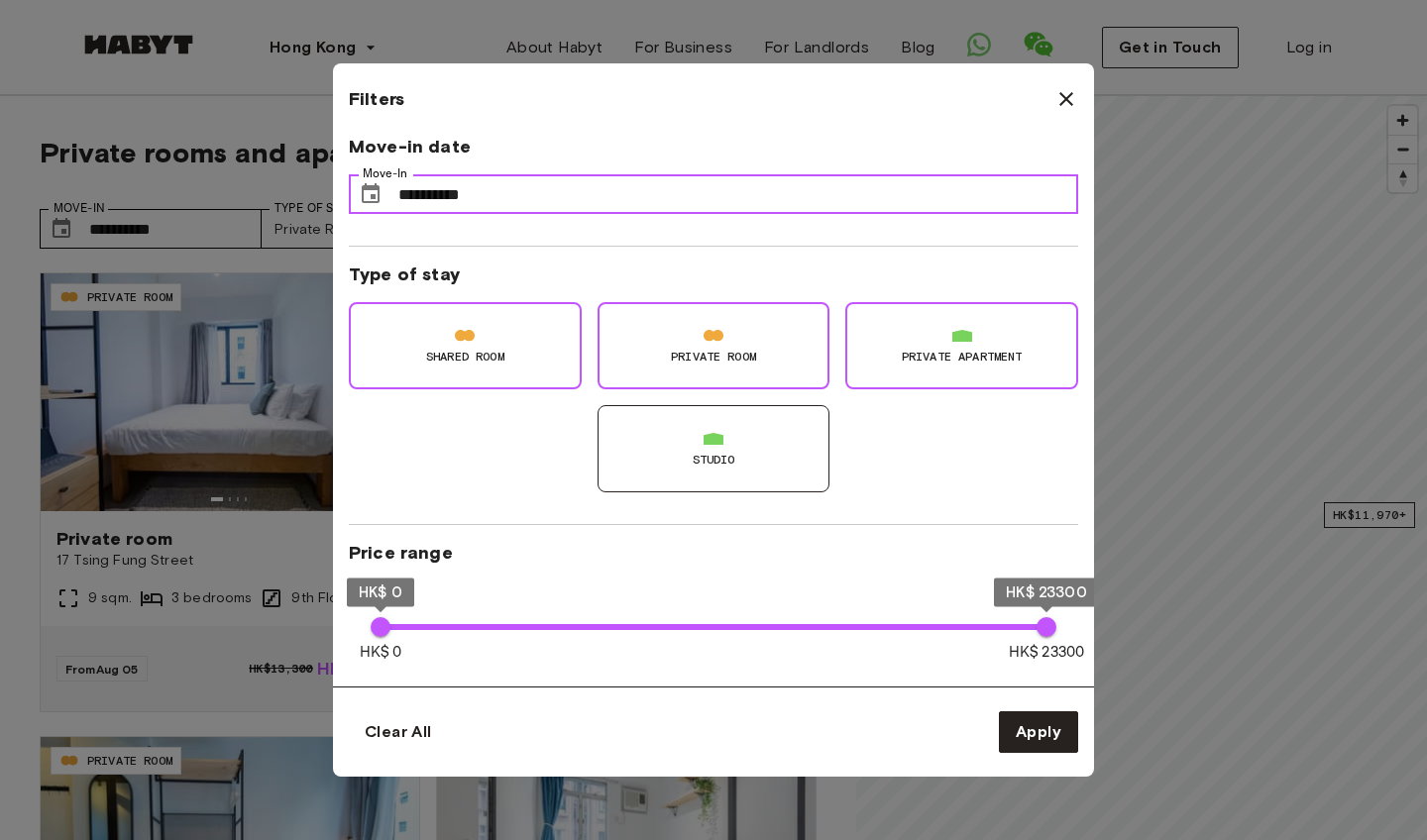 click on "**********" at bounding box center [738, 194] 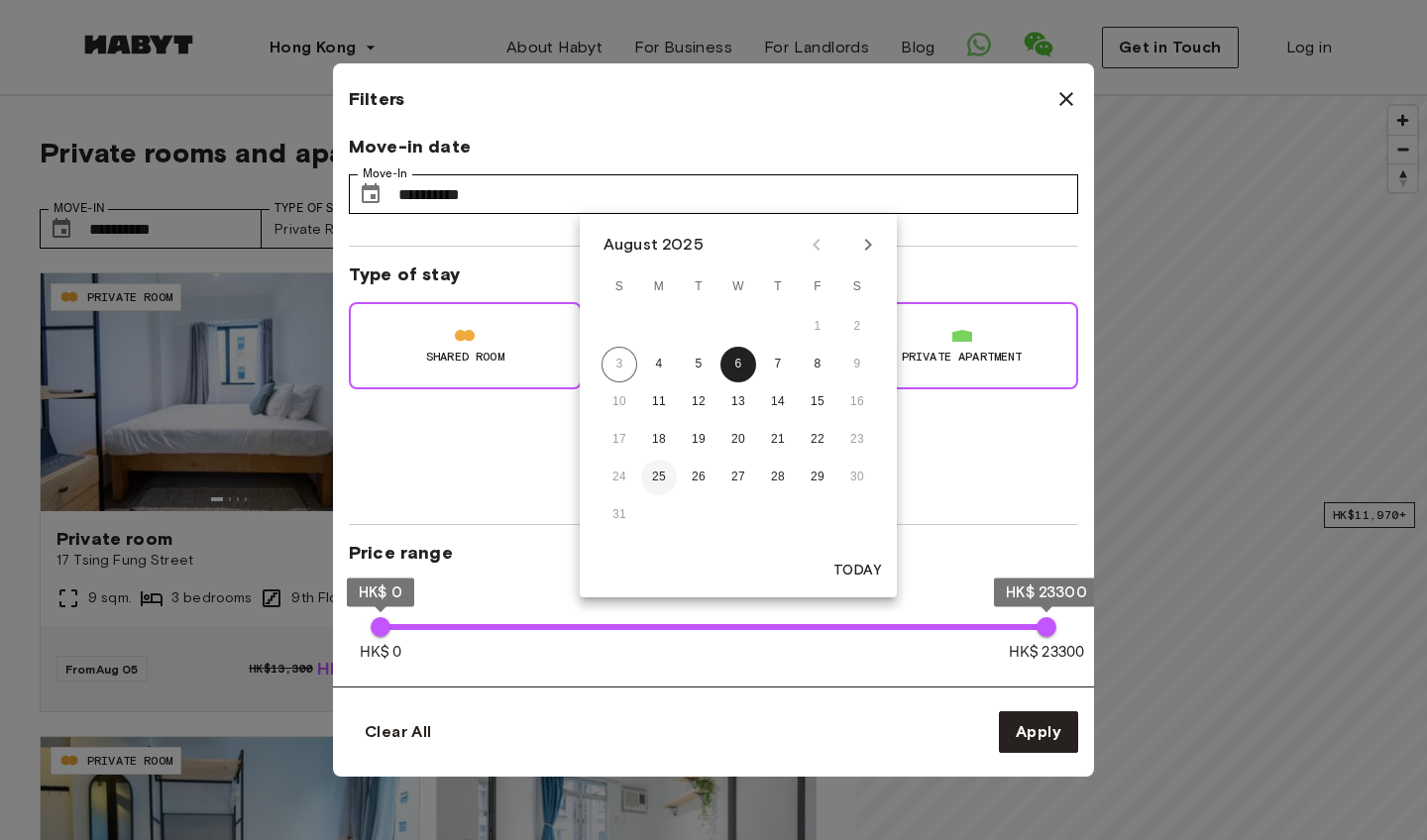 click on "25" at bounding box center (659, 477) 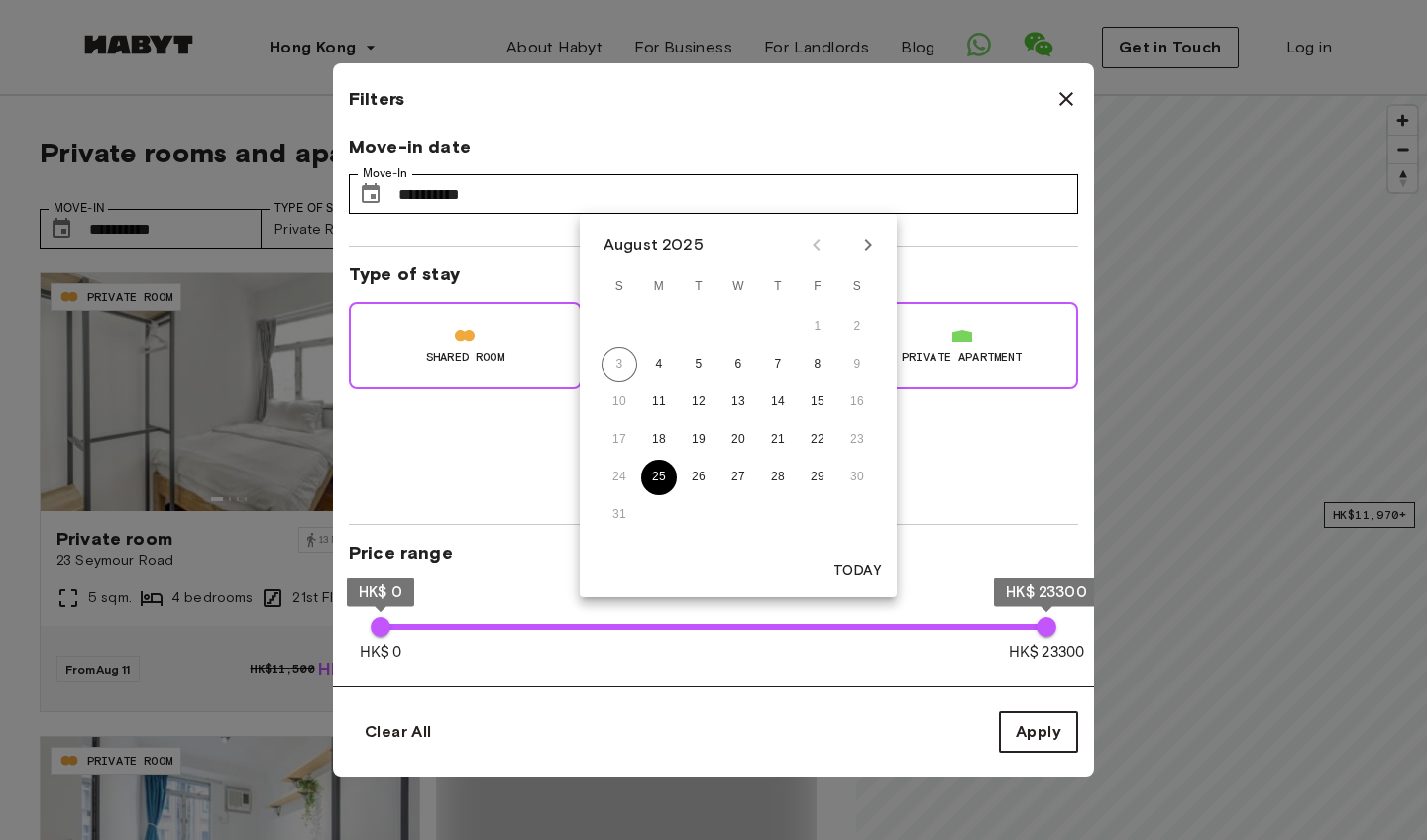 type on "**********" 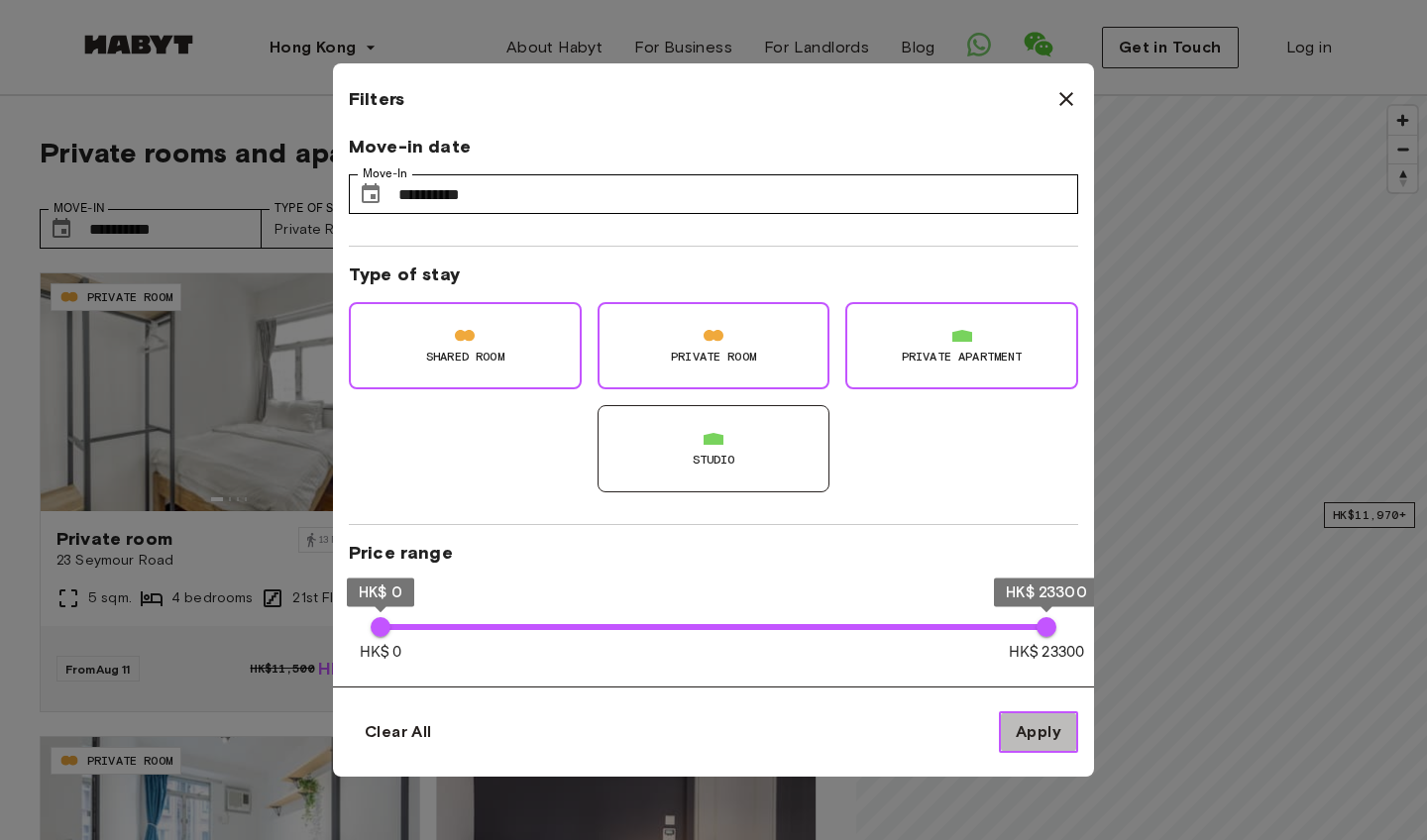 click on "Apply" at bounding box center (1039, 732) 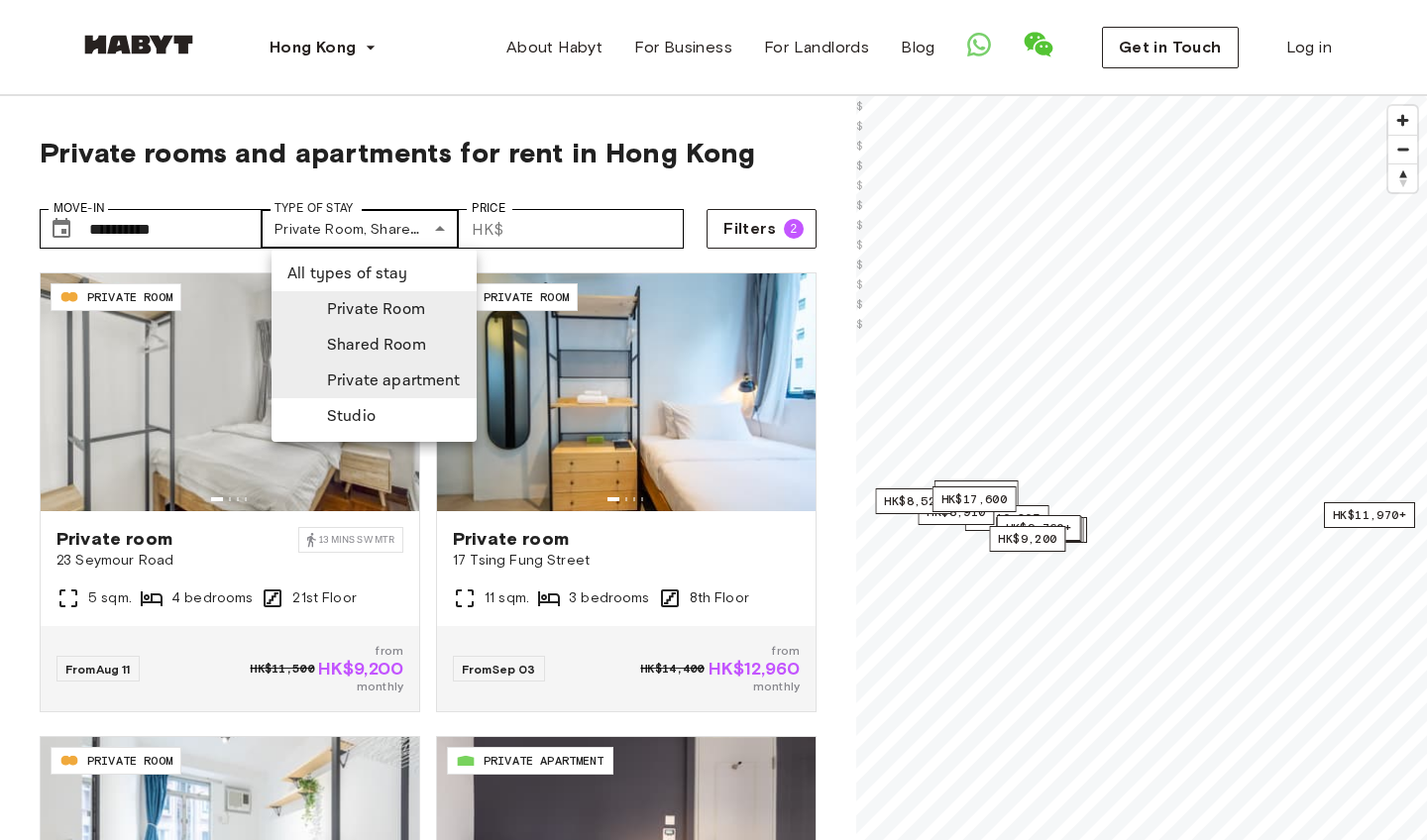 click on "**********" at bounding box center [714, 2366] 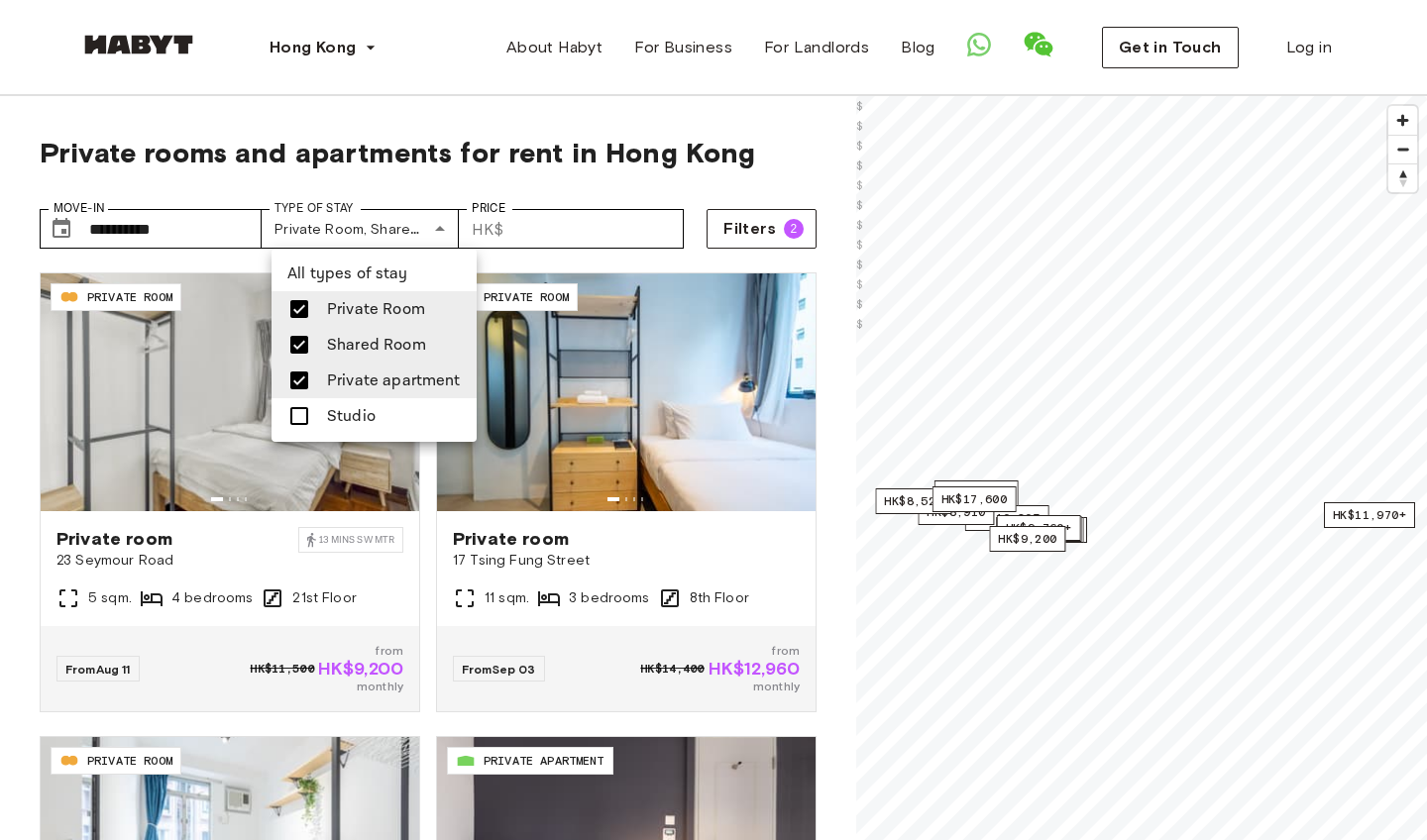 click at bounding box center (299, 416) 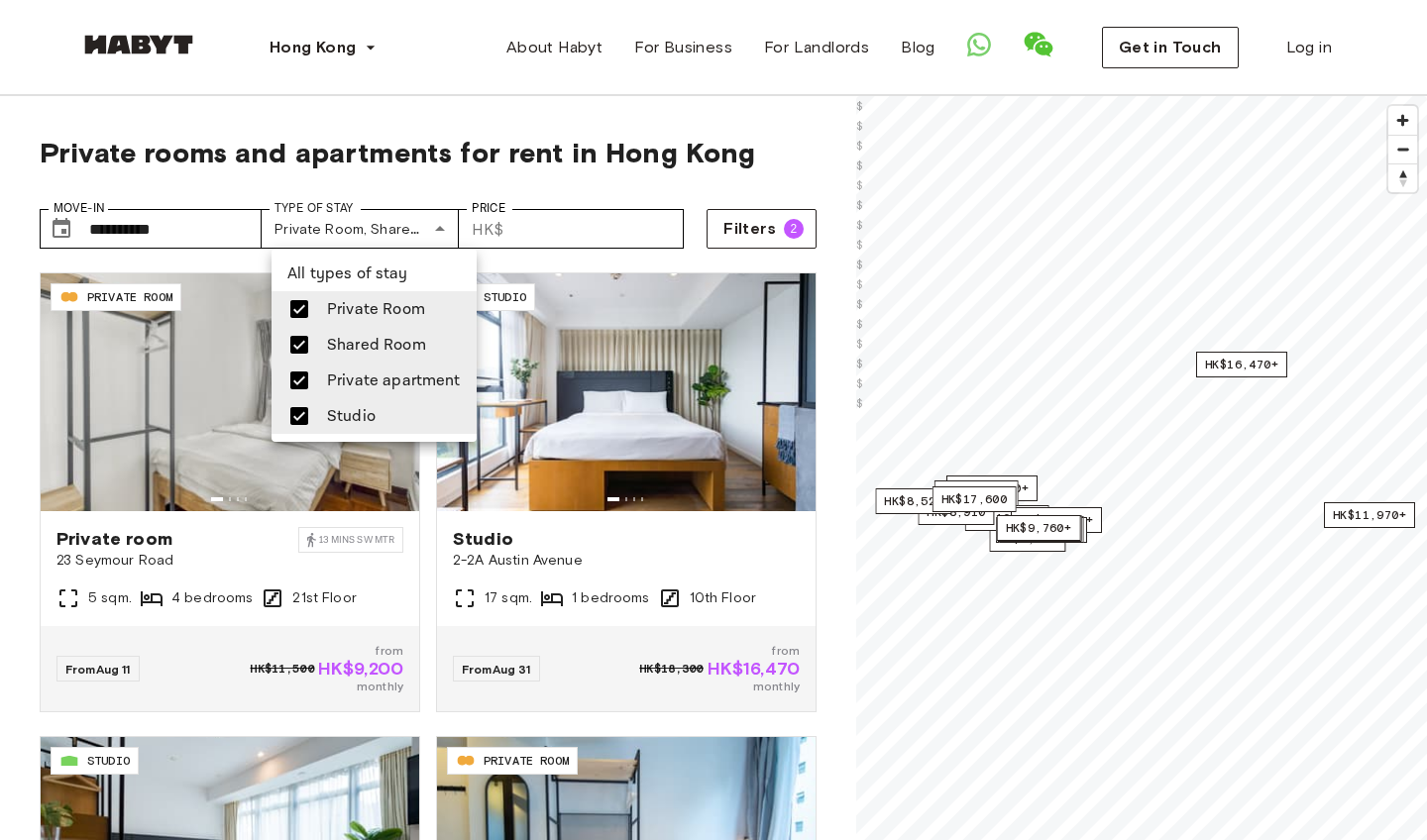 type on "**********" 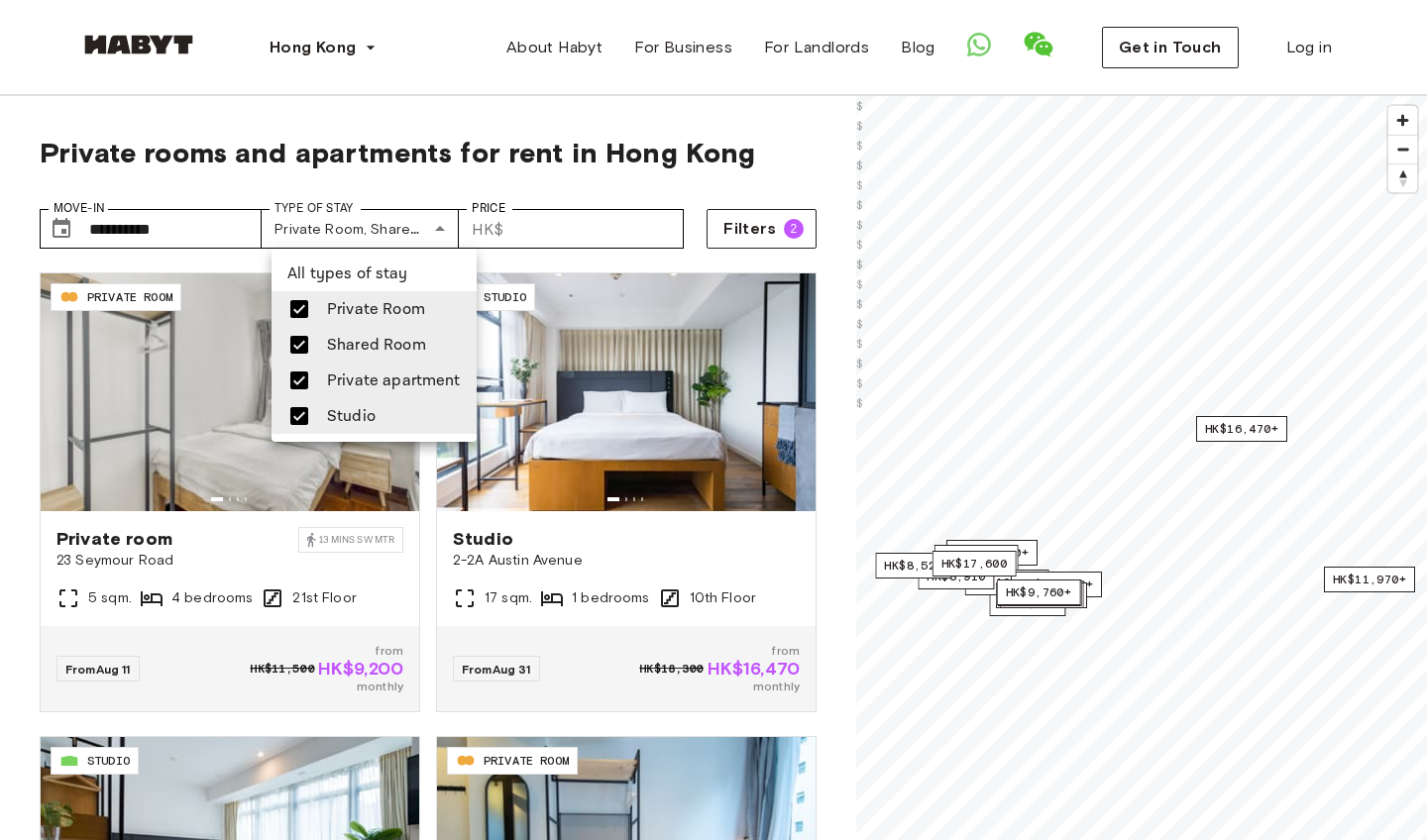 click at bounding box center [714, 420] 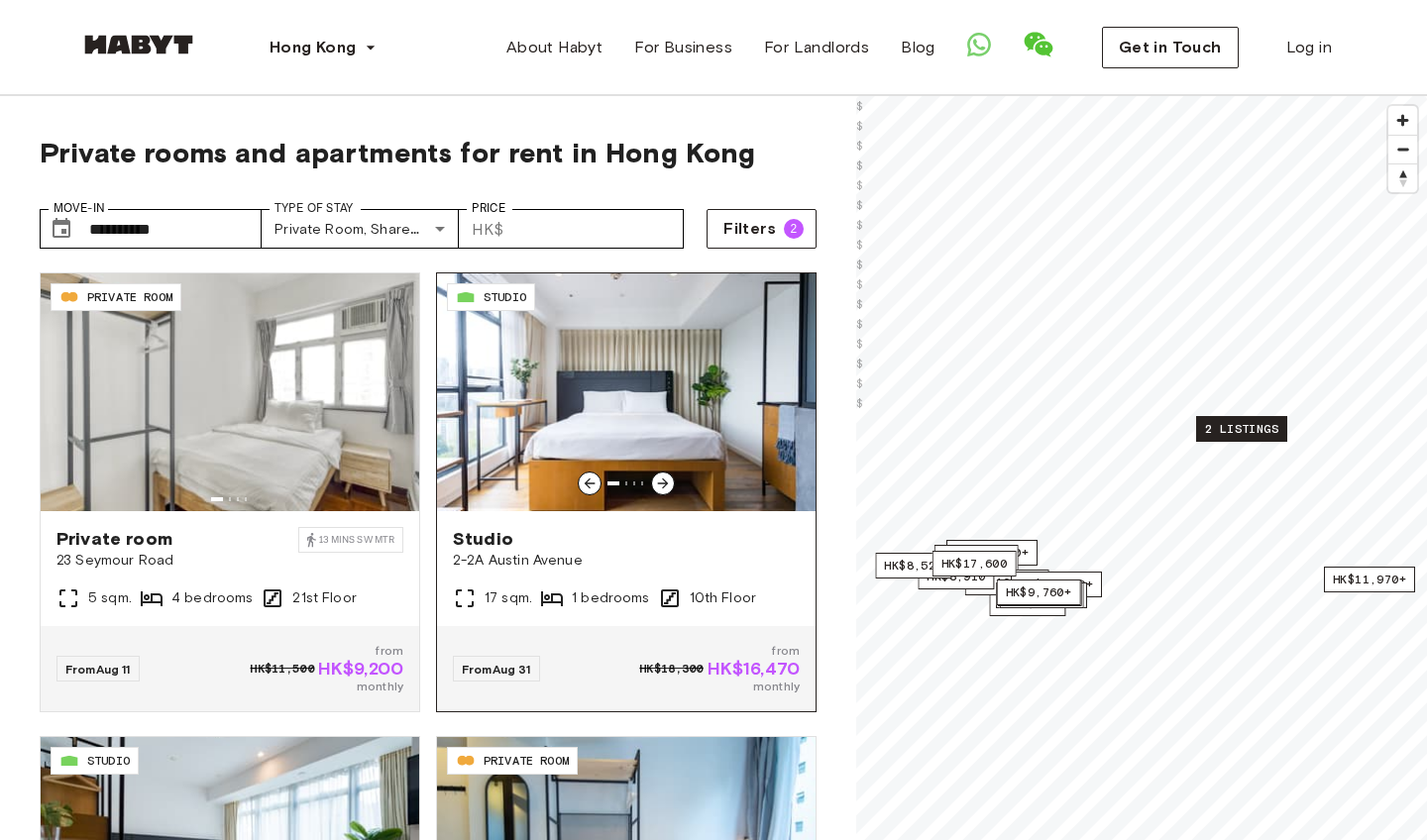 click 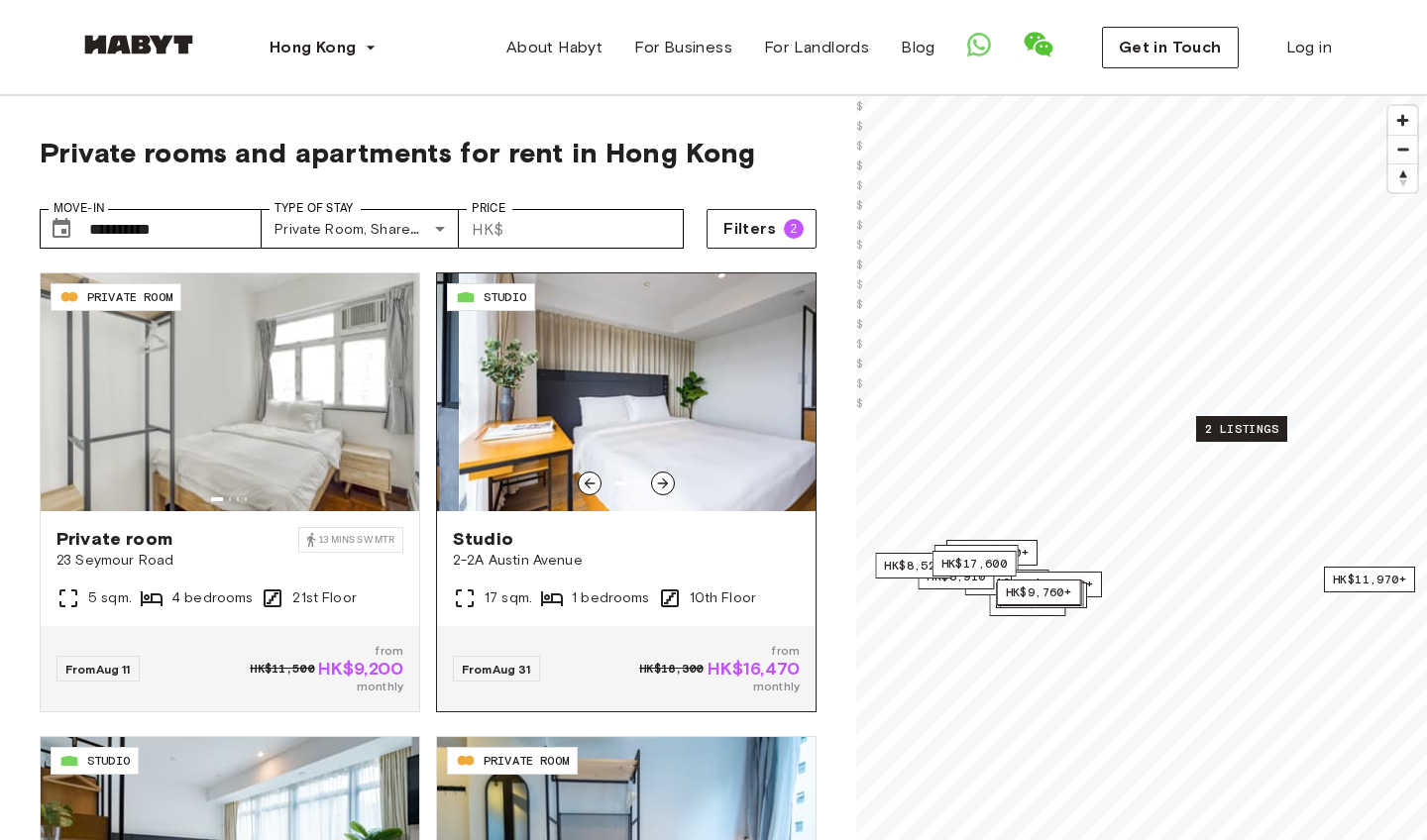 click 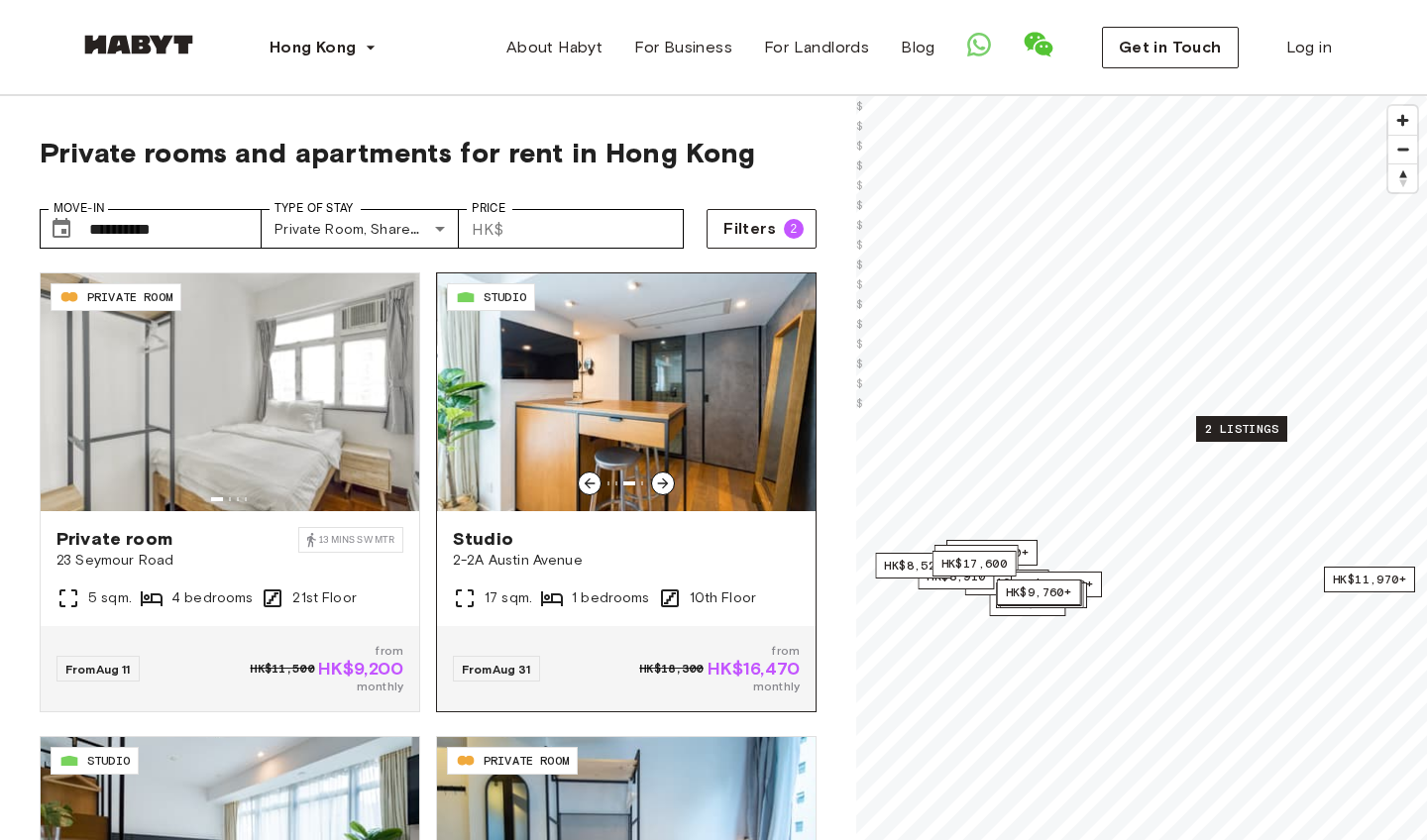 click 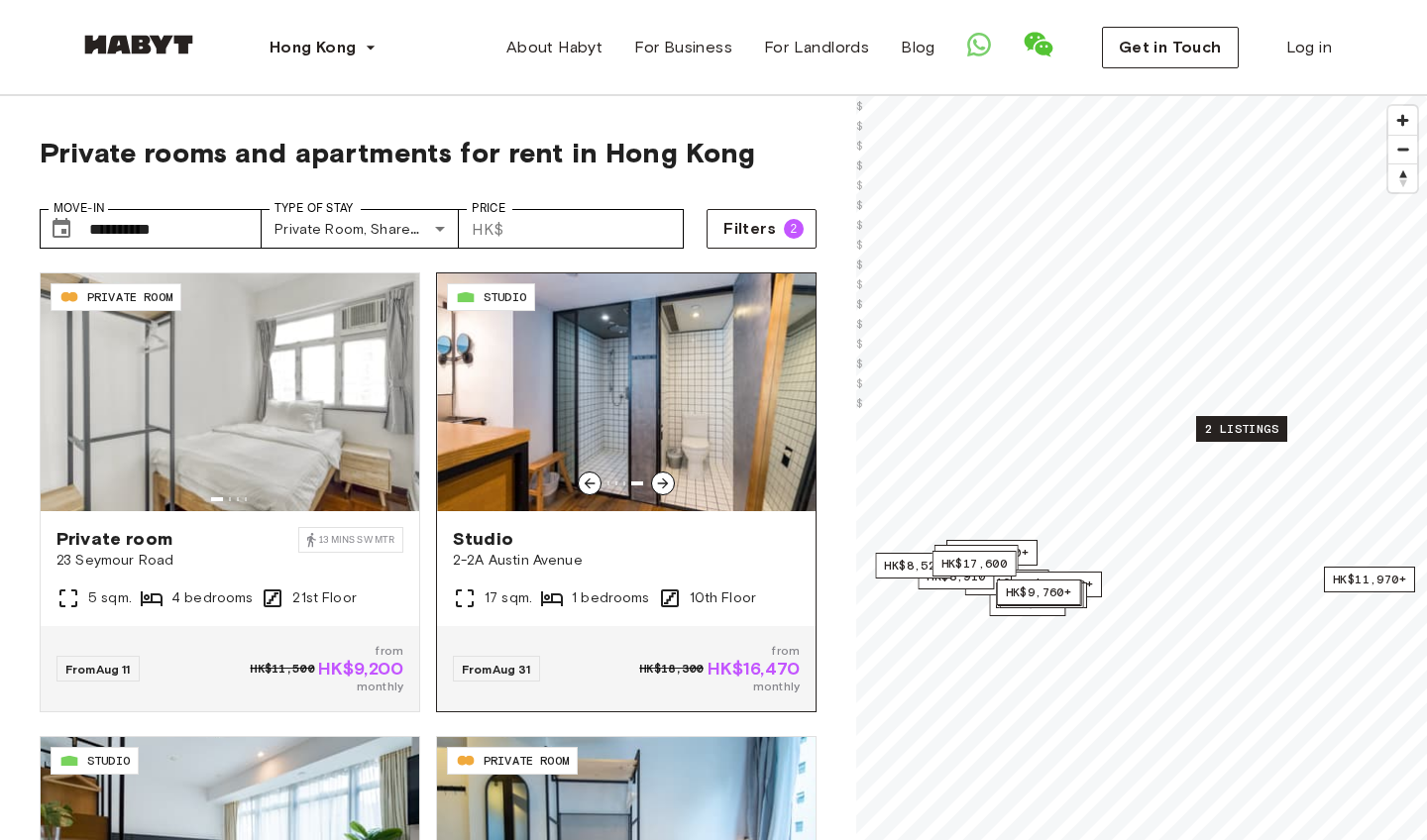 click 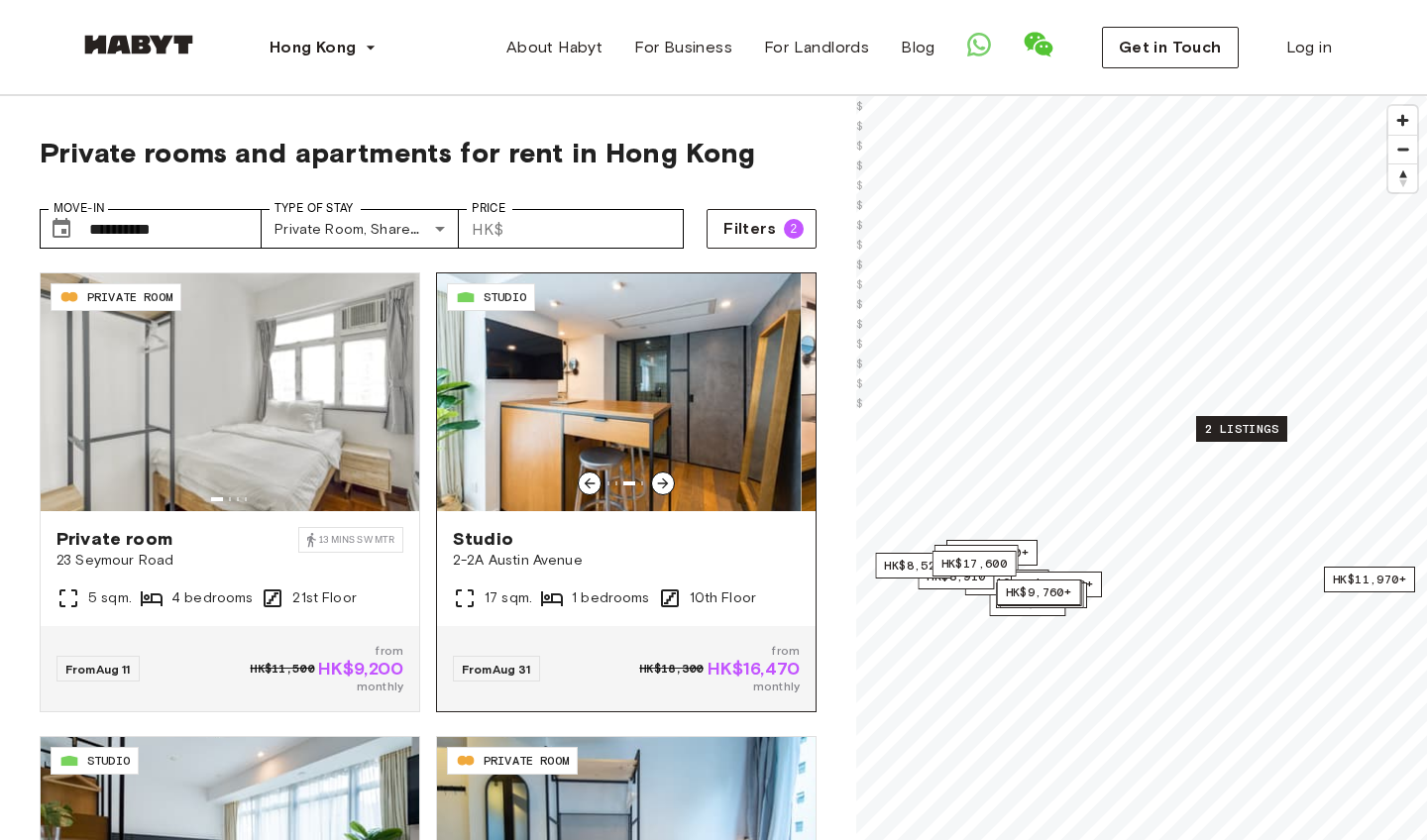 click 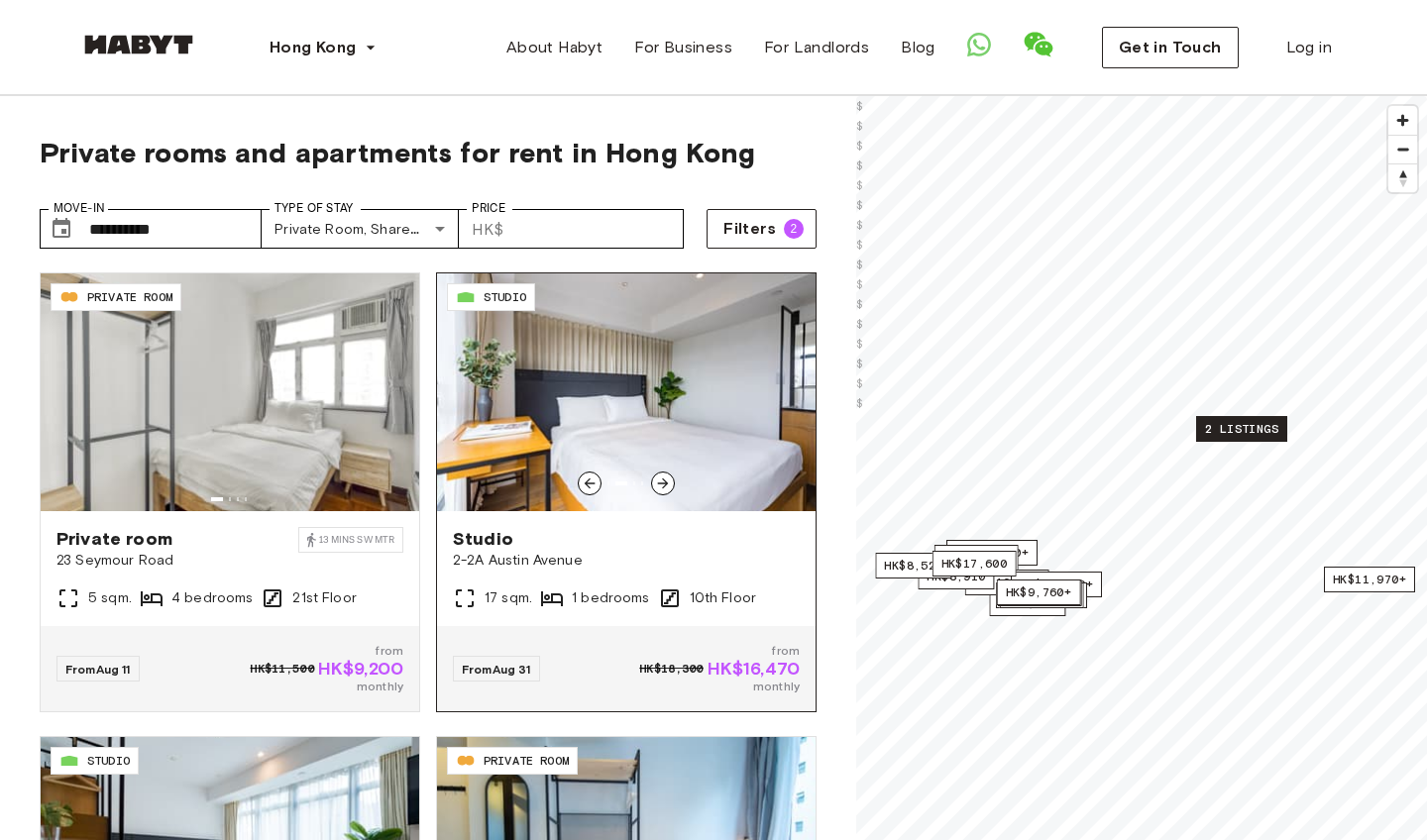 click at bounding box center (663, 483) 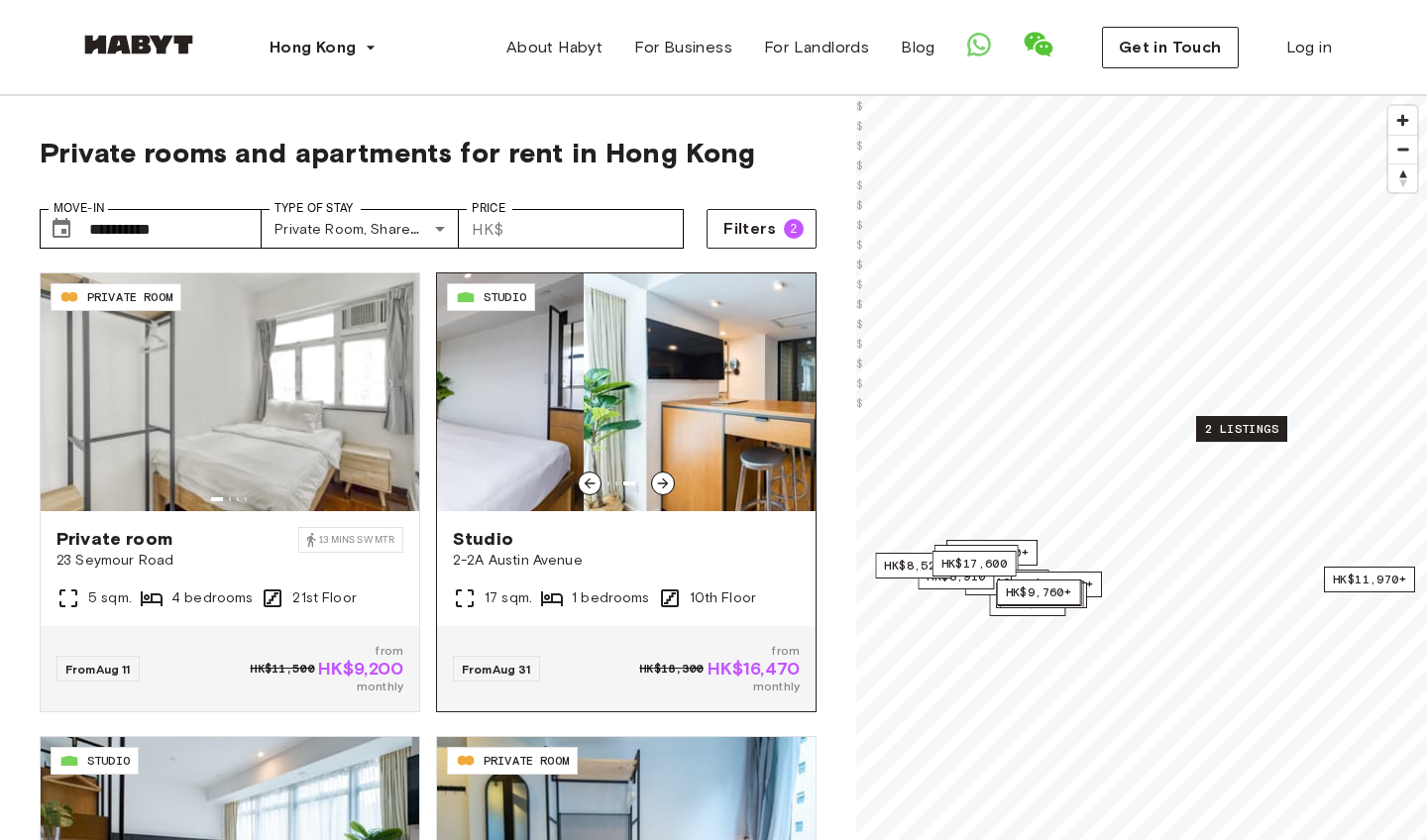 click at bounding box center (663, 483) 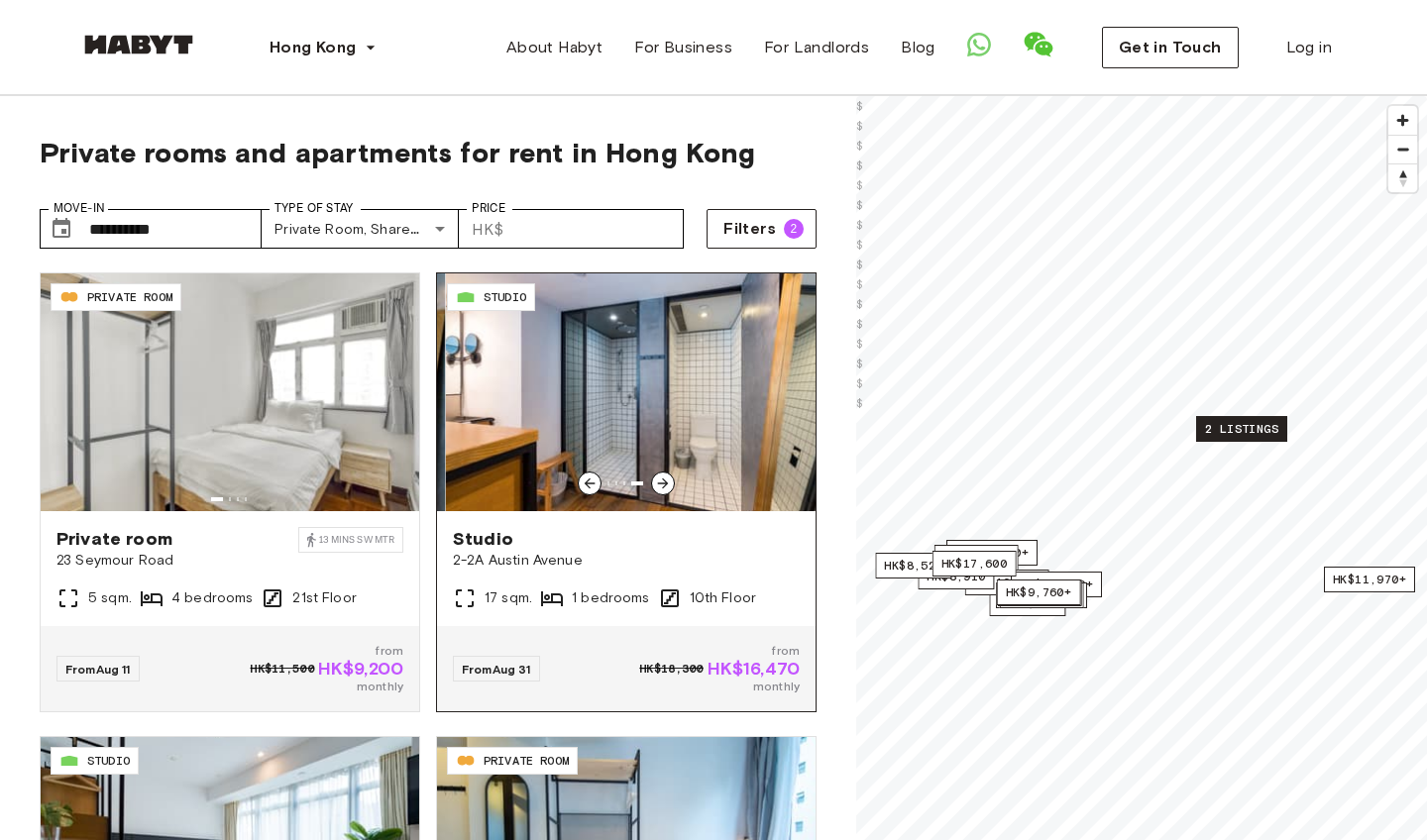 click at bounding box center (663, 483) 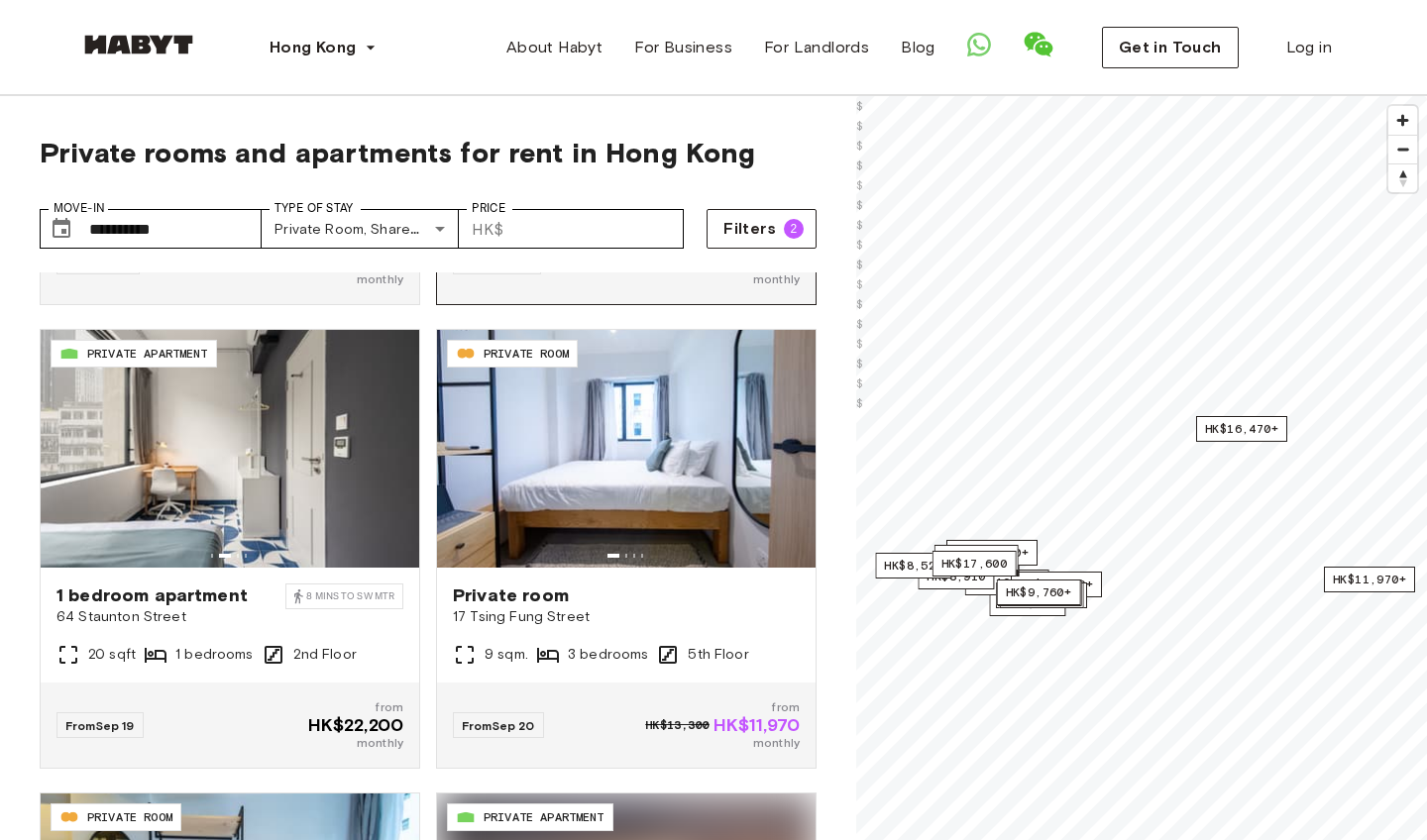 scroll, scrollTop: 2262, scrollLeft: 0, axis: vertical 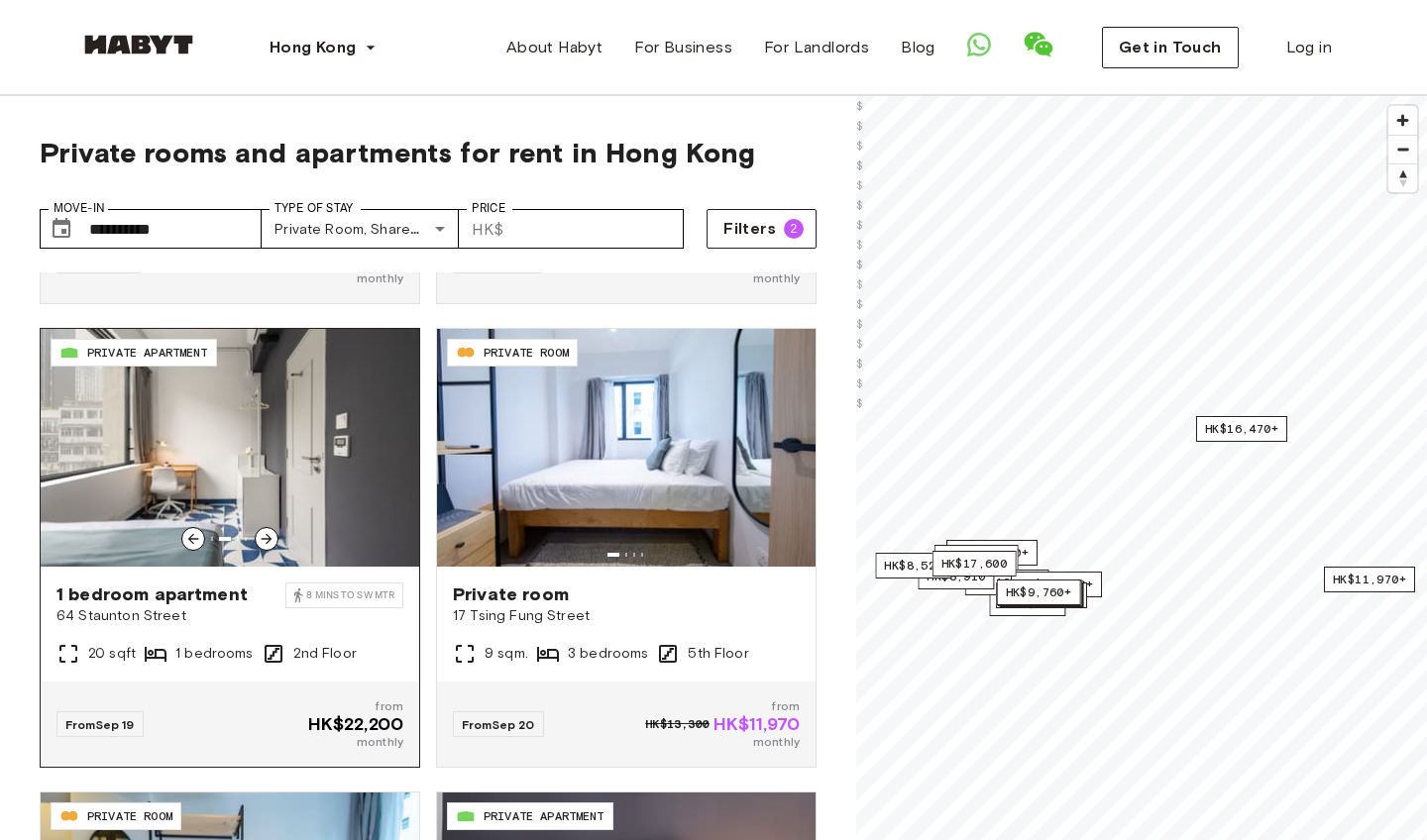 click 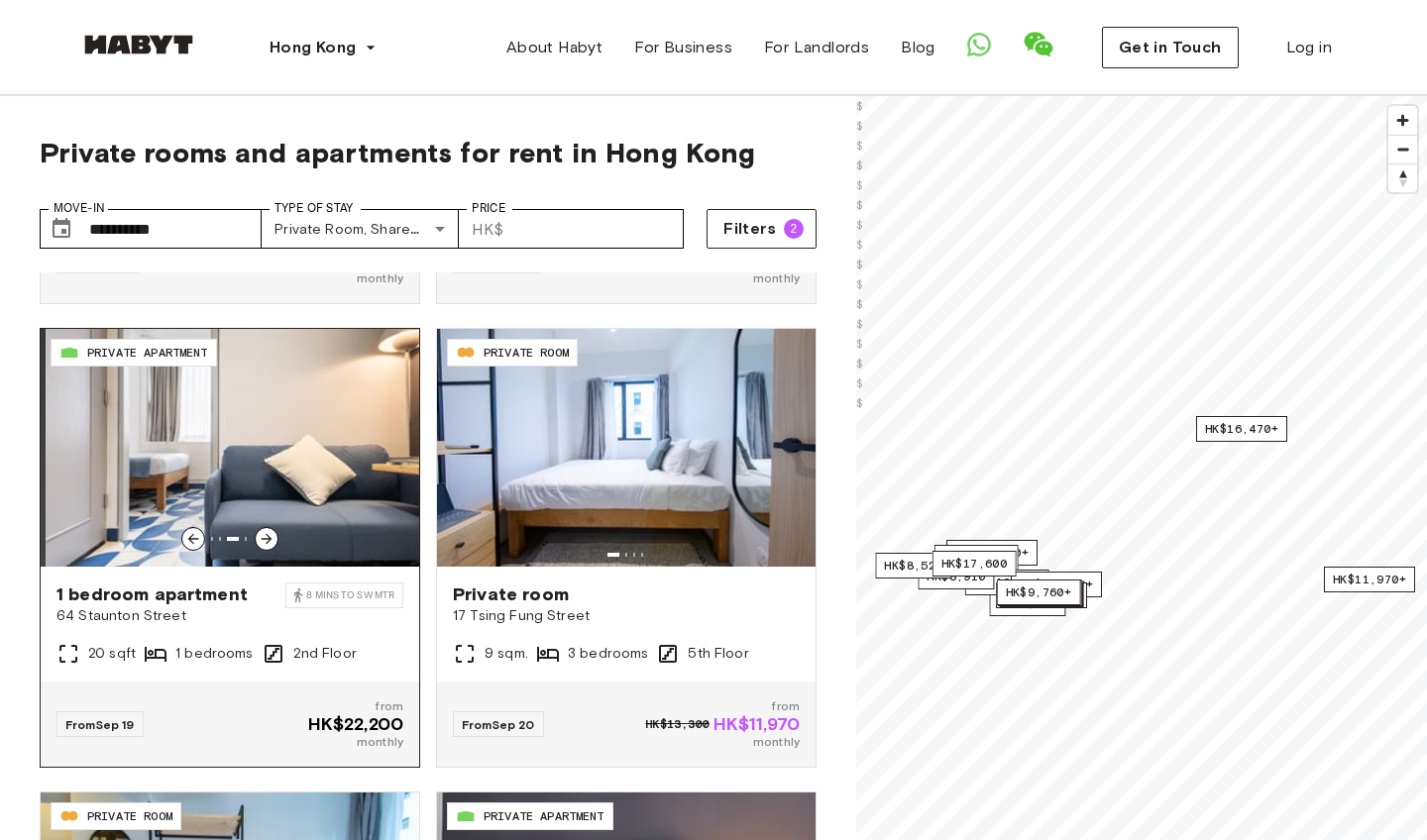 click 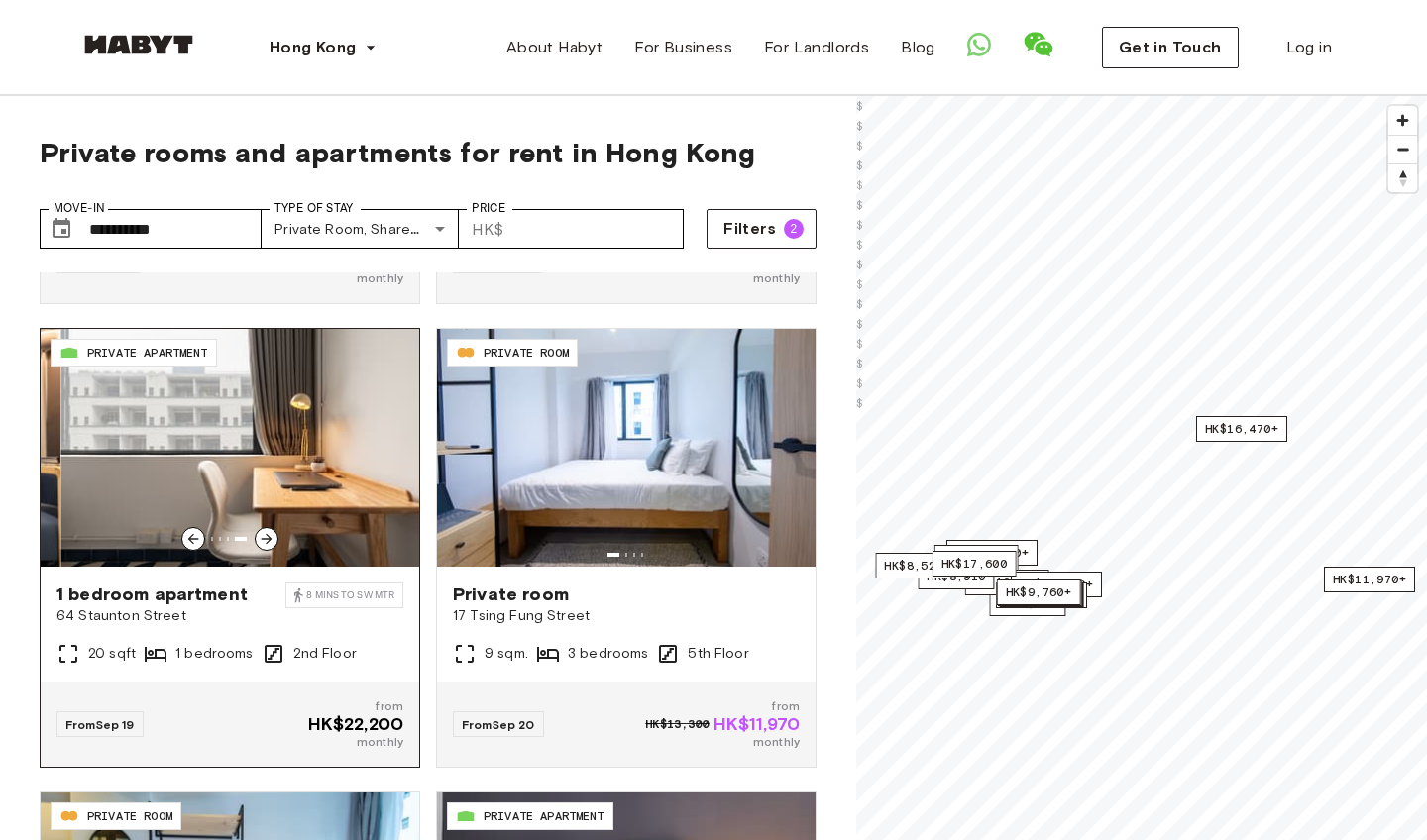 click 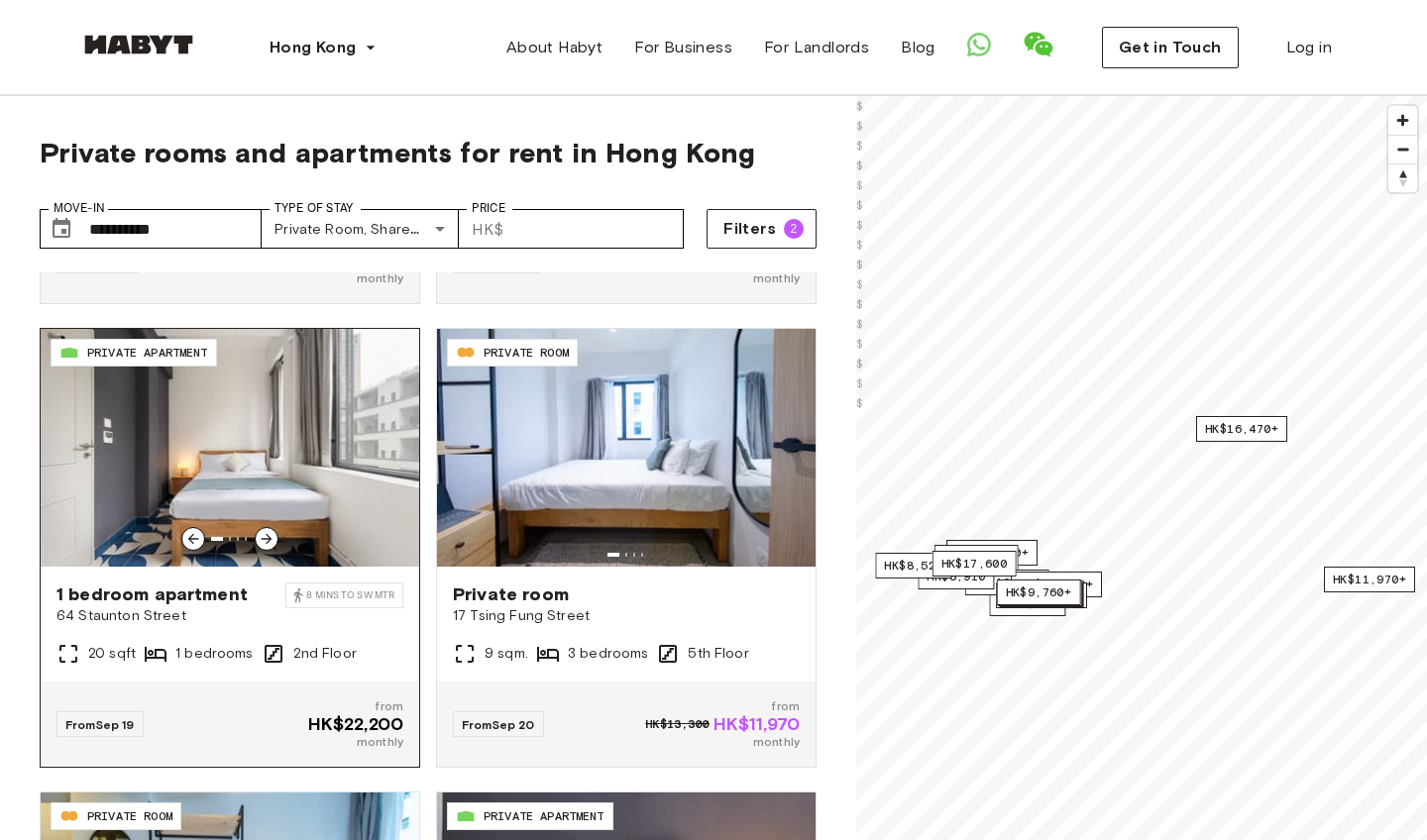 click 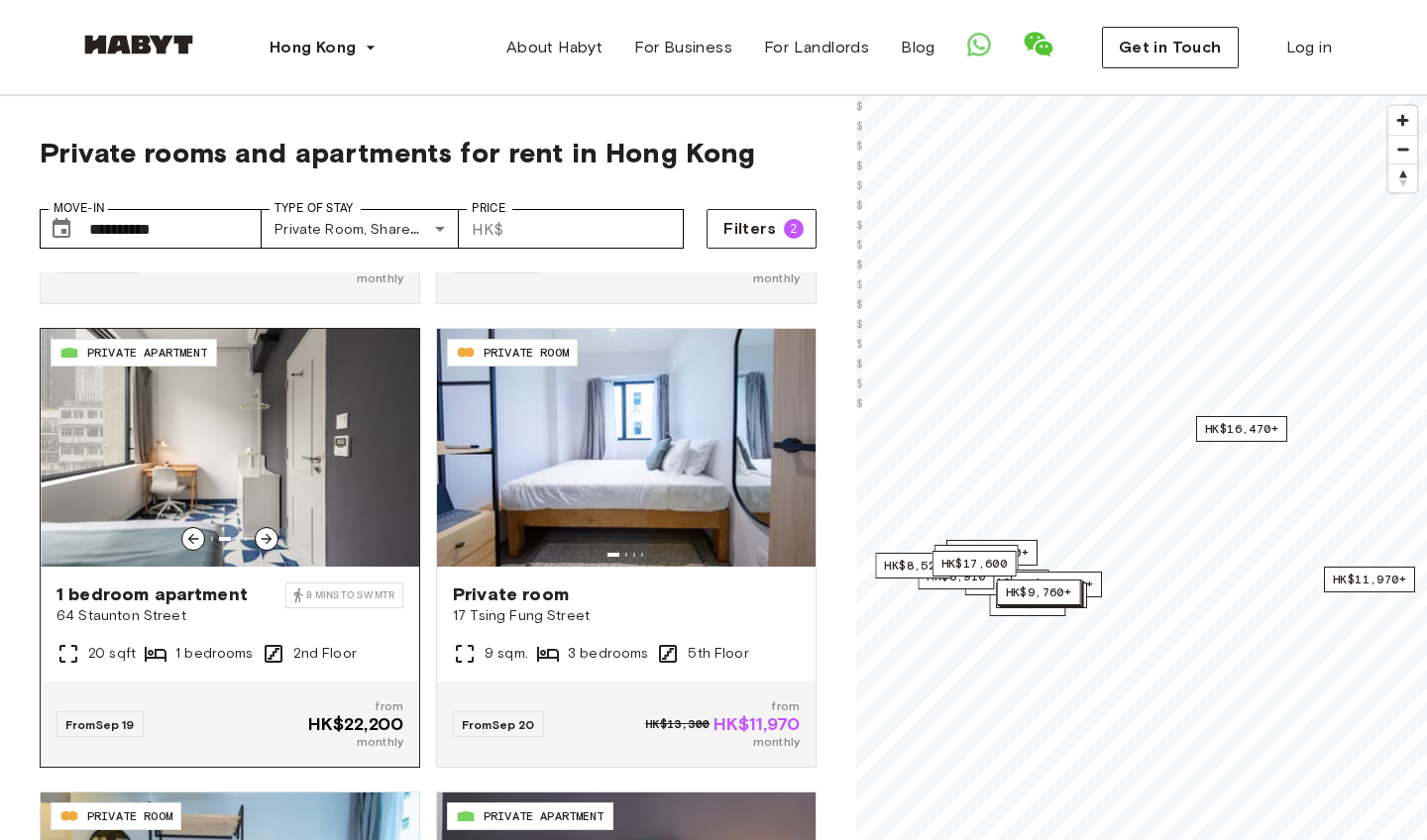 click 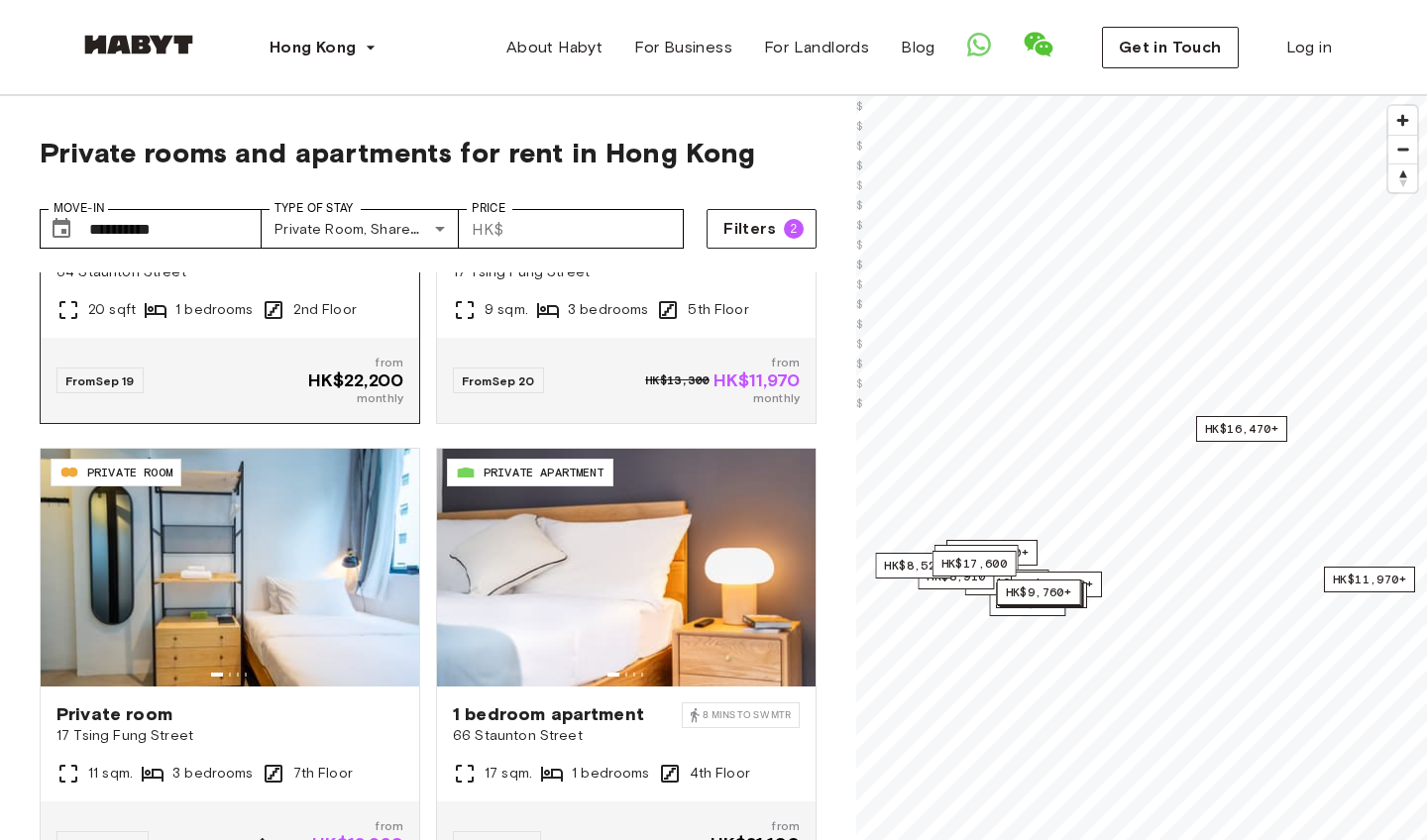 scroll, scrollTop: 2766, scrollLeft: 0, axis: vertical 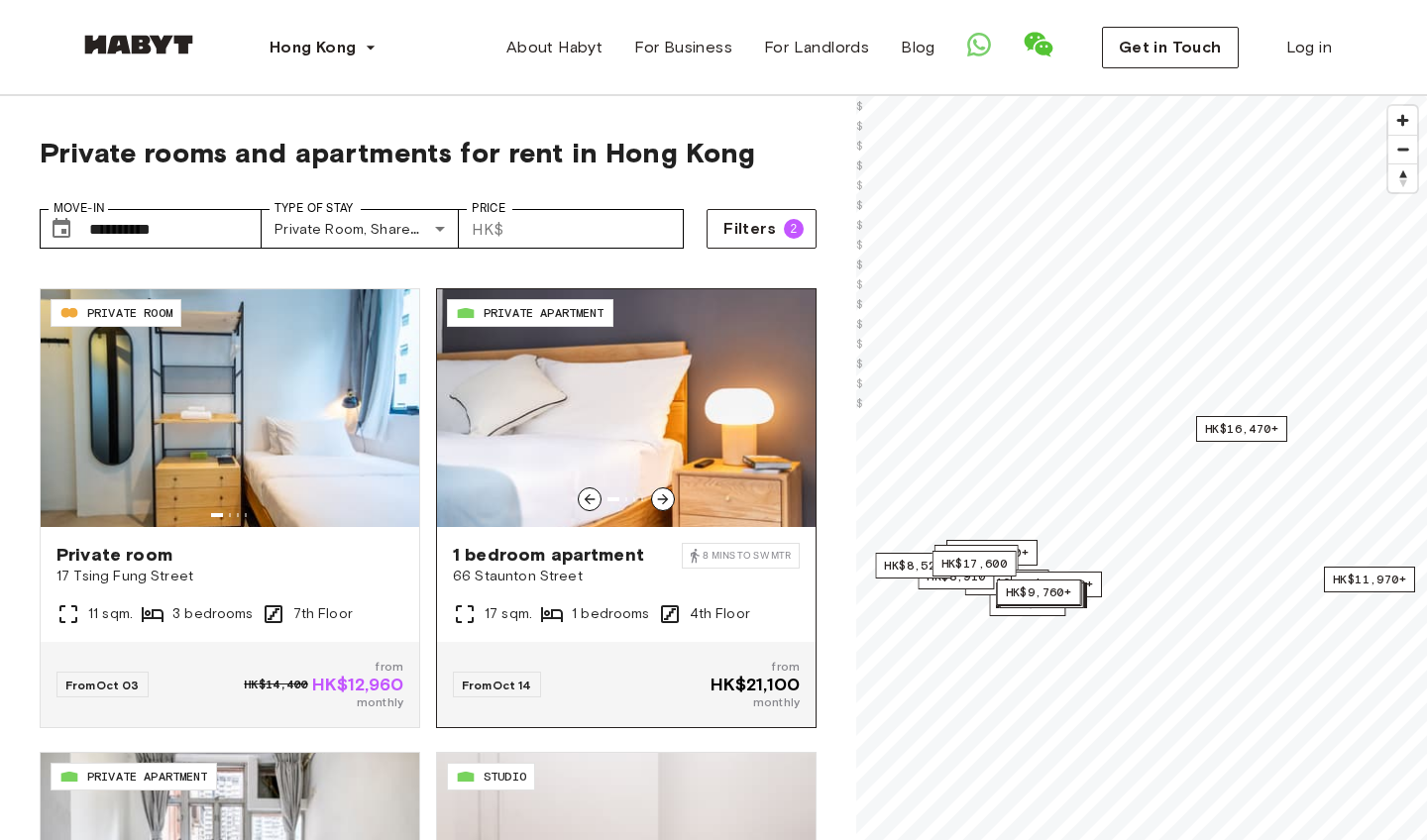 click 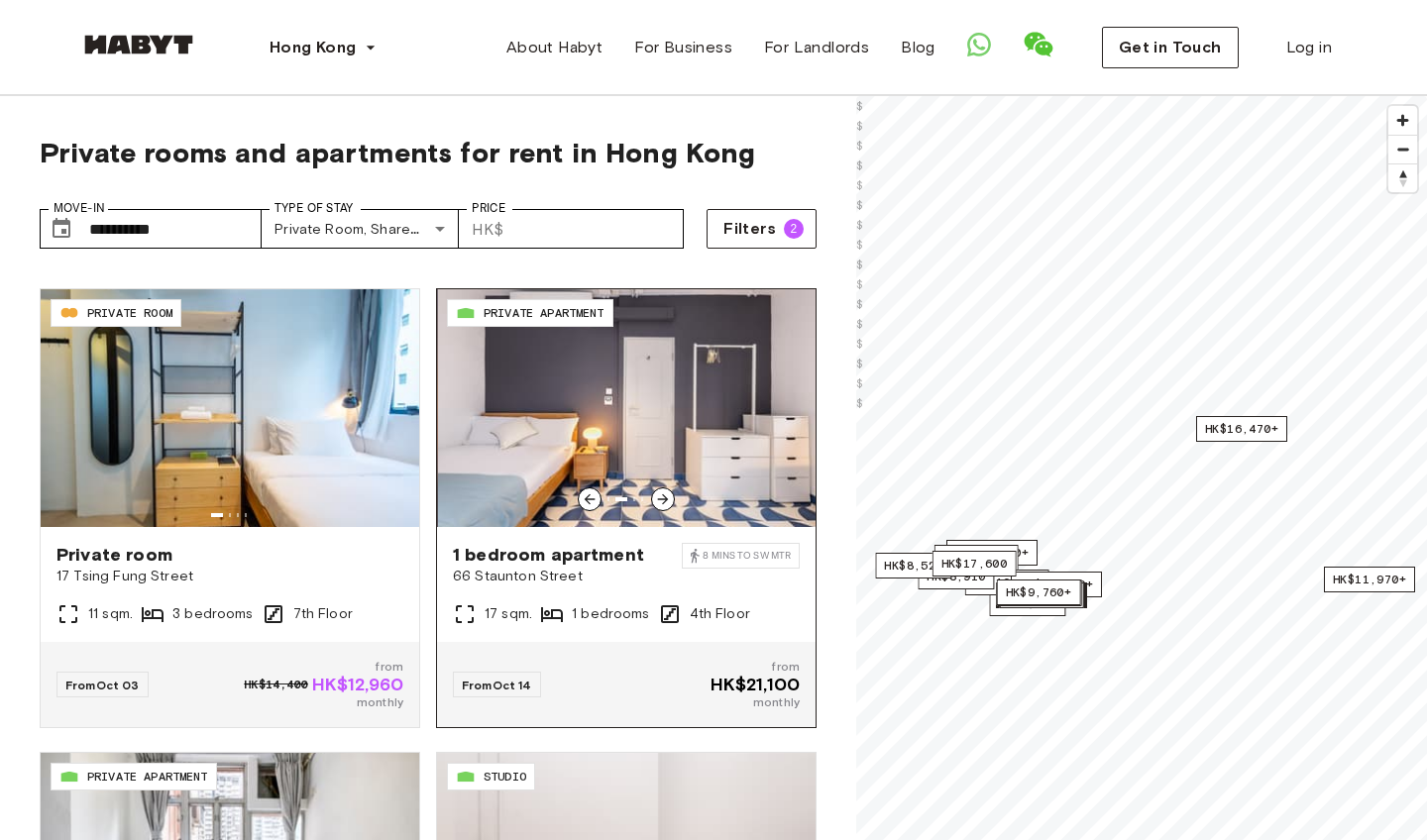 click at bounding box center [663, 499] 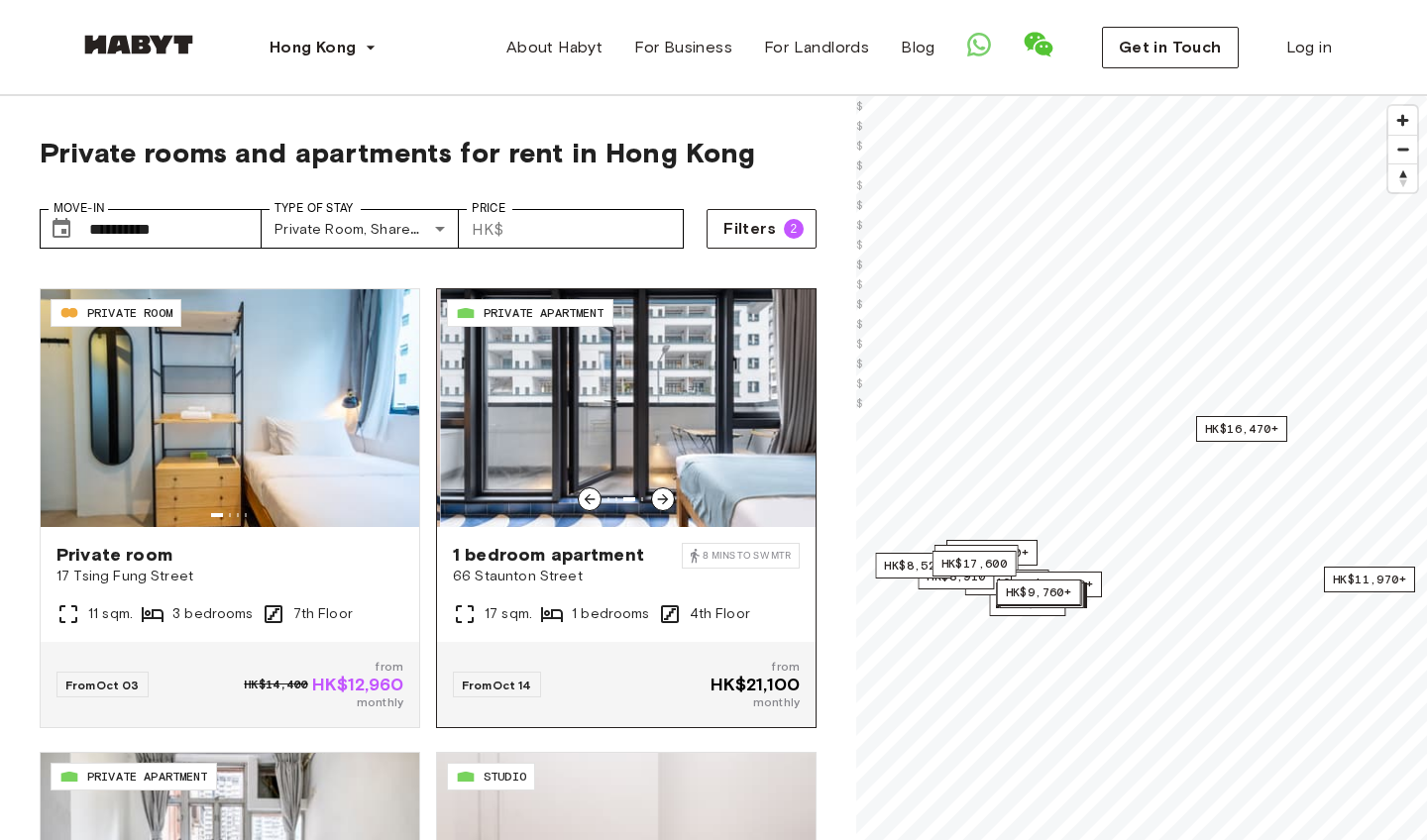 click at bounding box center [629, 408] 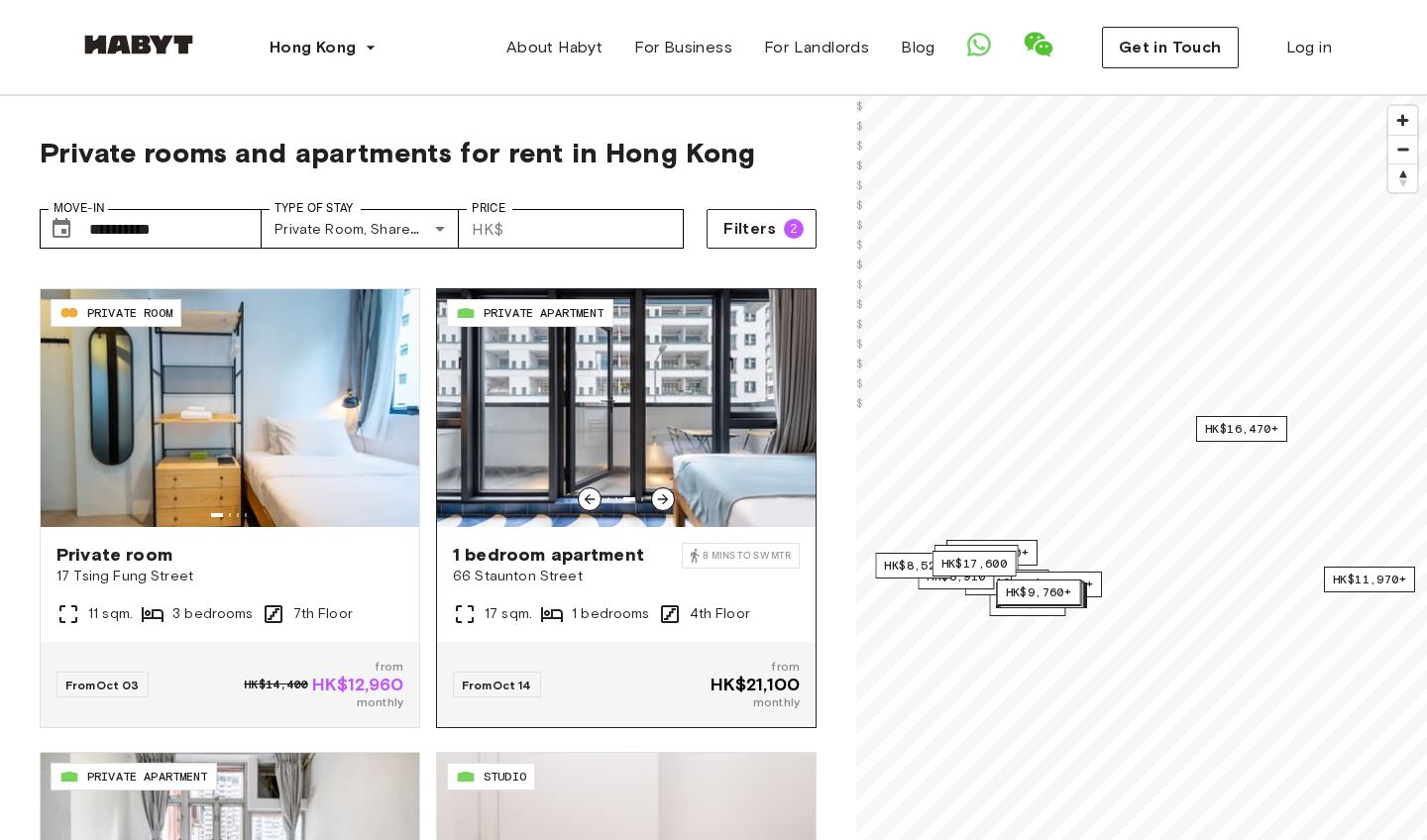 click 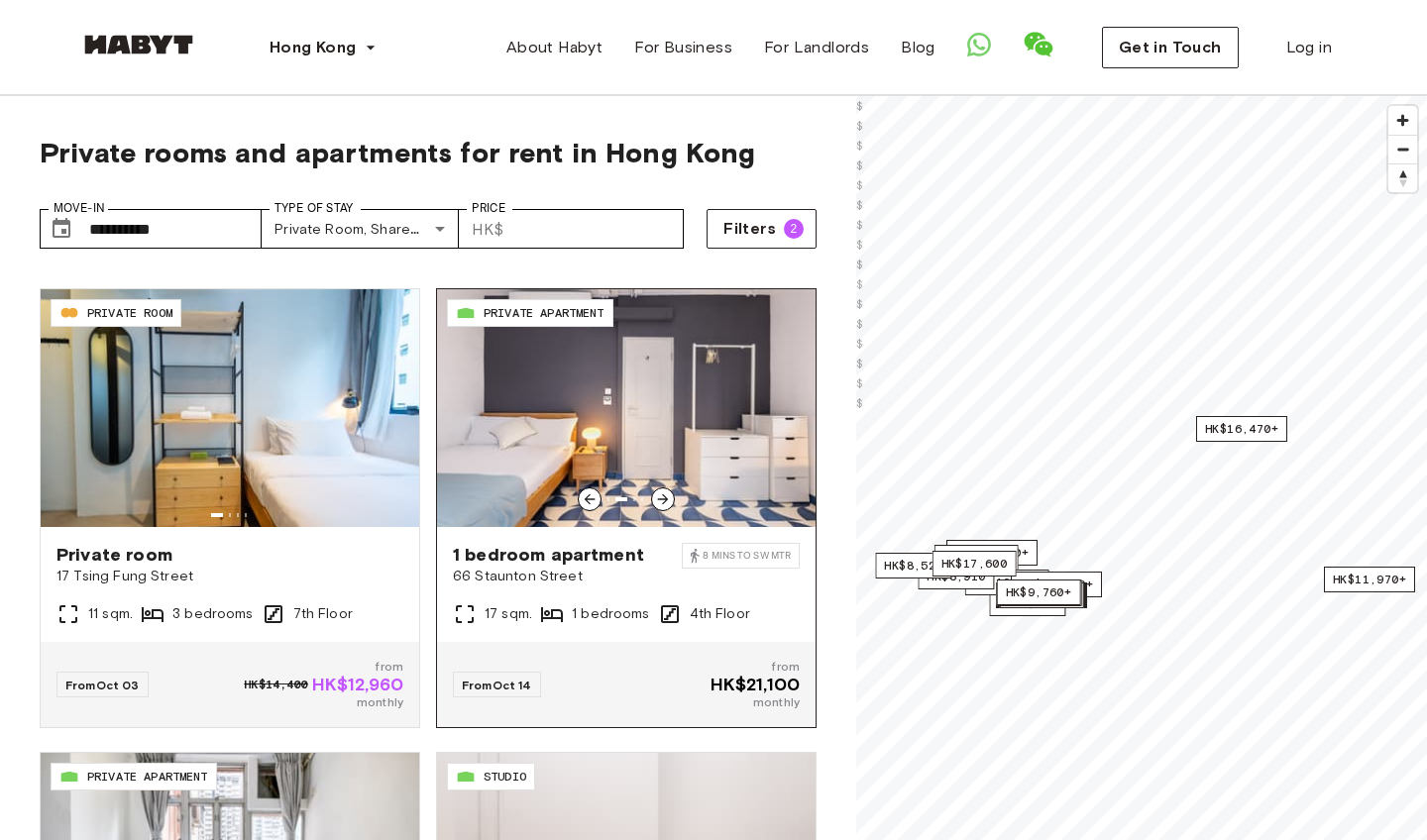 click 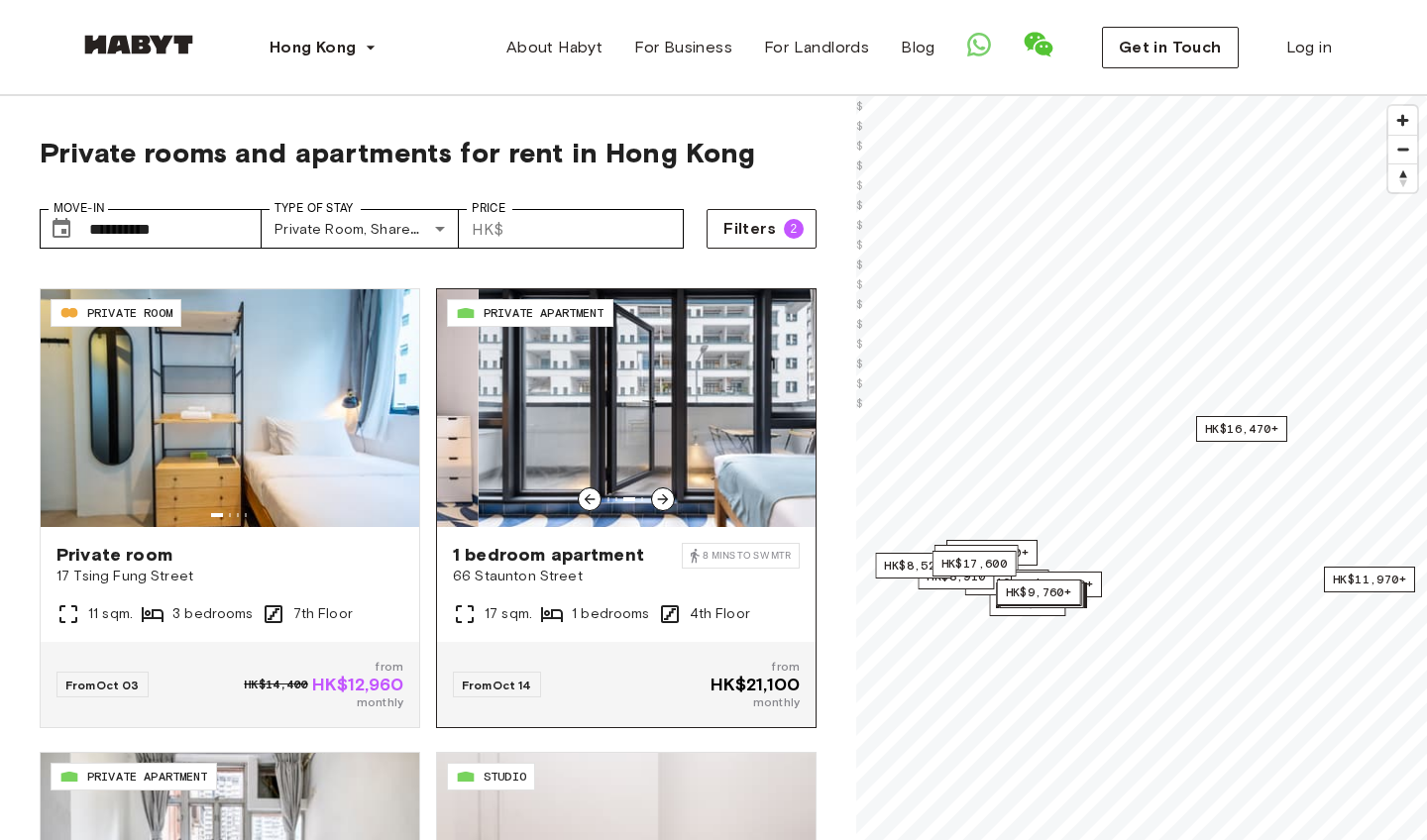 click 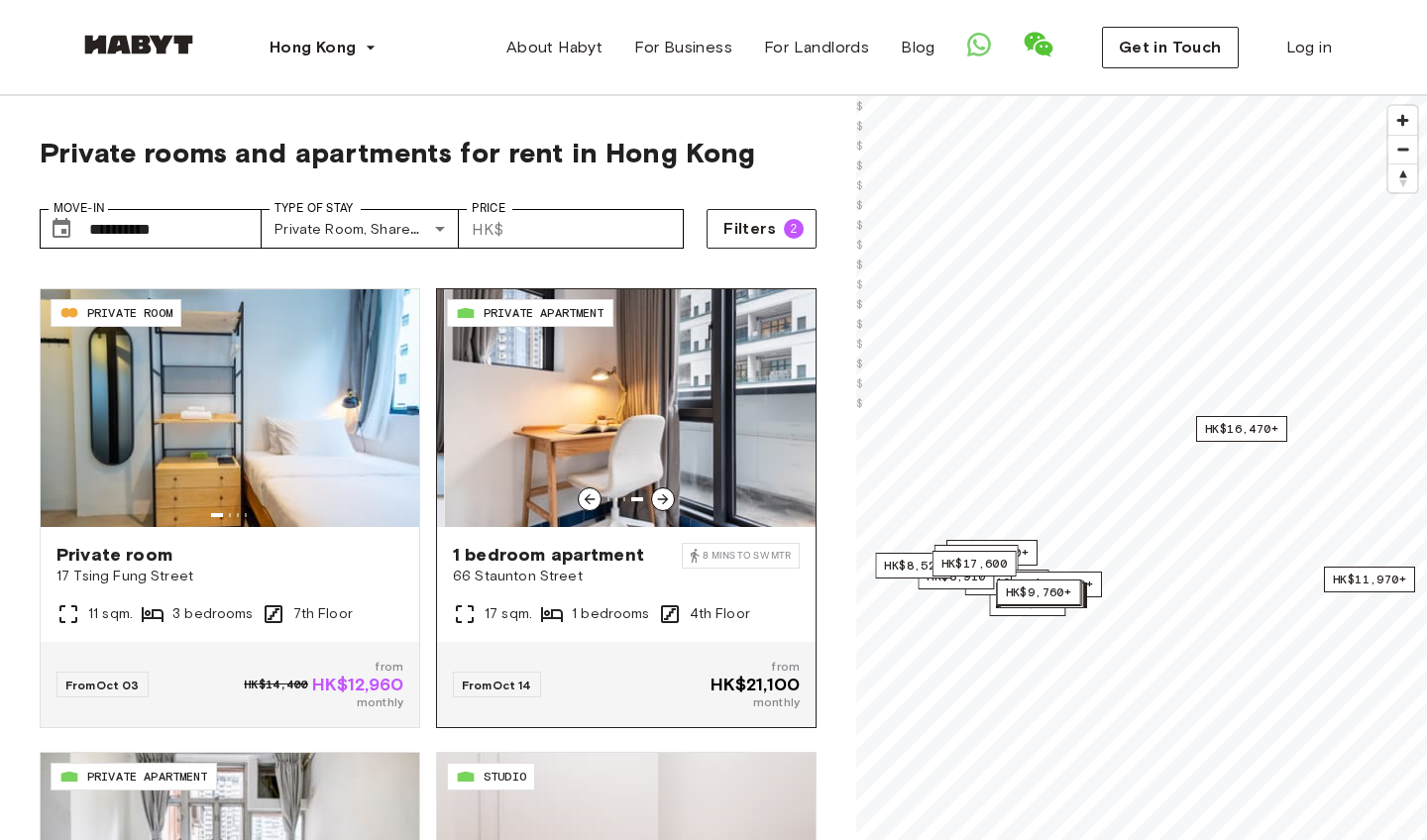 click 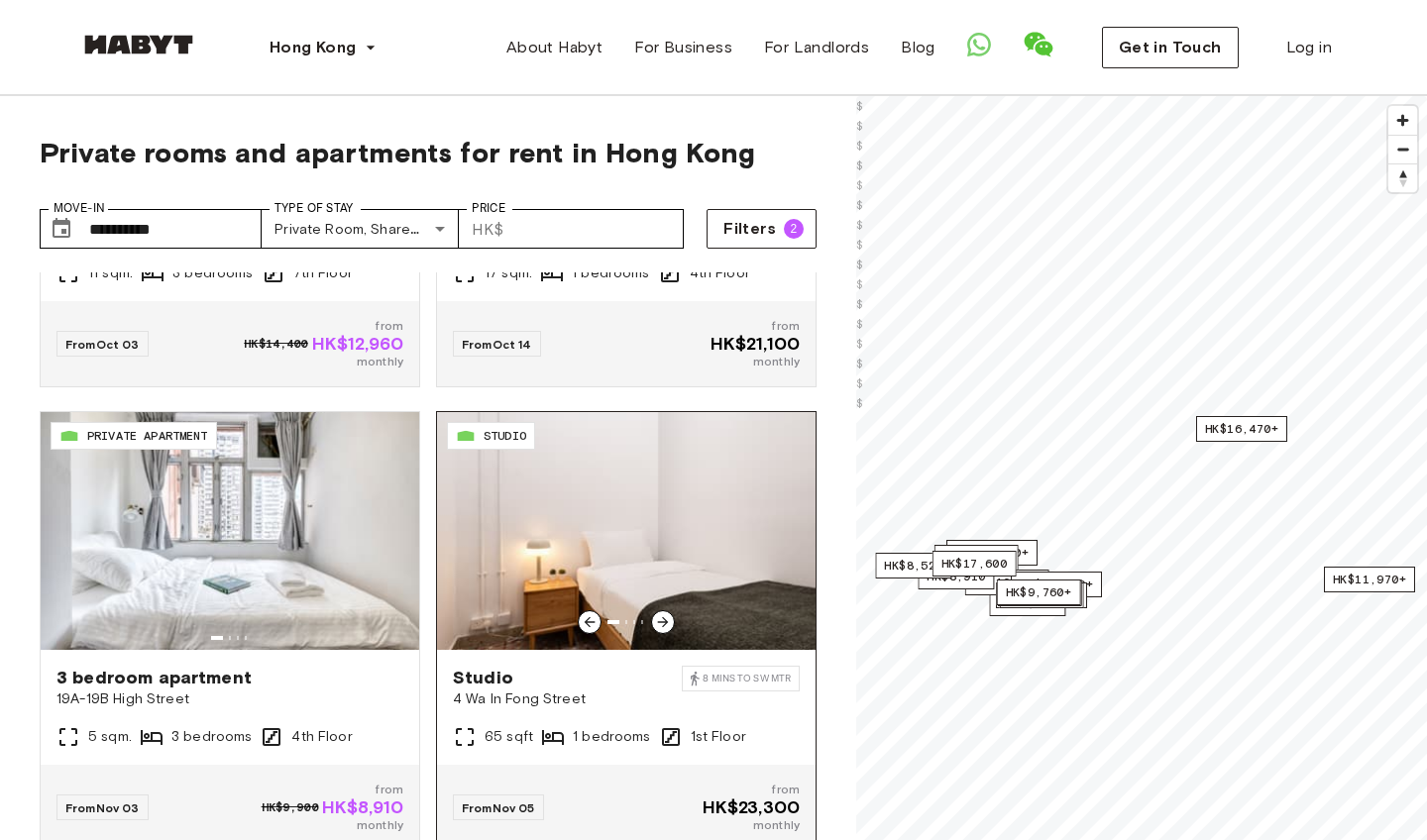 scroll, scrollTop: 3174, scrollLeft: 0, axis: vertical 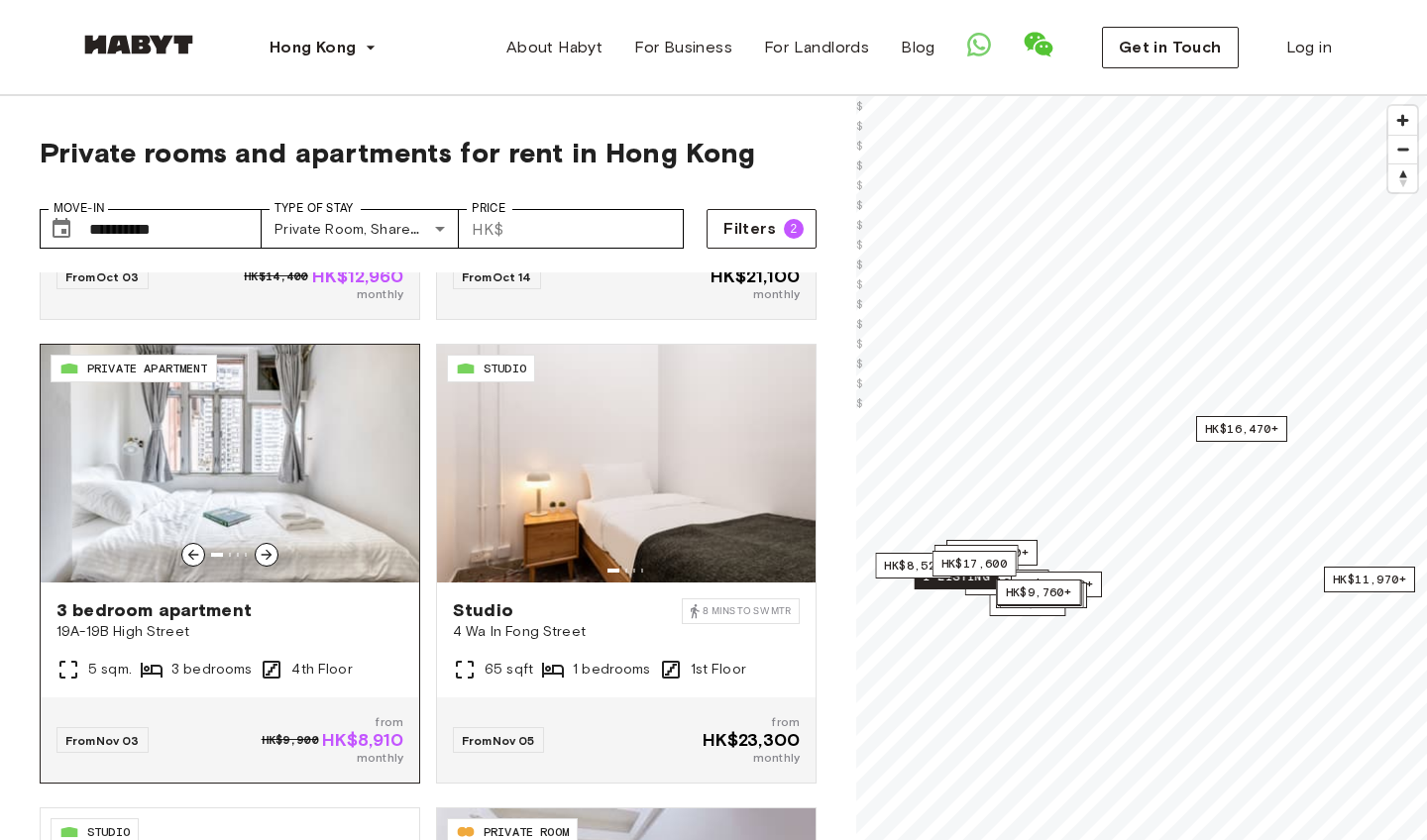 click 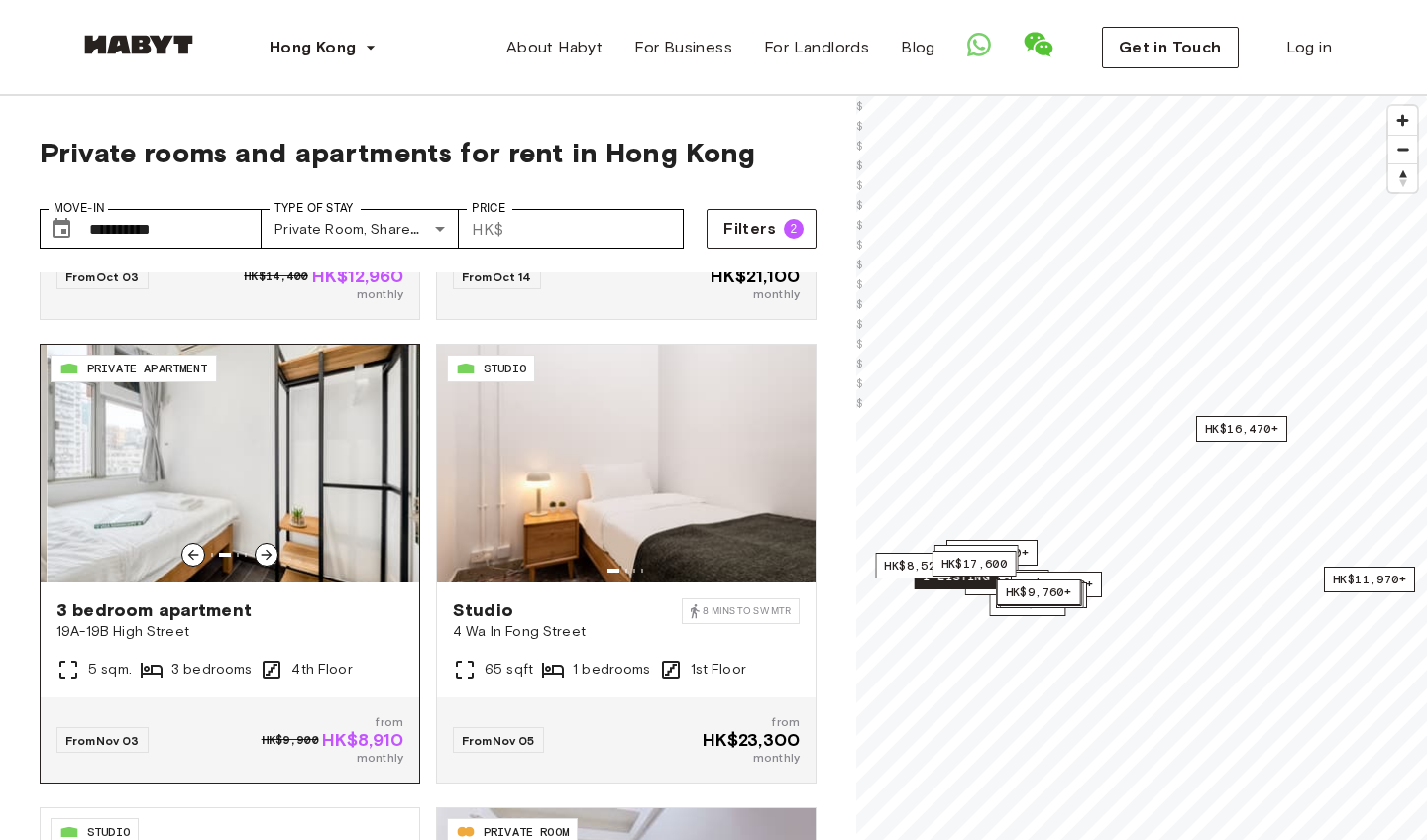 click 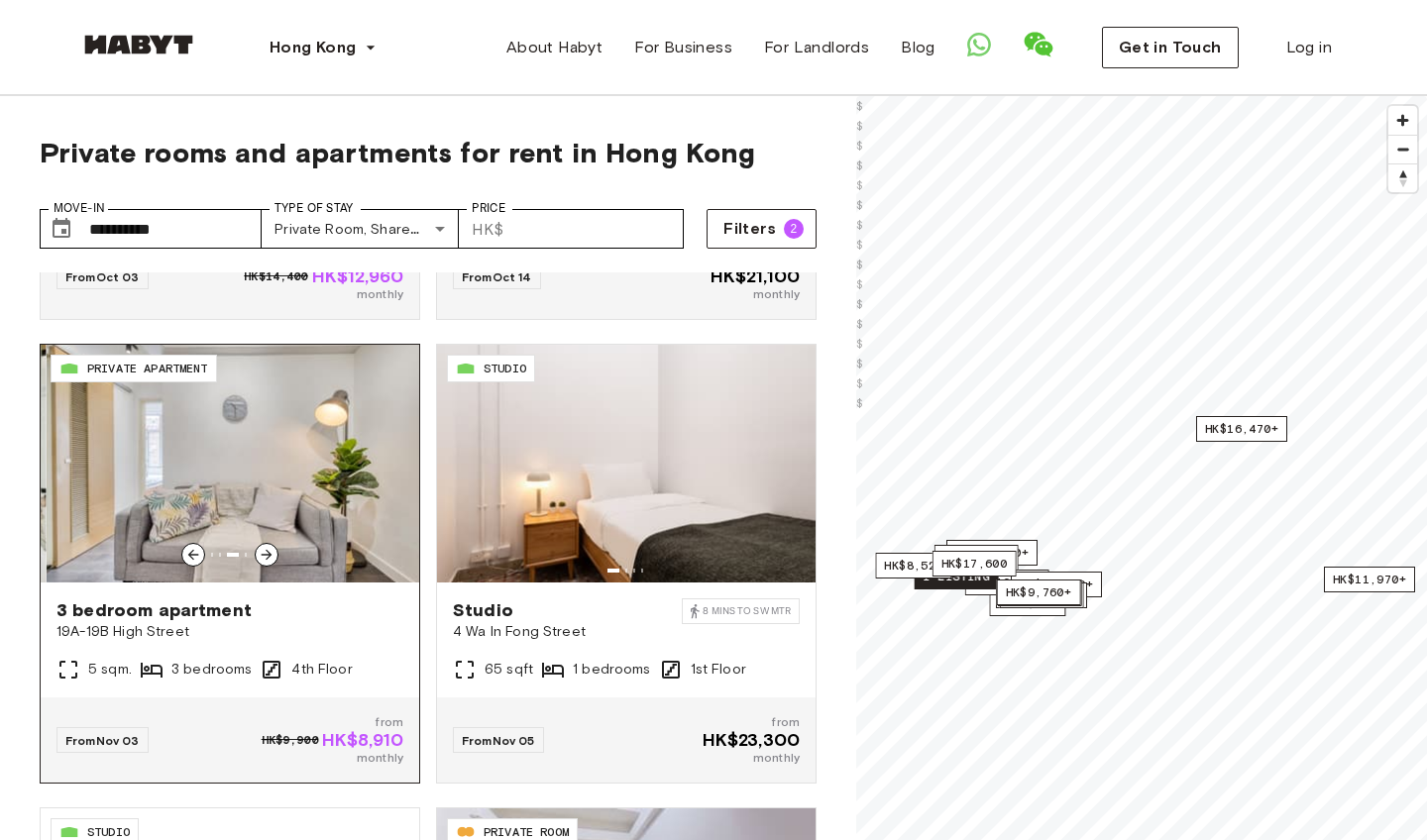click 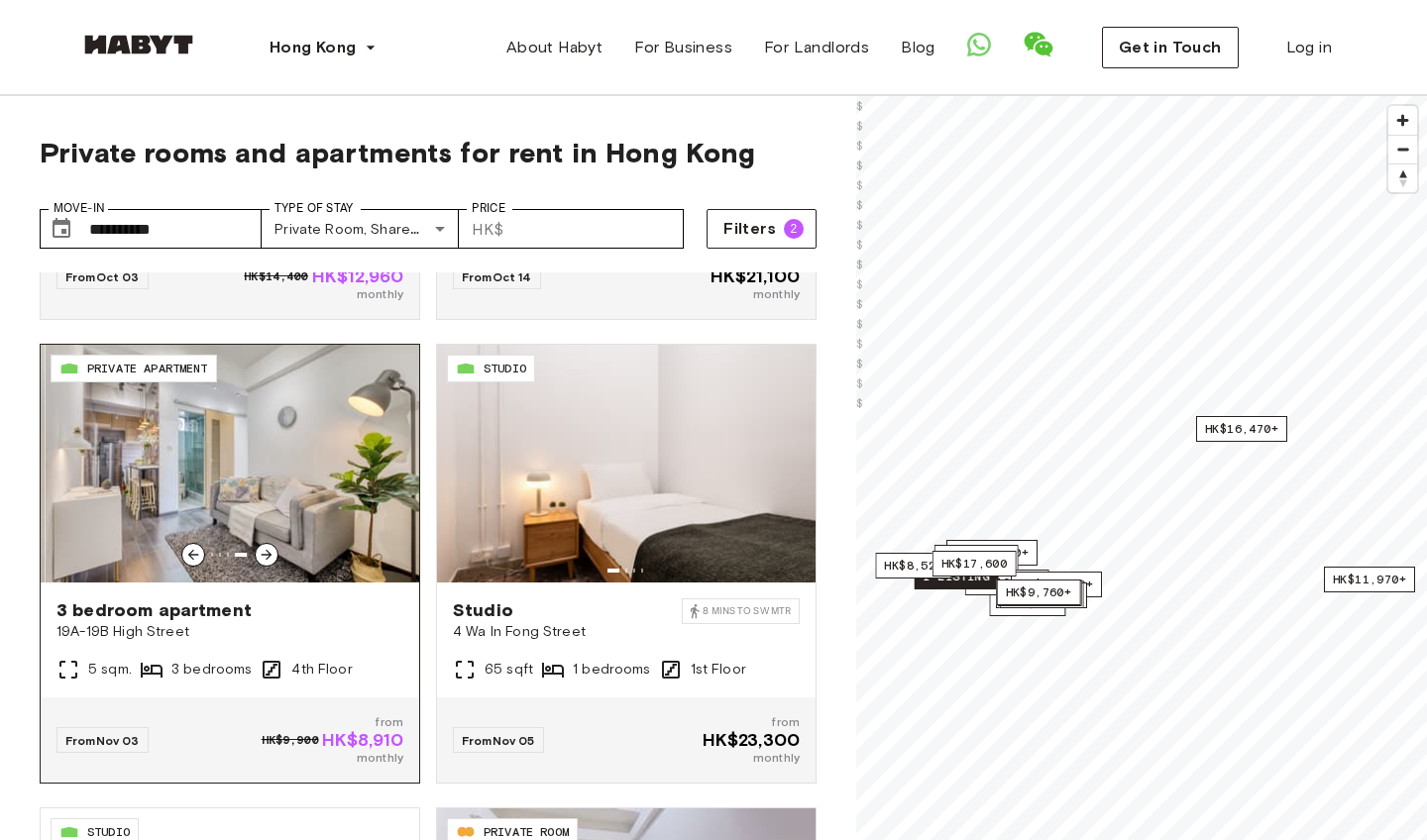 click 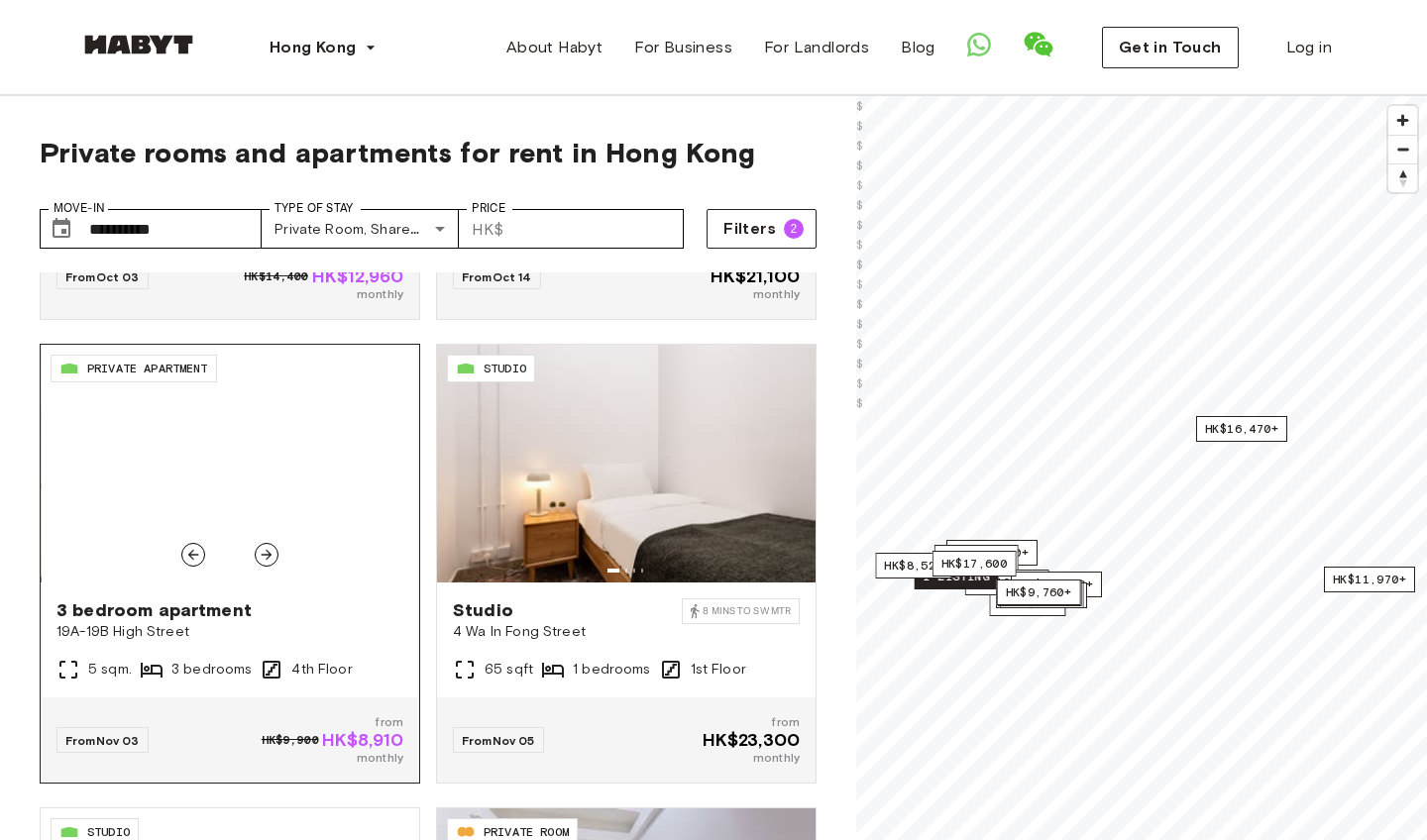 click 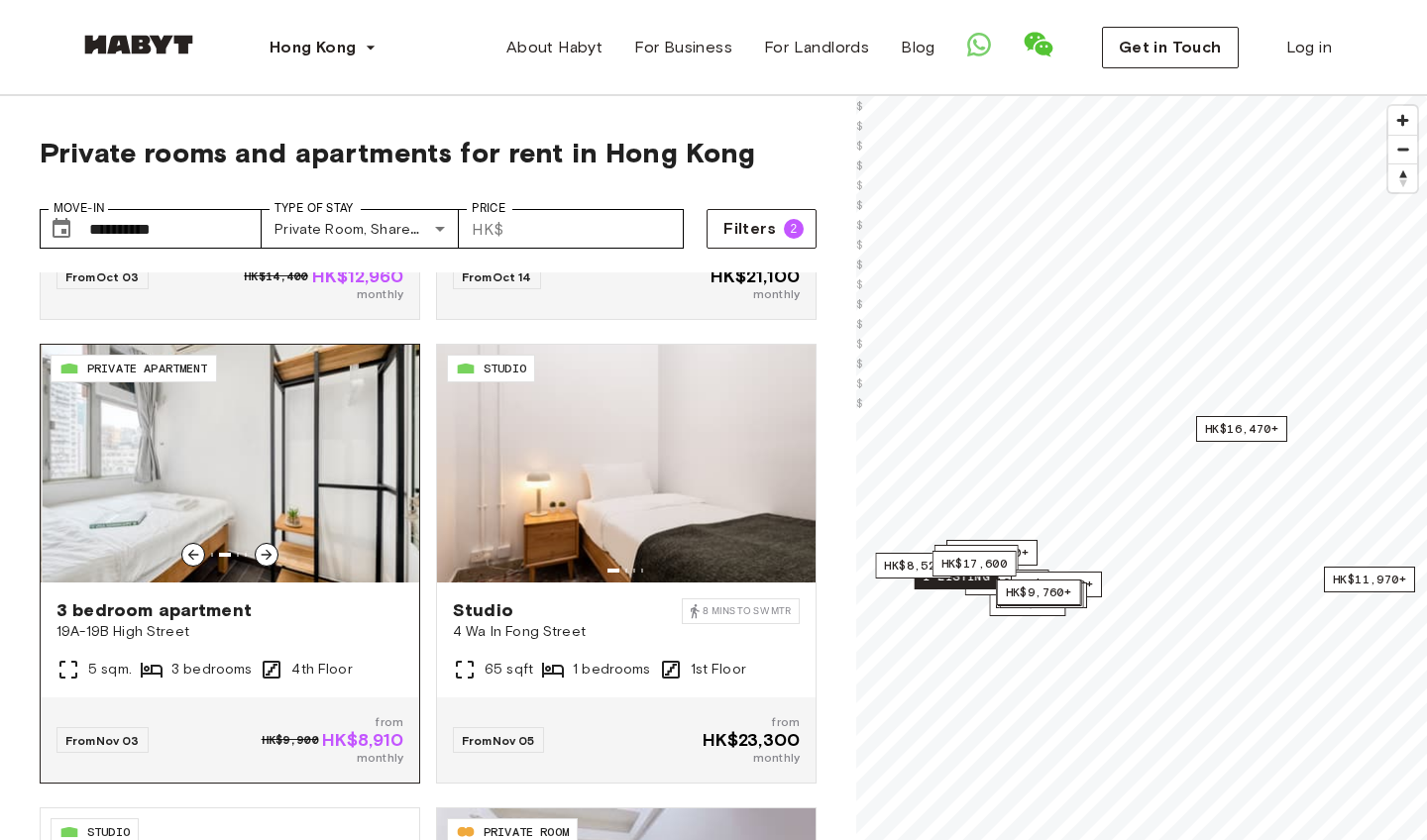 click 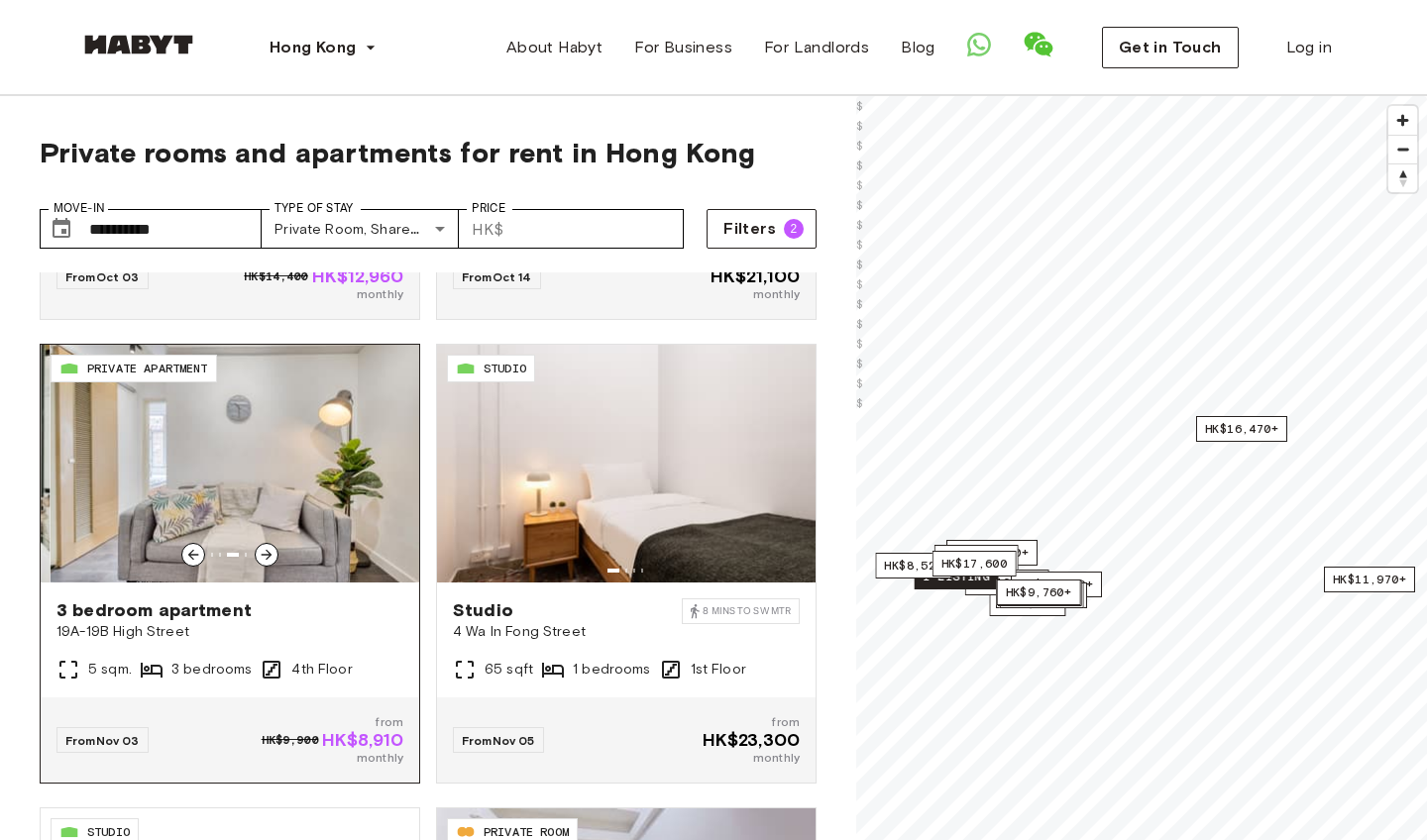 click 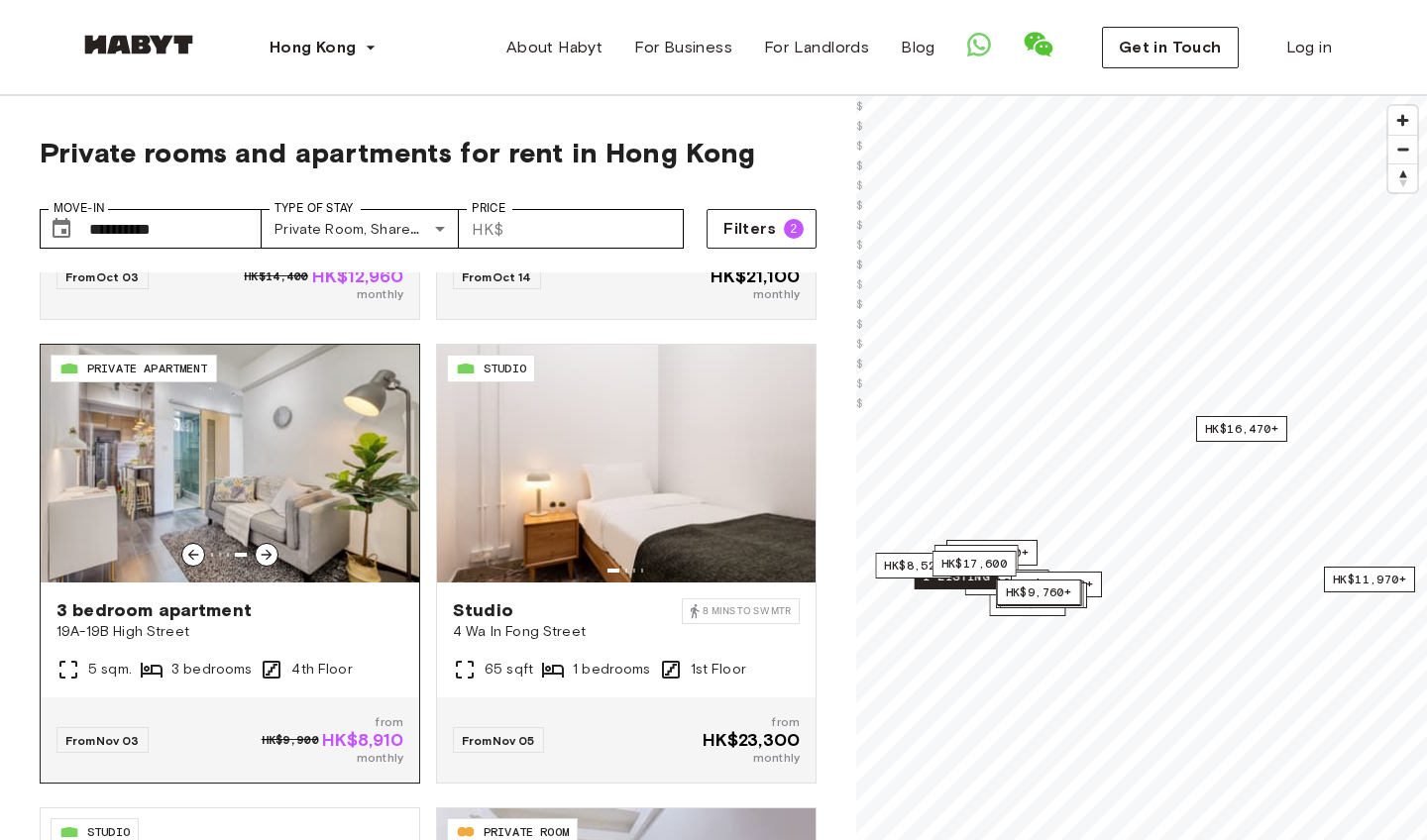 click 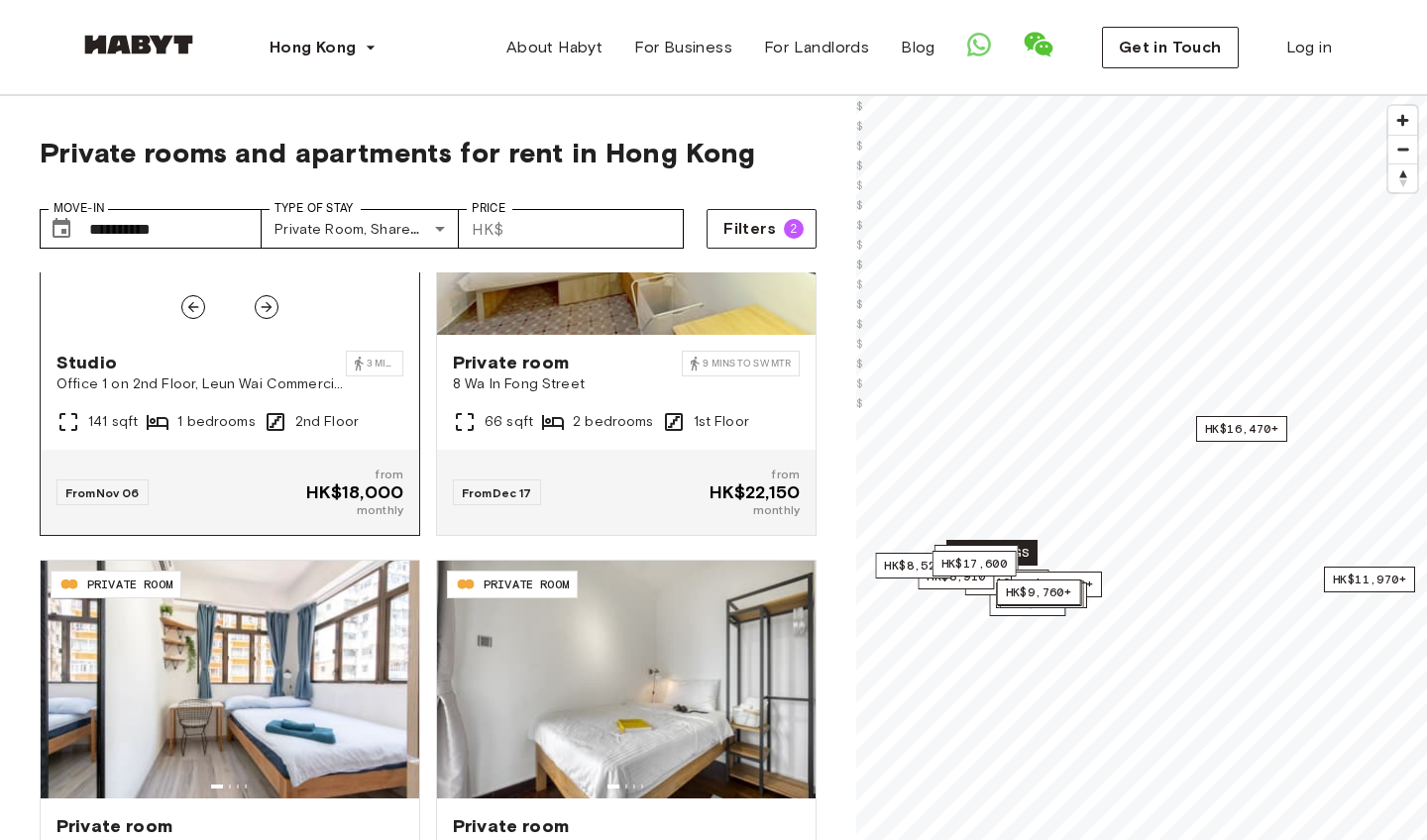 scroll, scrollTop: 3885, scrollLeft: 0, axis: vertical 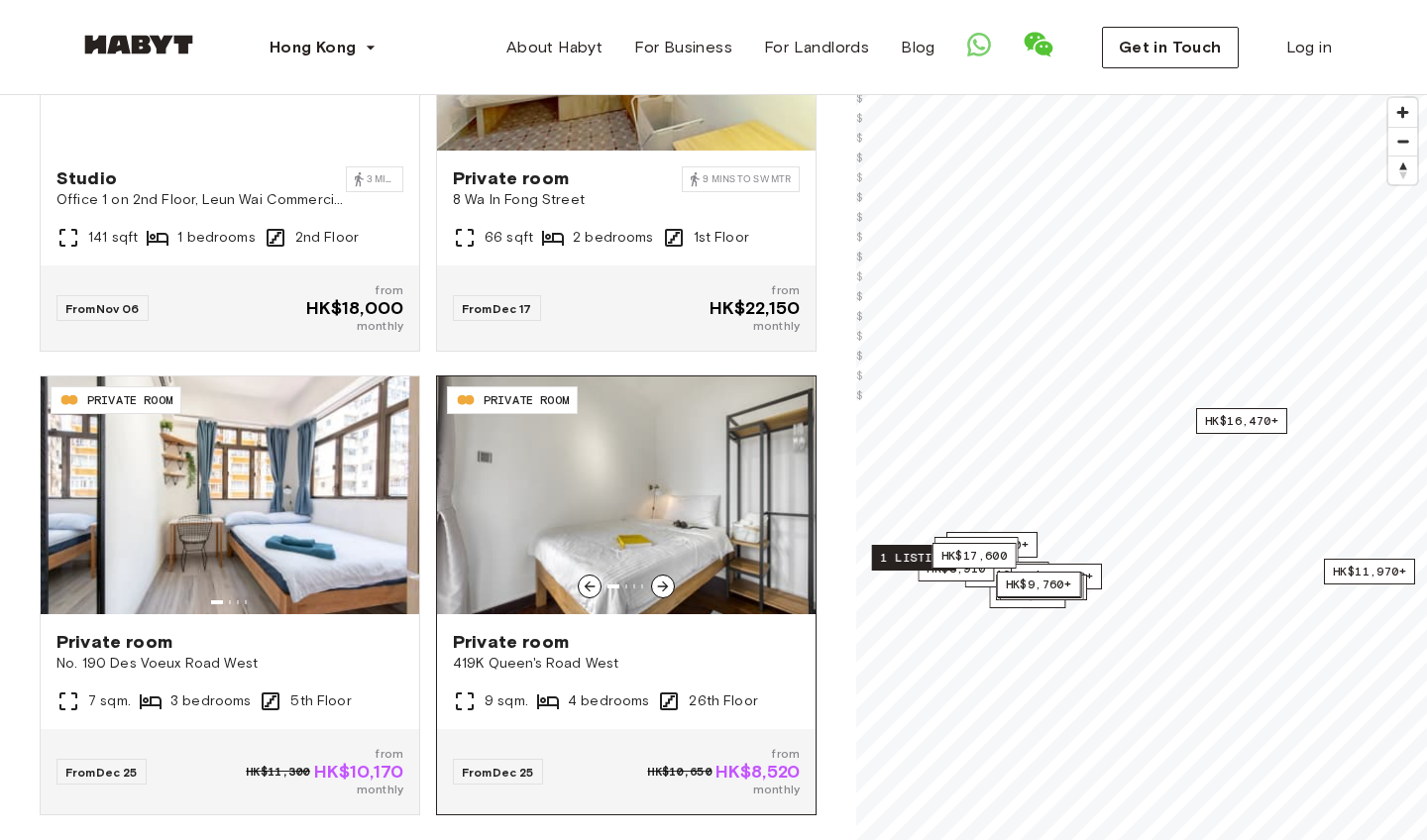 click 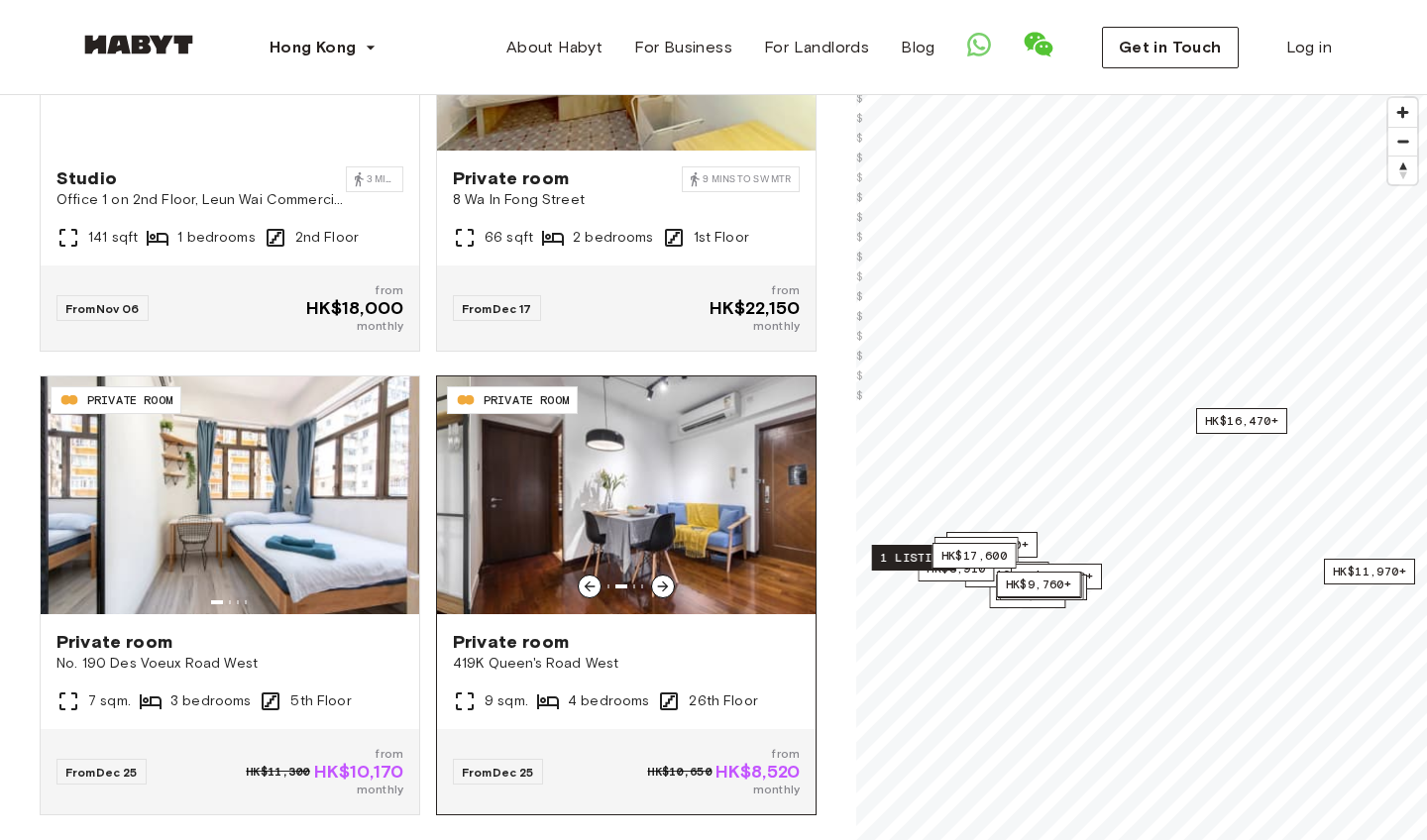 click 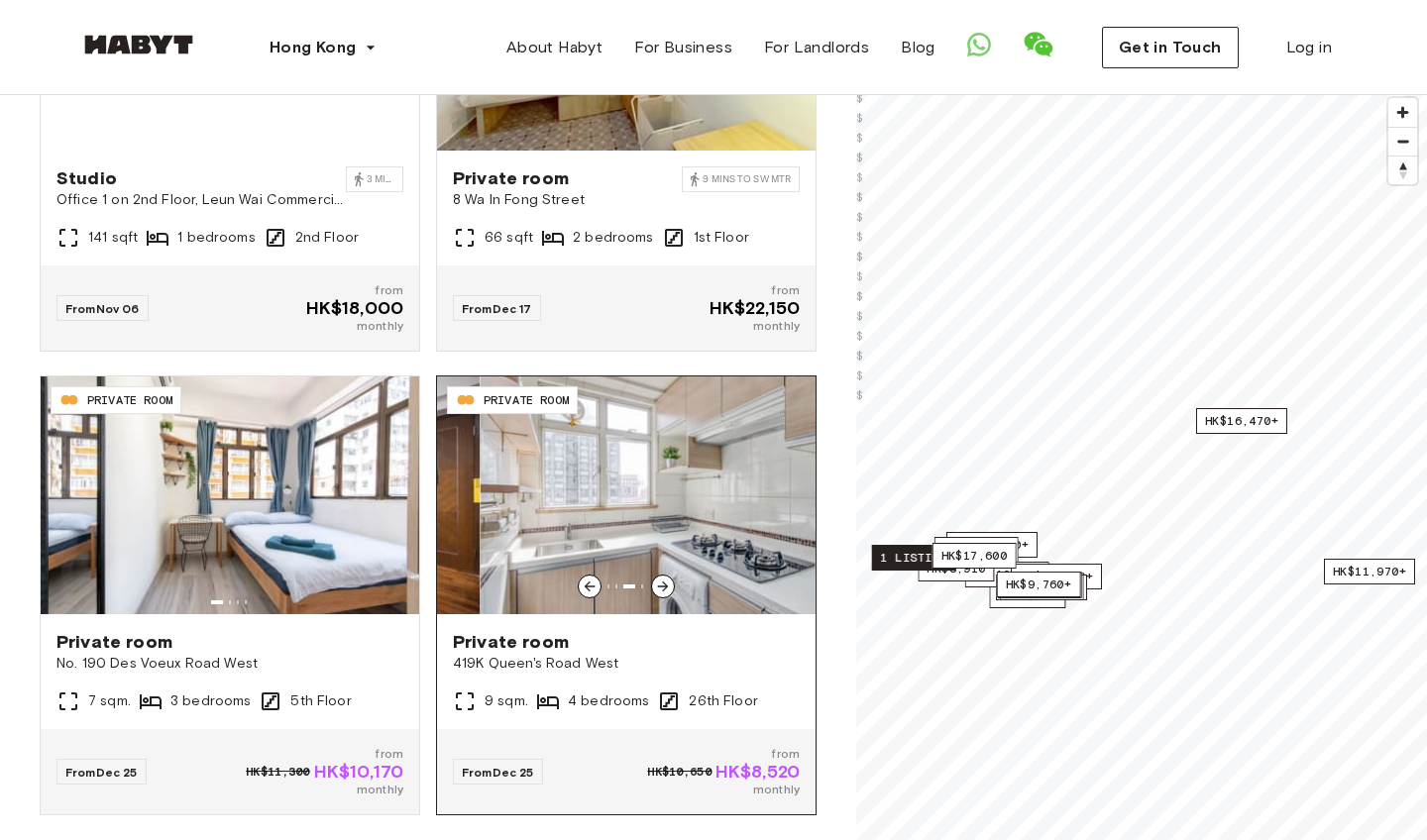 click 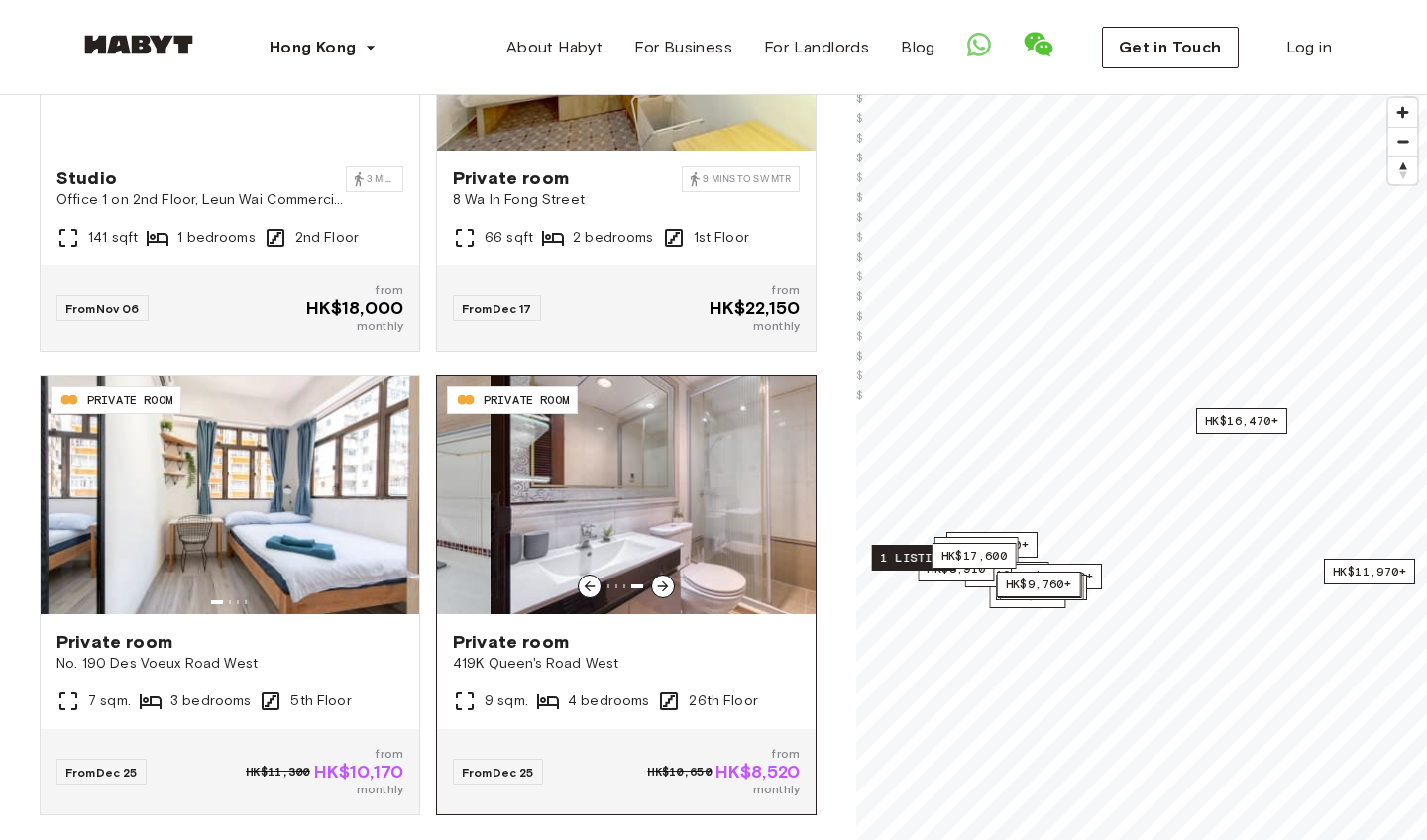 click 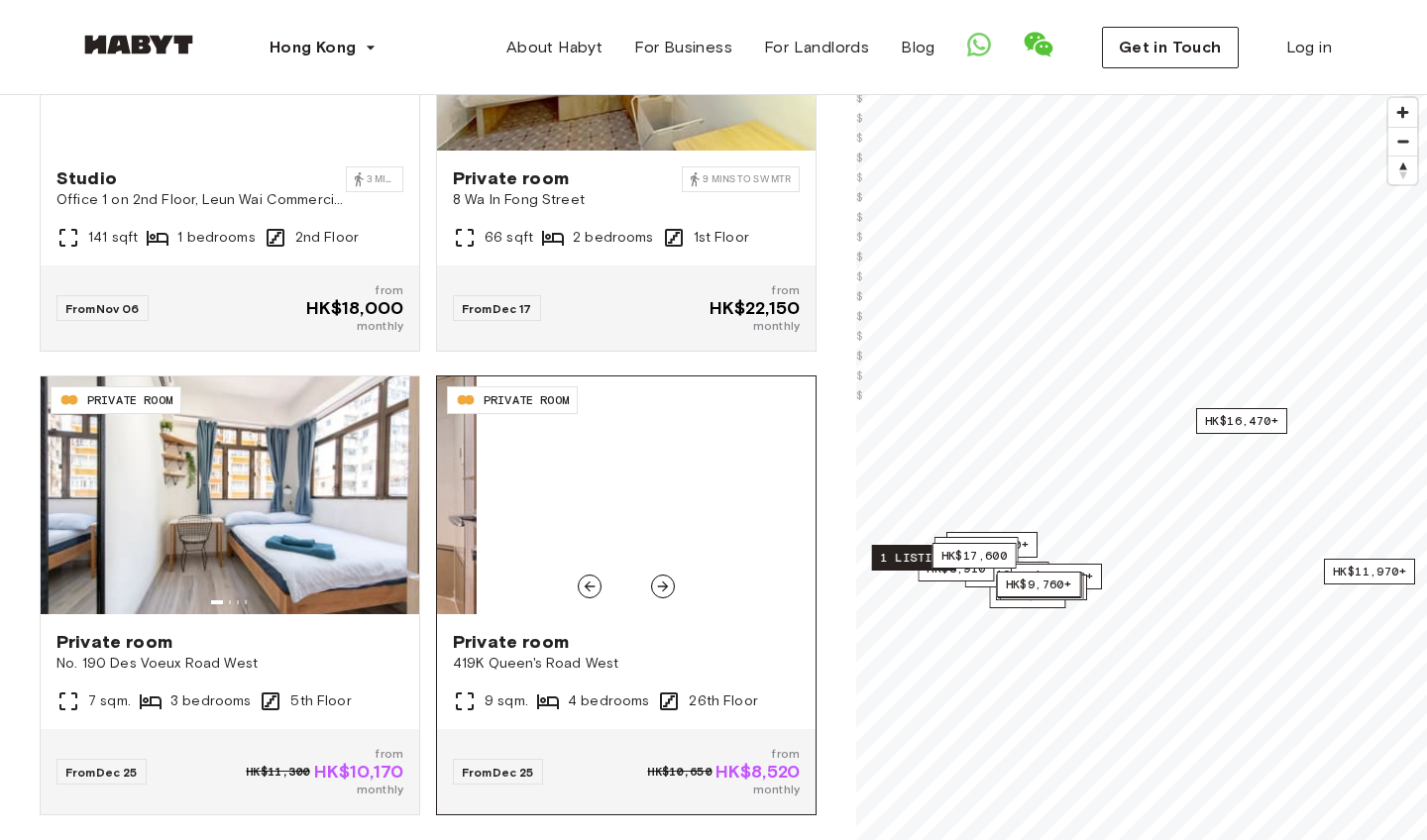 click 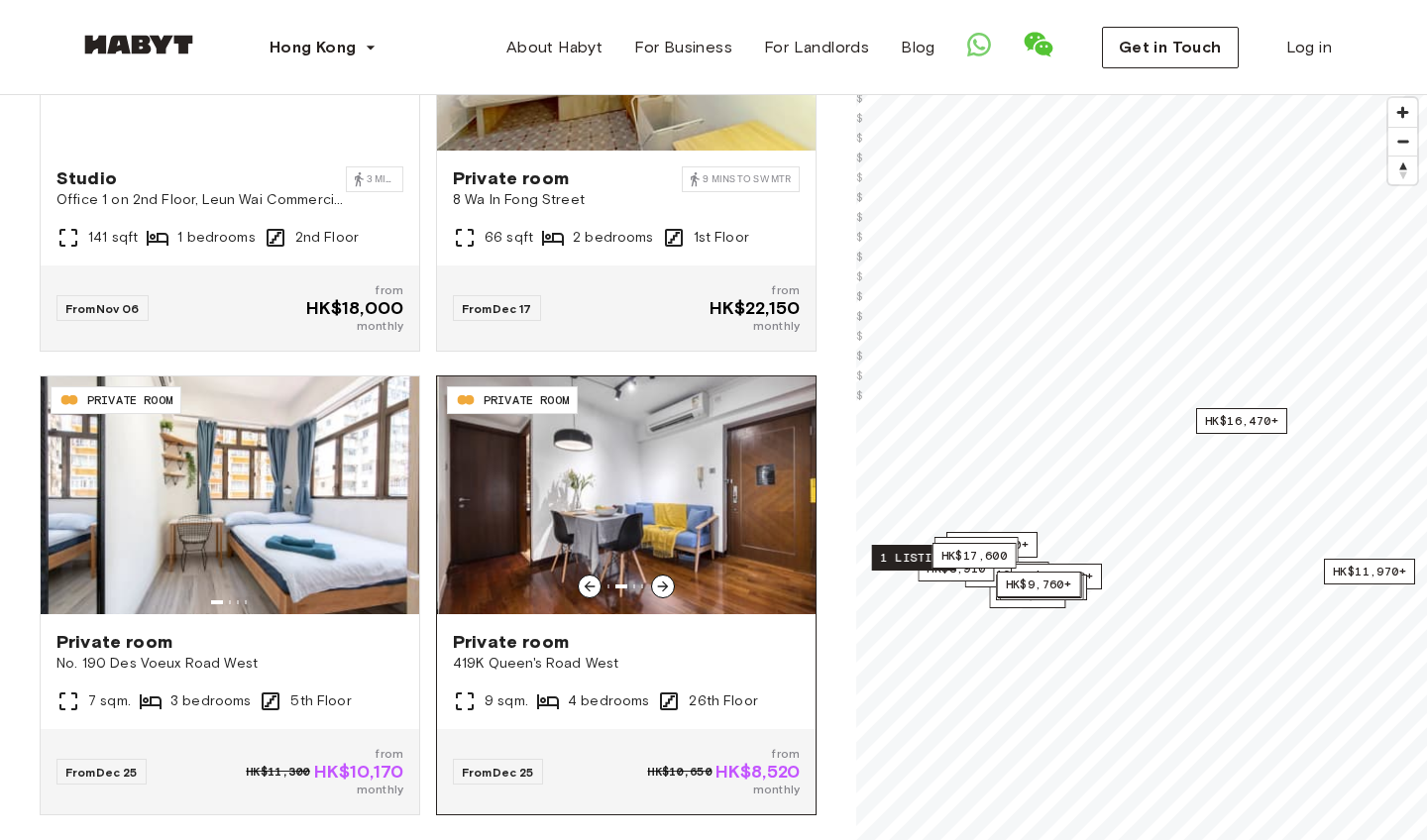 click 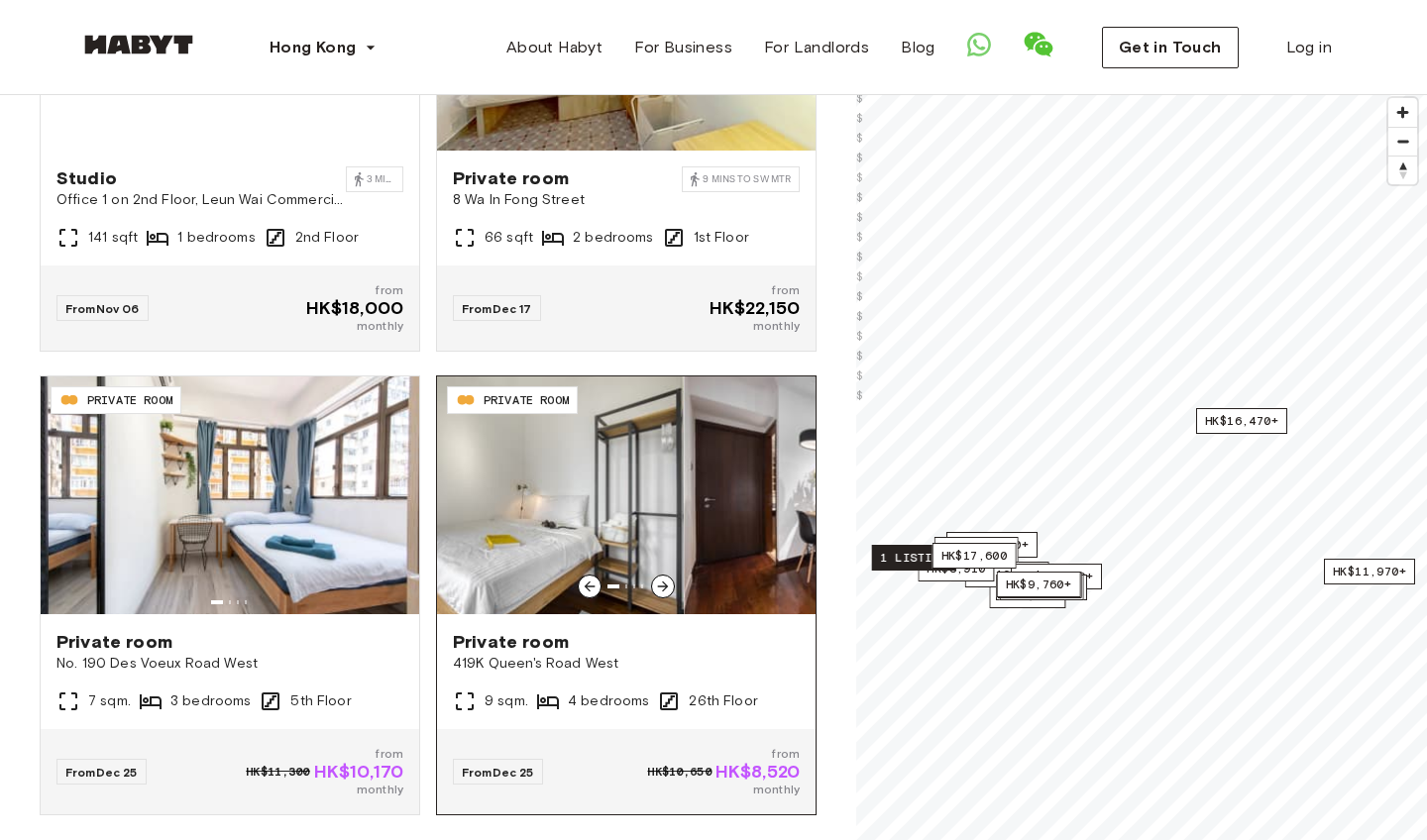 click 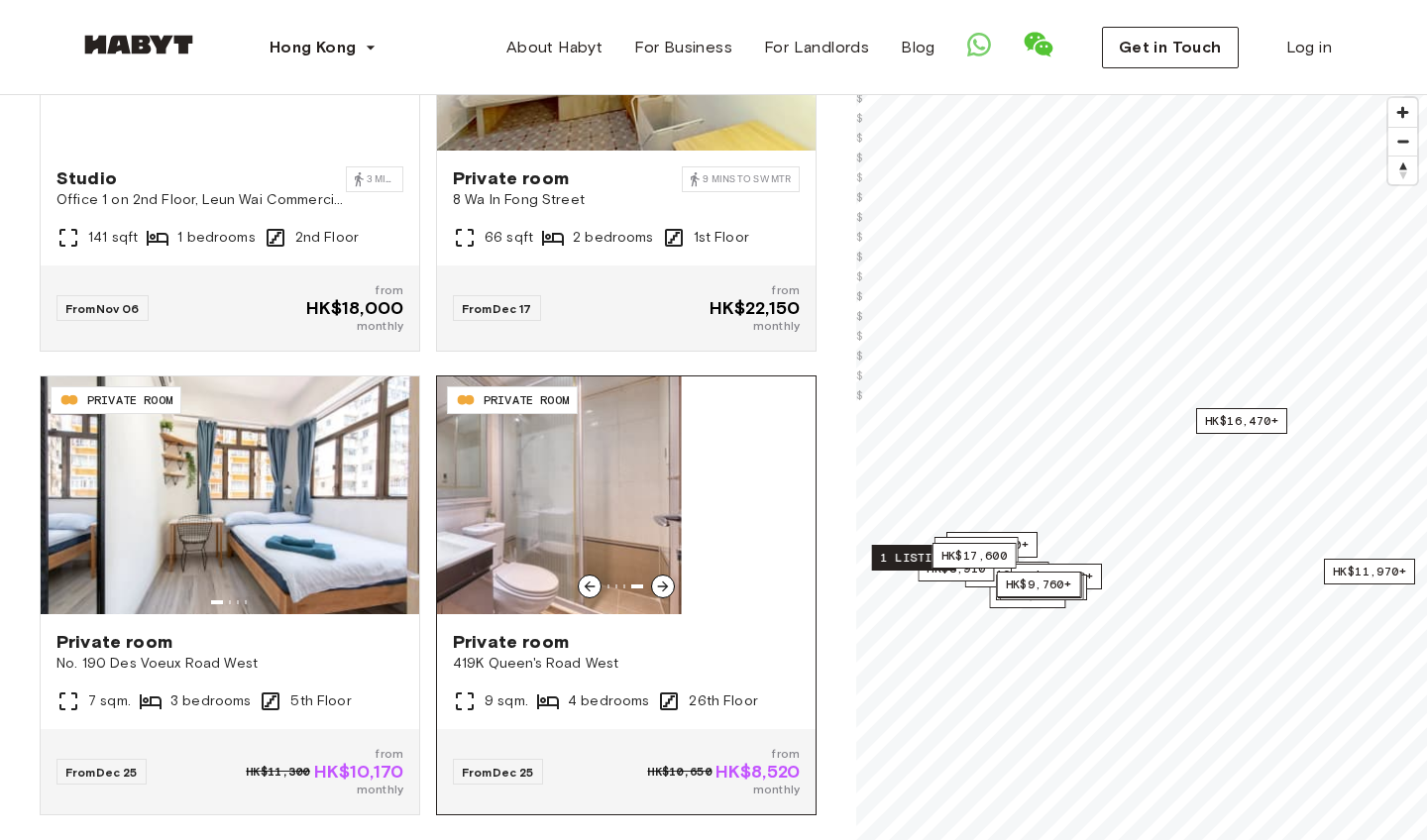click 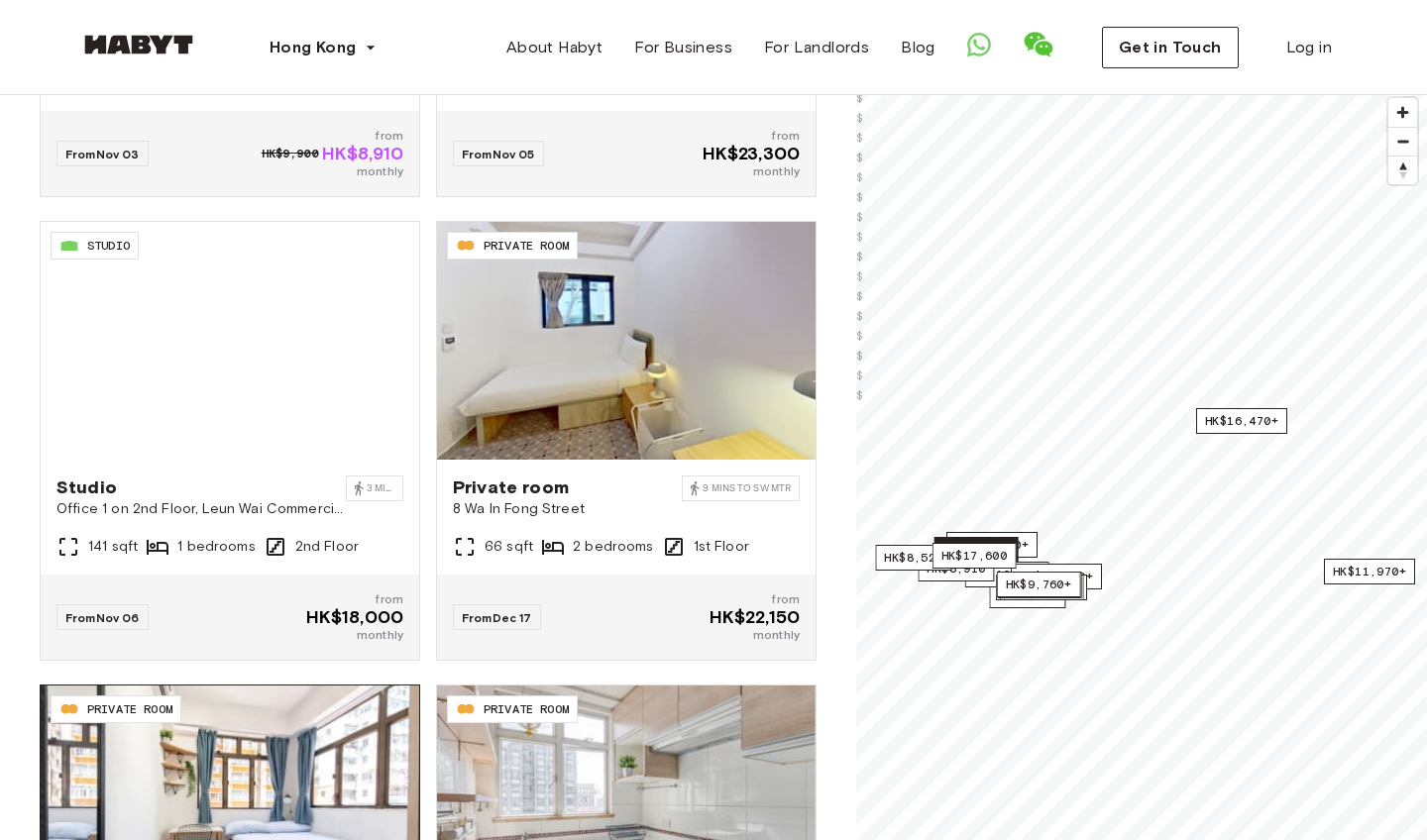 scroll, scrollTop: 3597, scrollLeft: 0, axis: vertical 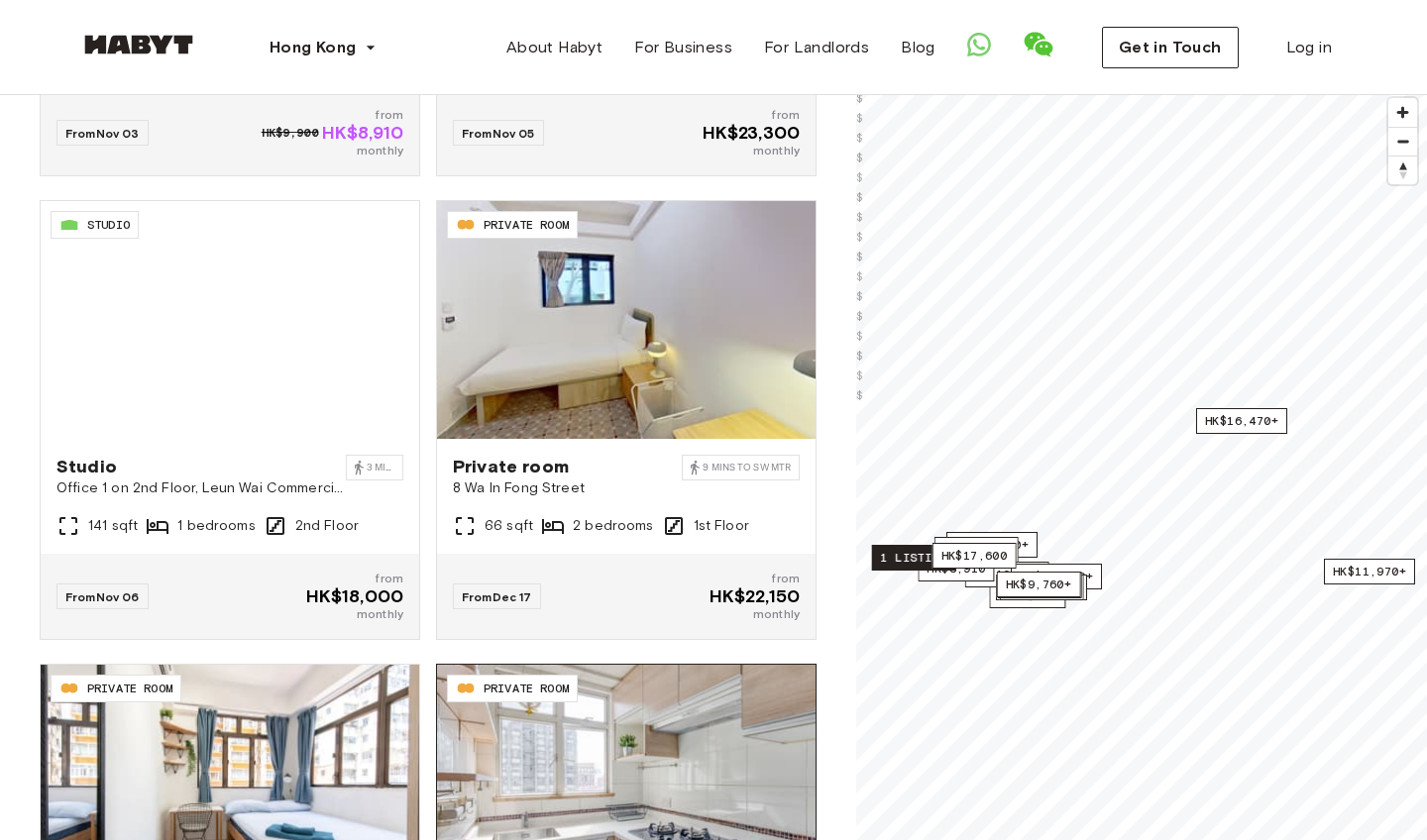 click at bounding box center [626, 784] 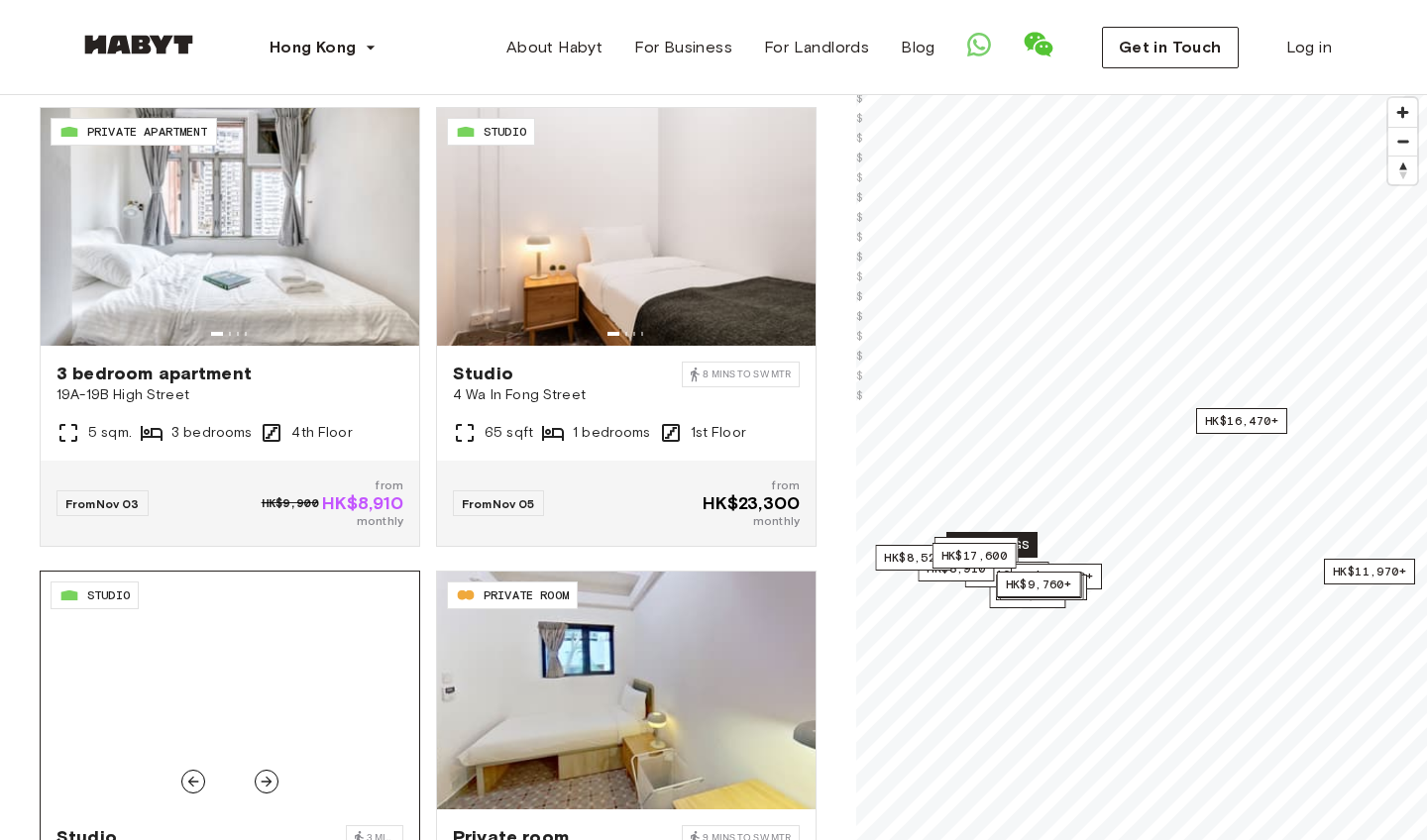 scroll, scrollTop: 3224, scrollLeft: 0, axis: vertical 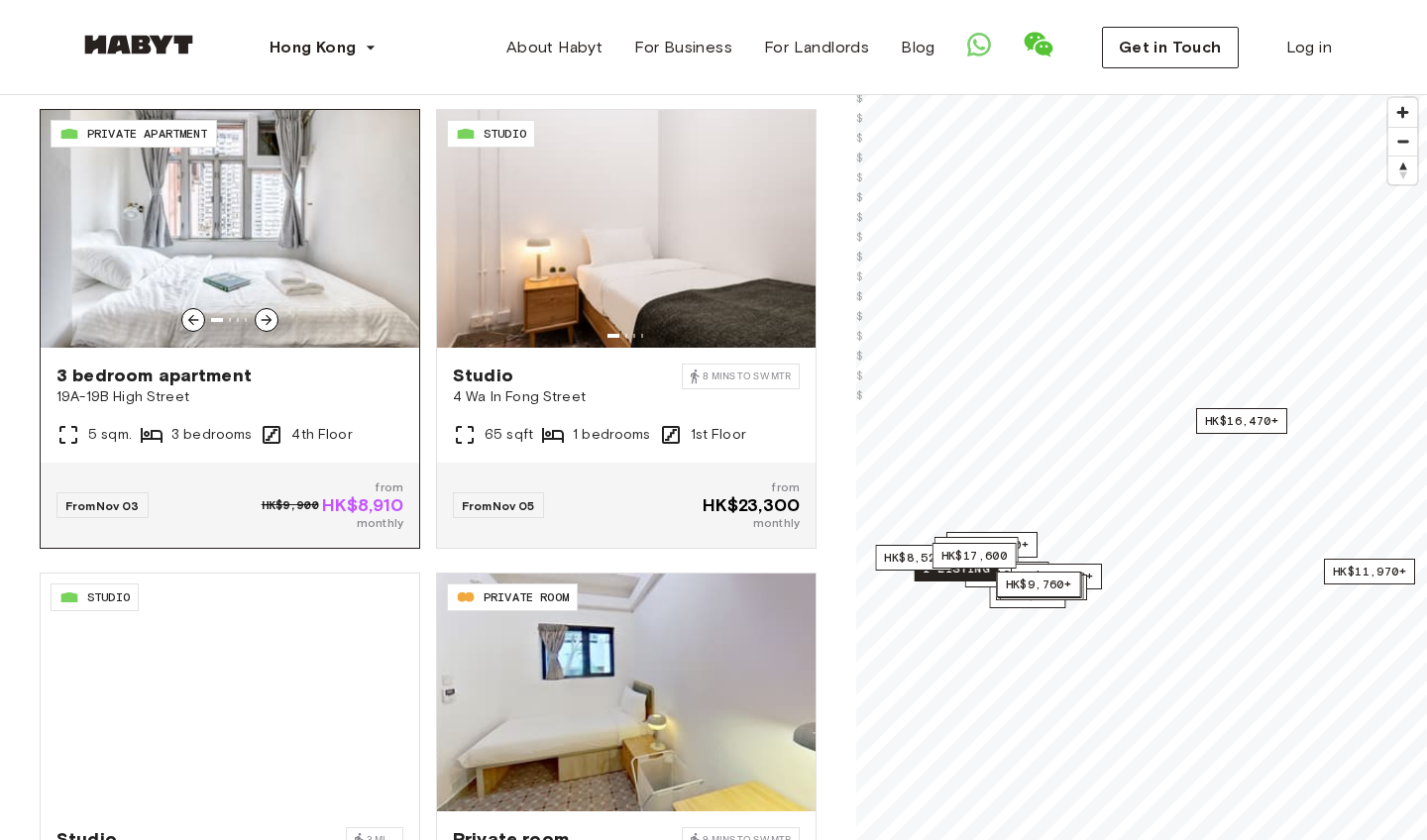 click at bounding box center (230, 229) 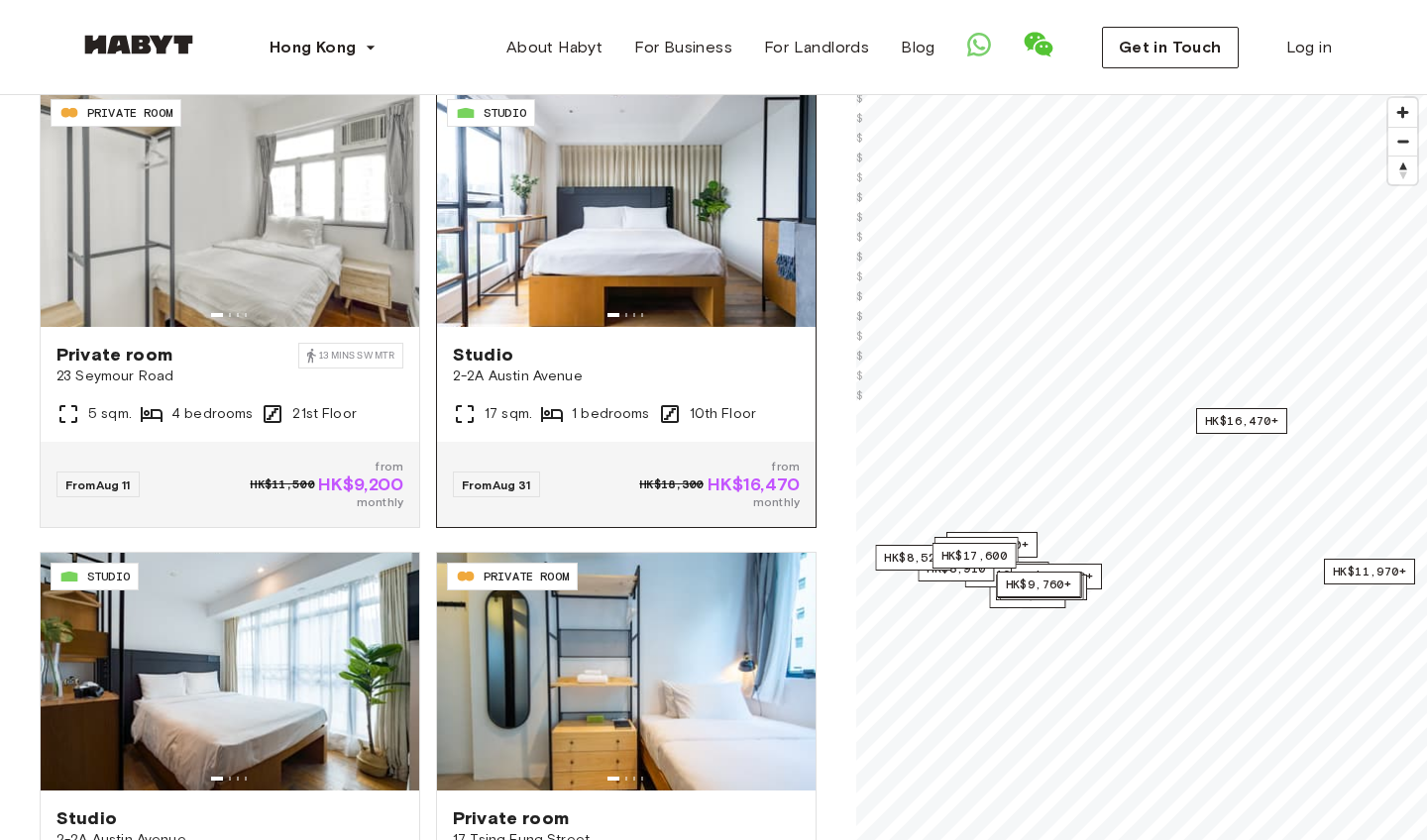scroll, scrollTop: 0, scrollLeft: 0, axis: both 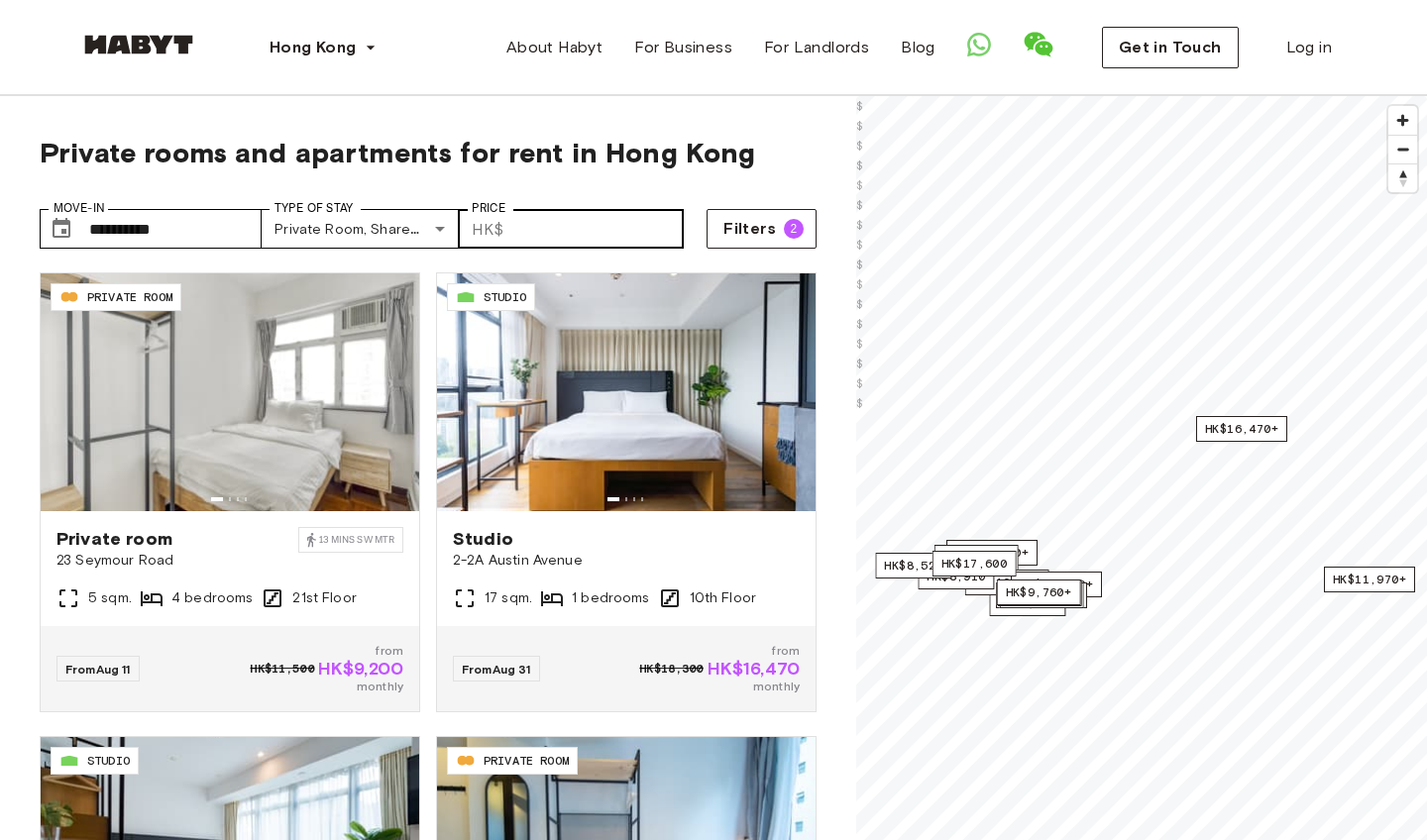 click on "​ HK$" at bounding box center [487, 229] 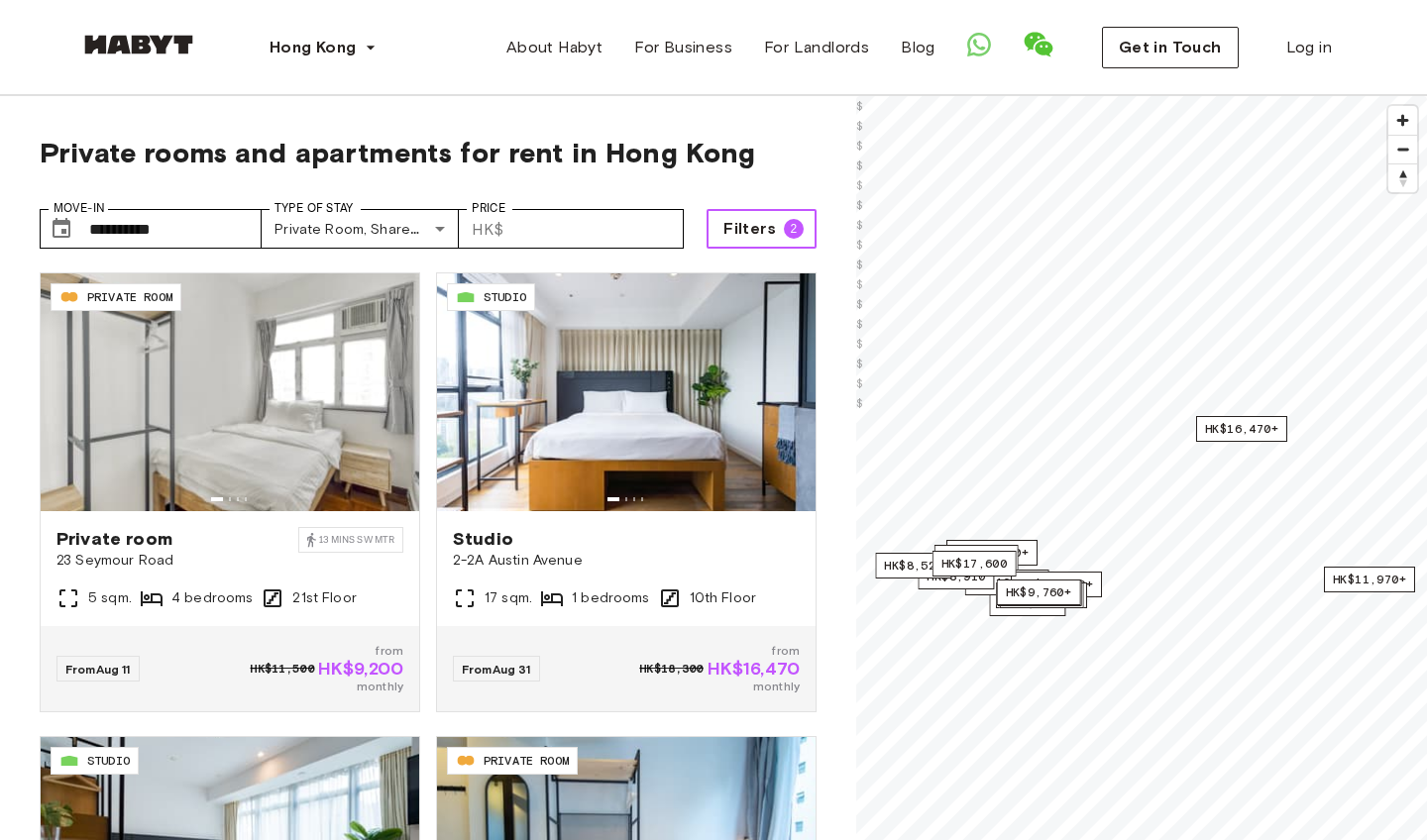 click on "Filters" at bounding box center [749, 229] 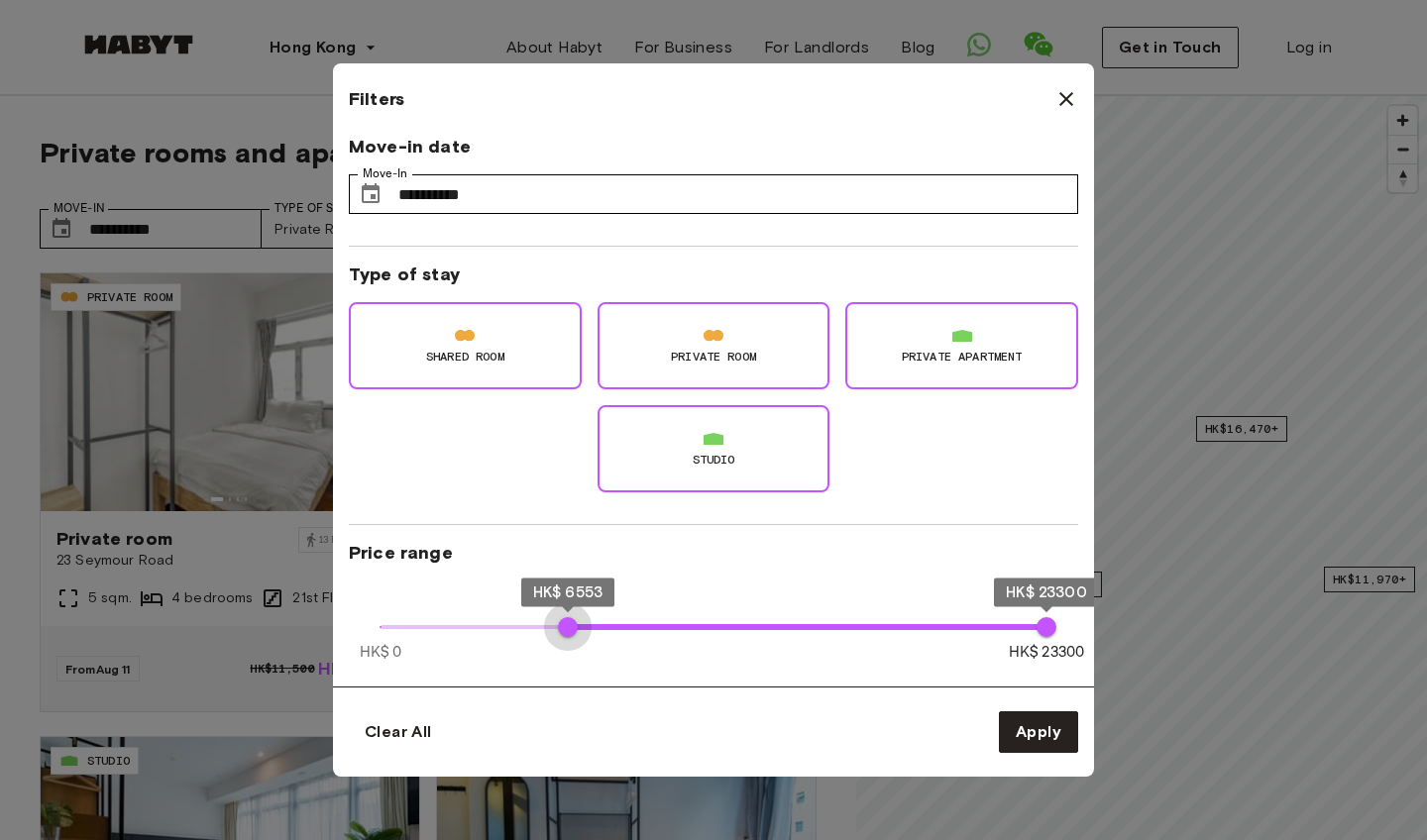 type on "****" 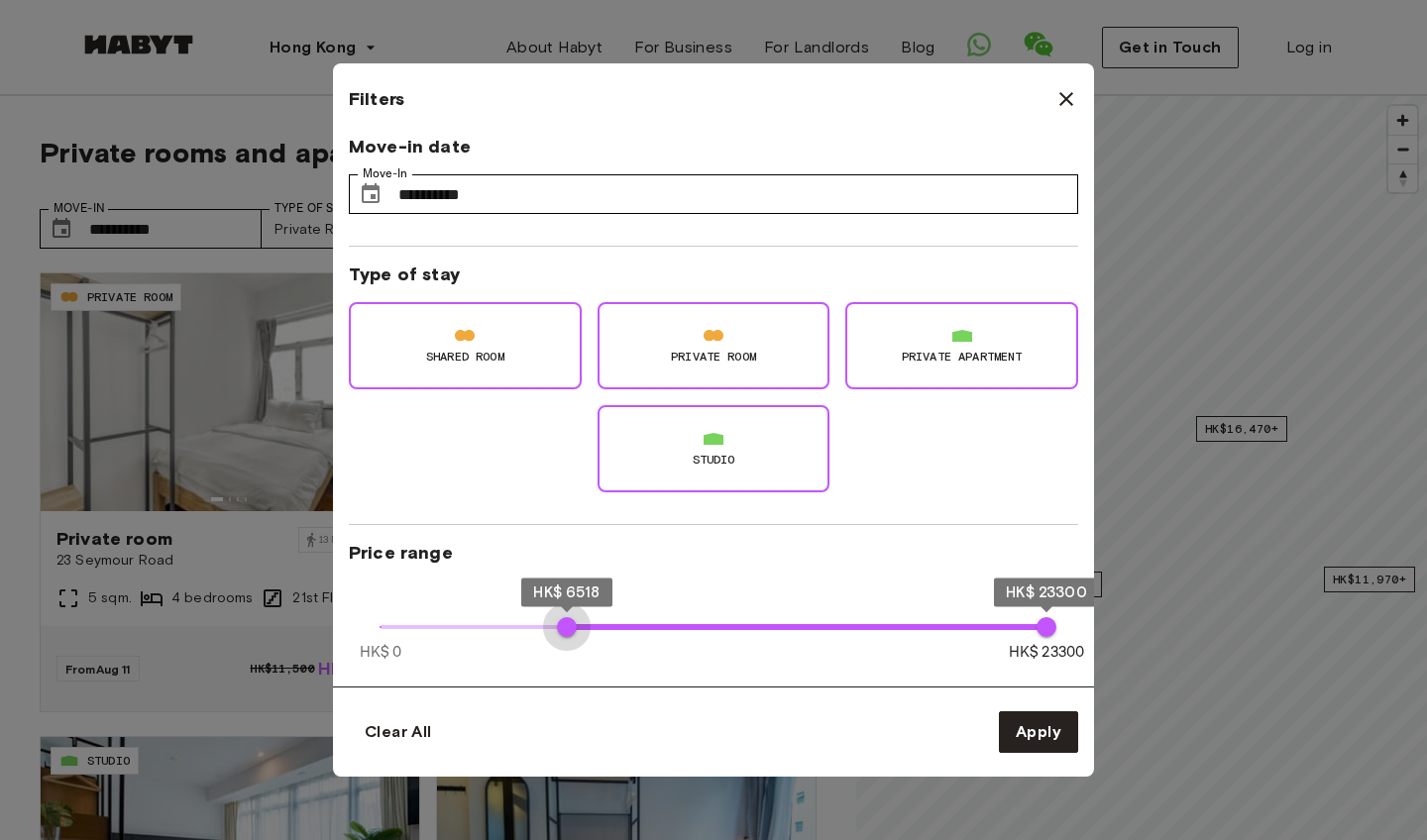 drag, startPoint x: 374, startPoint y: 627, endPoint x: 567, endPoint y: 632, distance: 193.06476 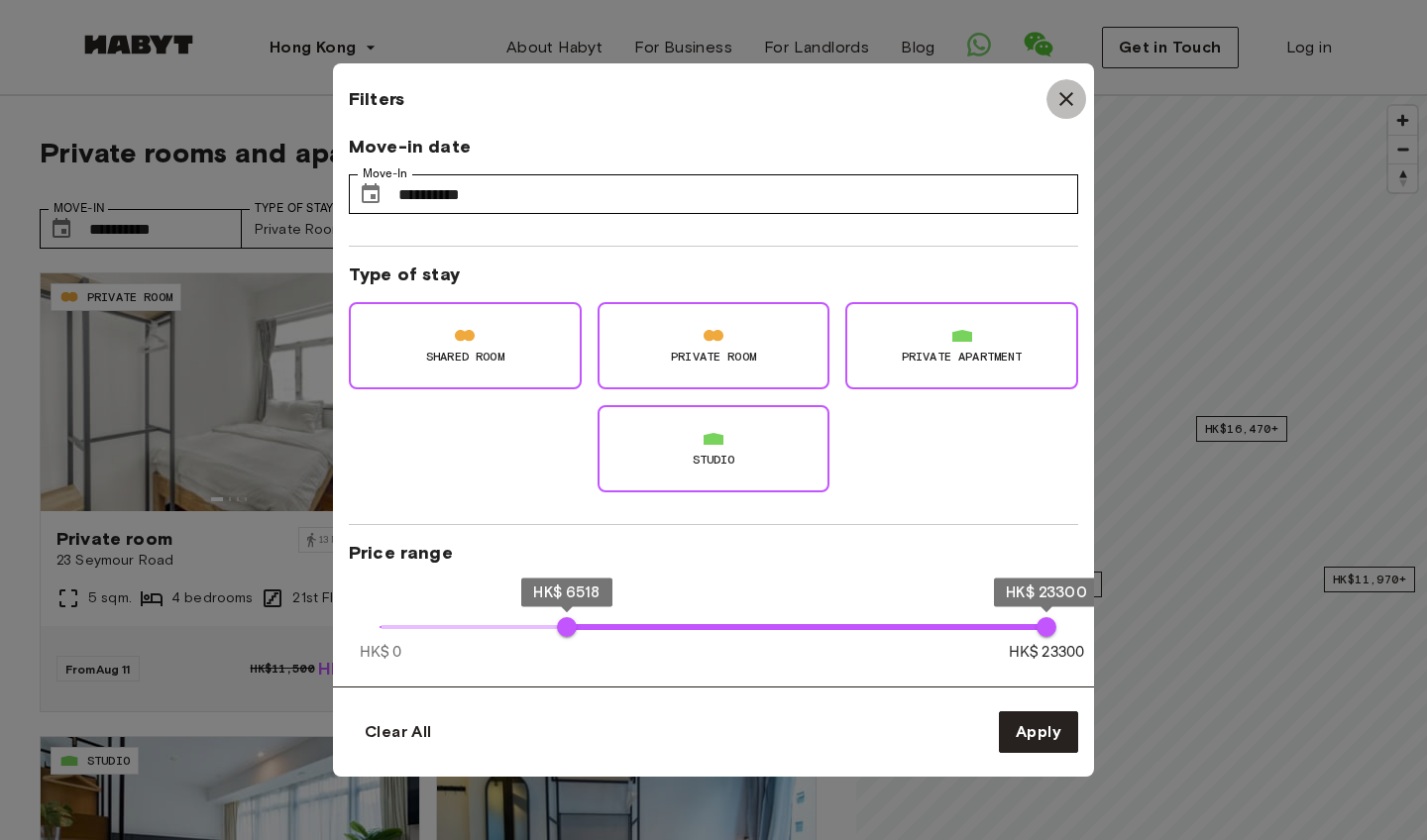 click 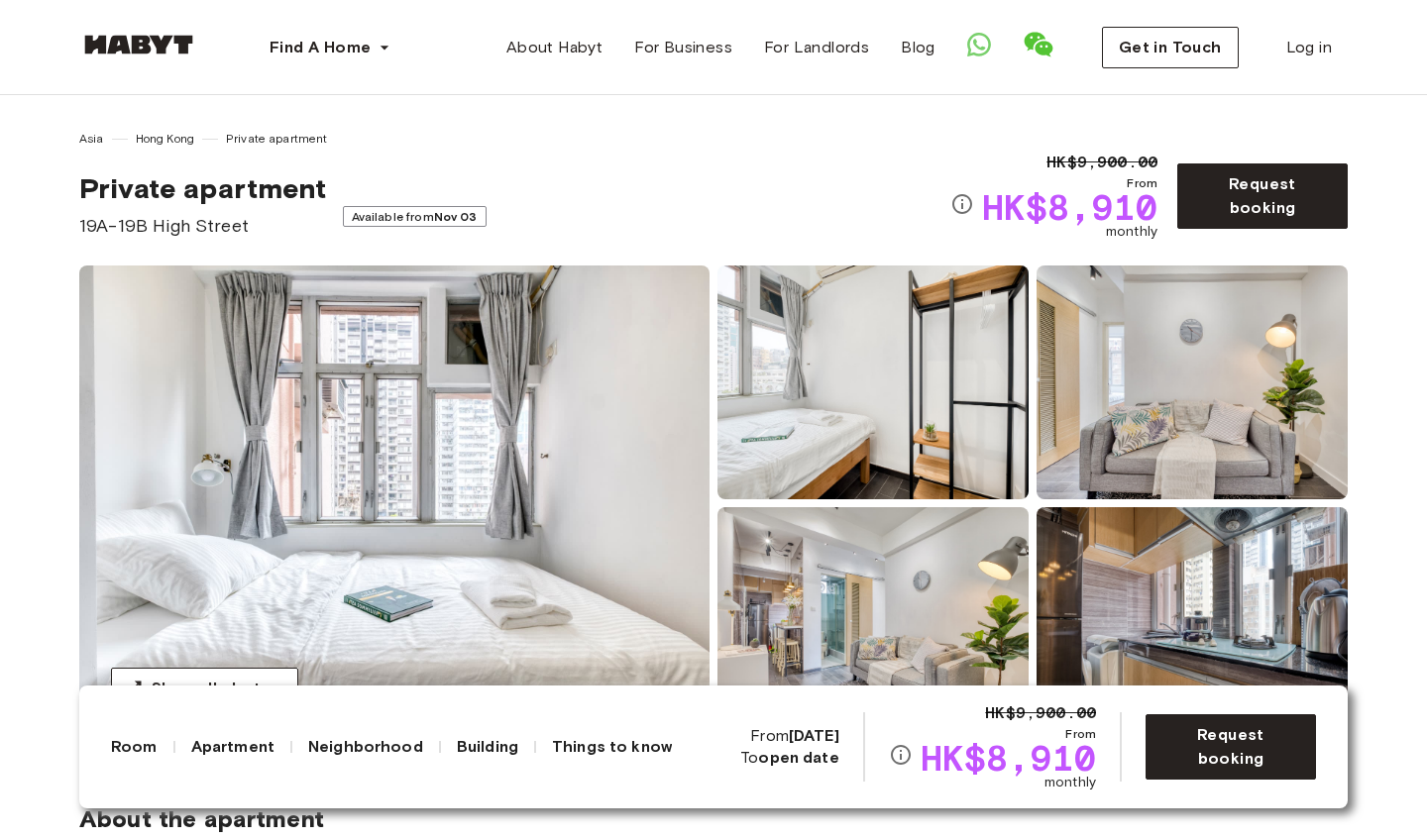 scroll, scrollTop: 75, scrollLeft: 0, axis: vertical 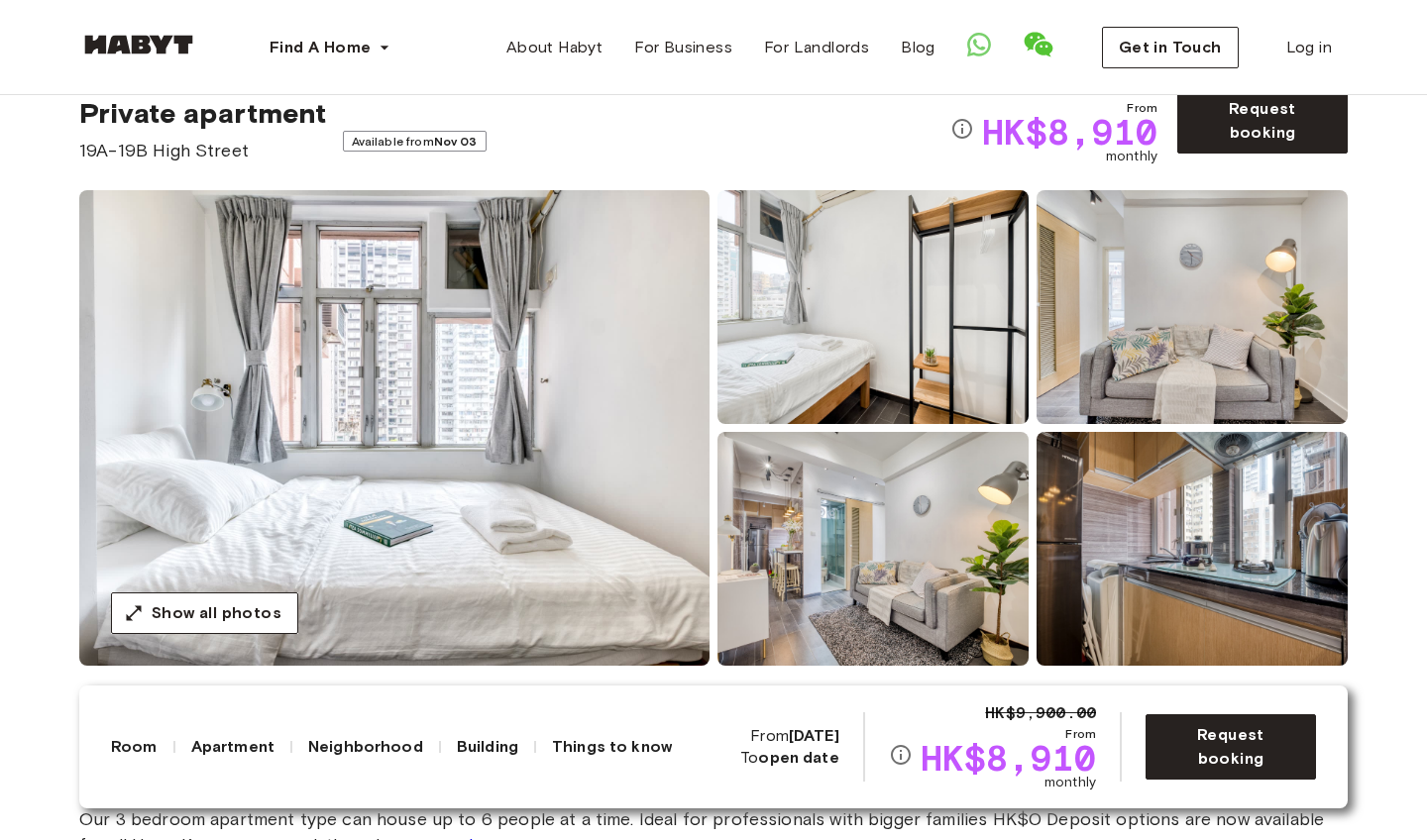 click at bounding box center [394, 428] 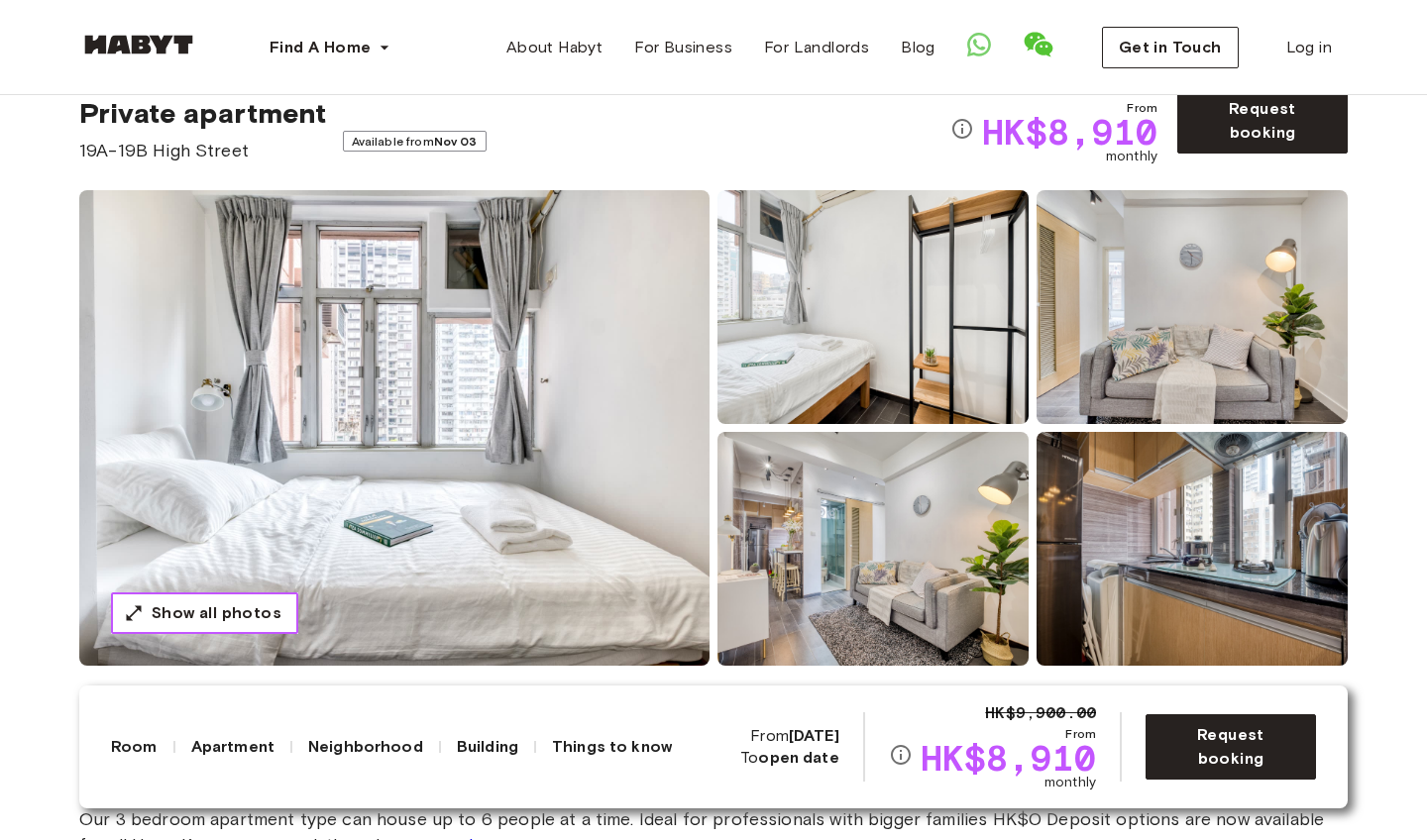 click on "Show all photos" at bounding box center (216, 613) 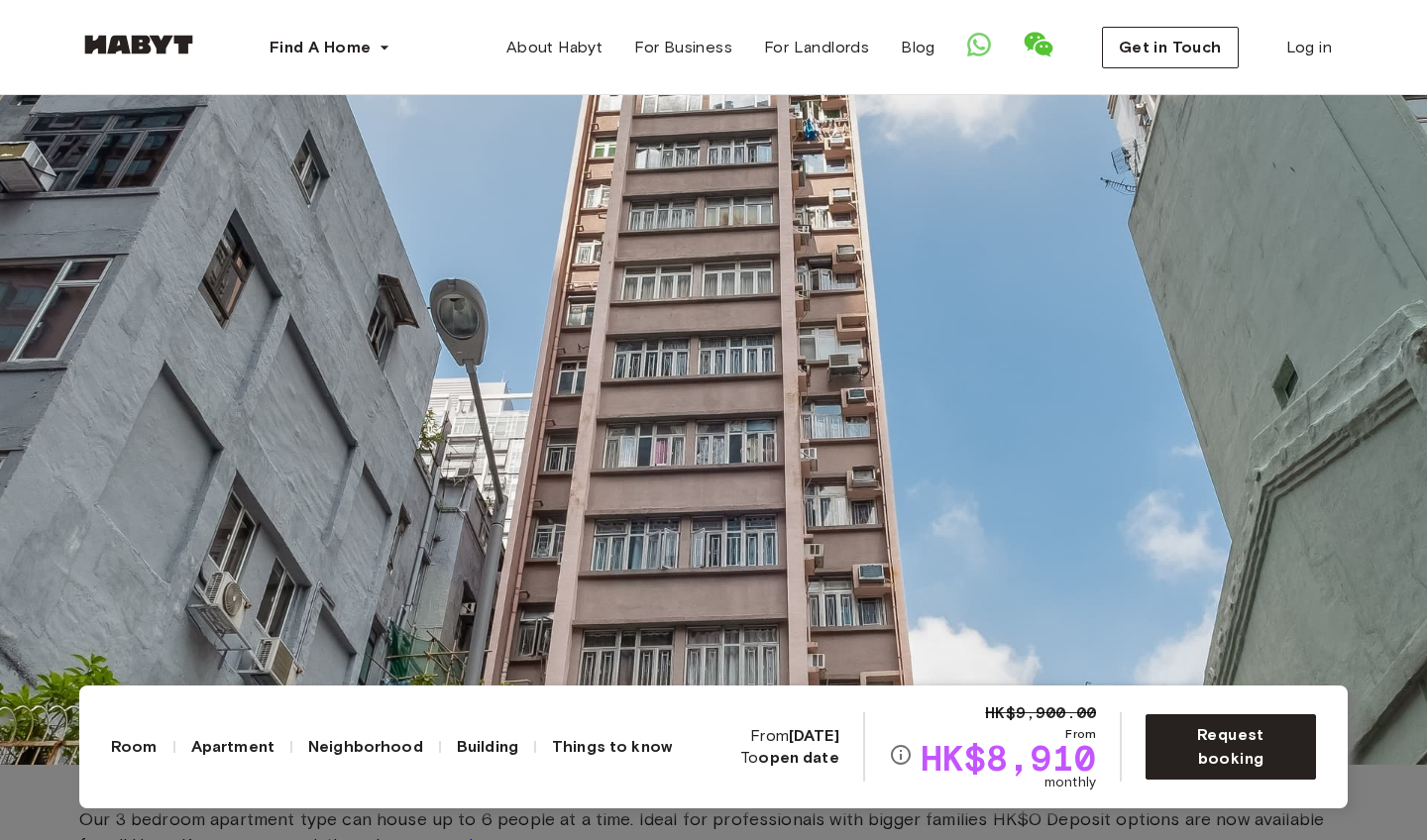 click 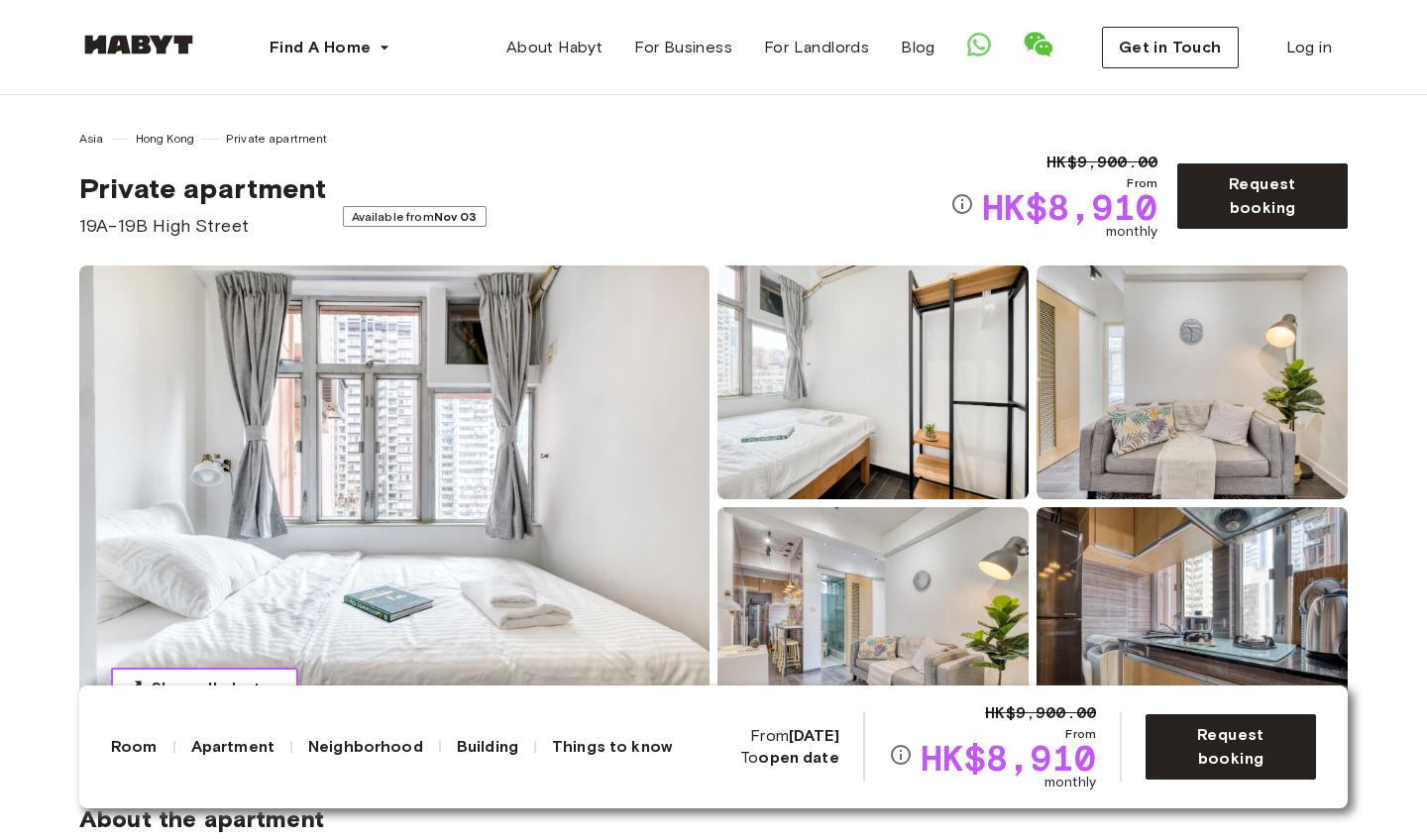 scroll, scrollTop: -1, scrollLeft: 0, axis: vertical 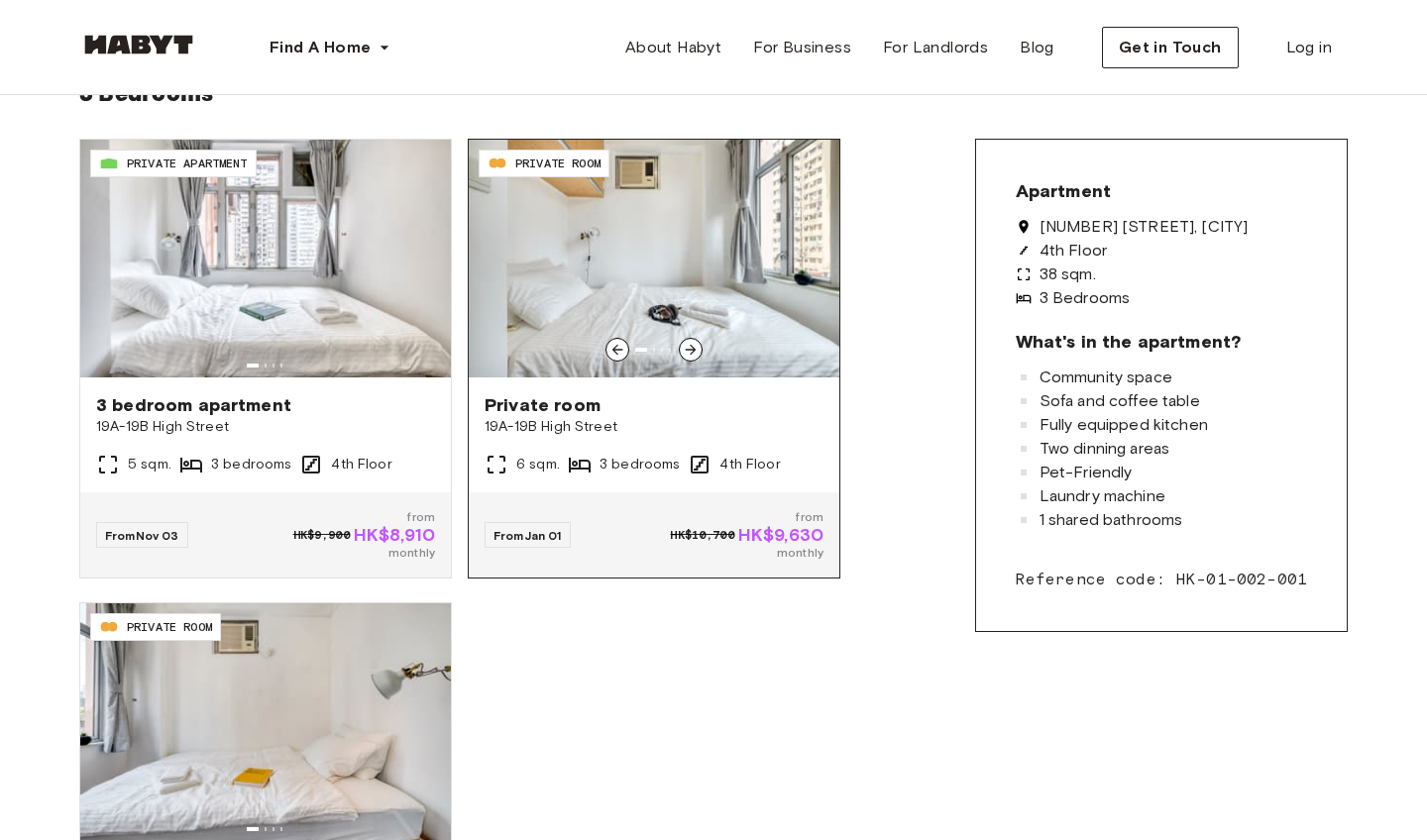 click 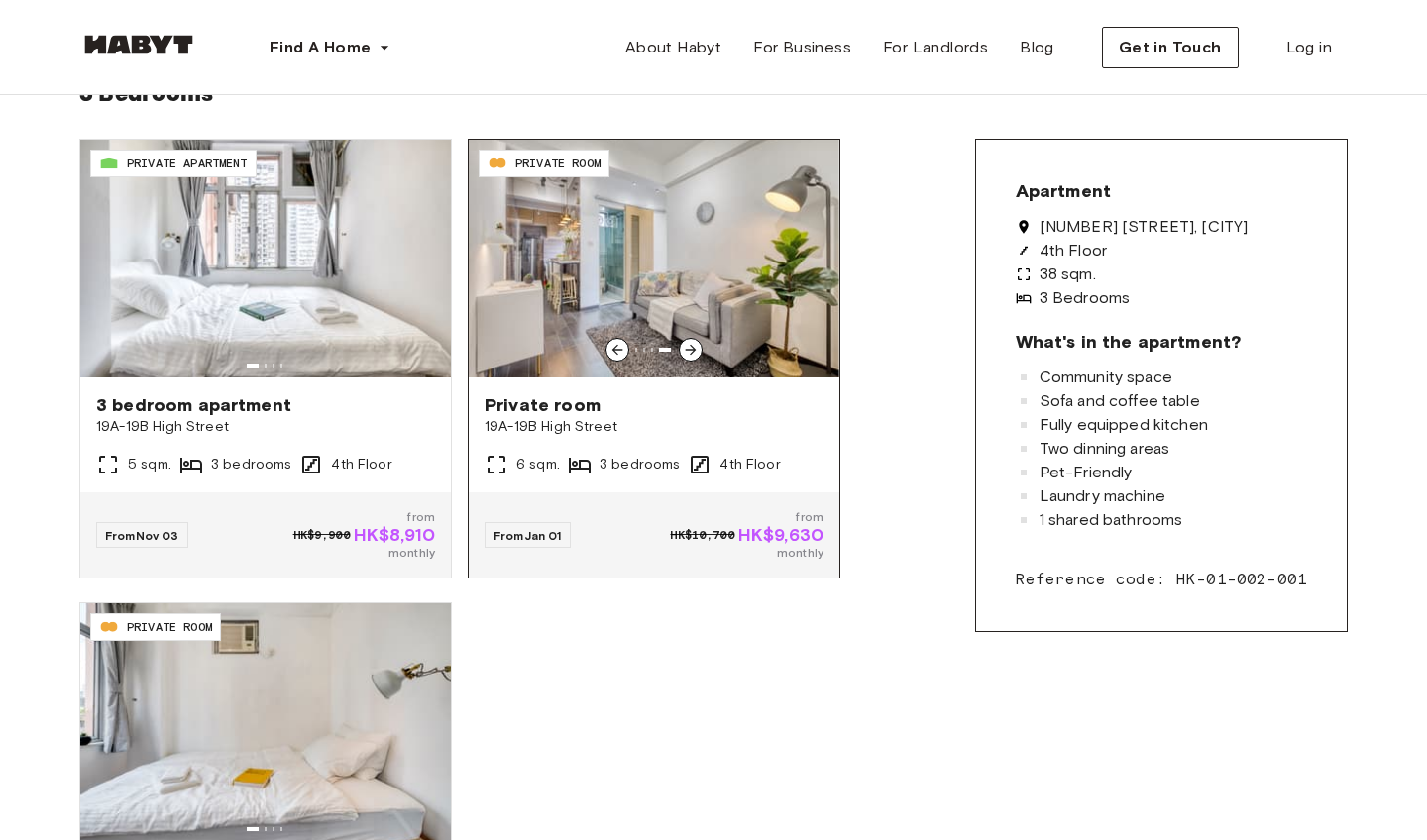 click 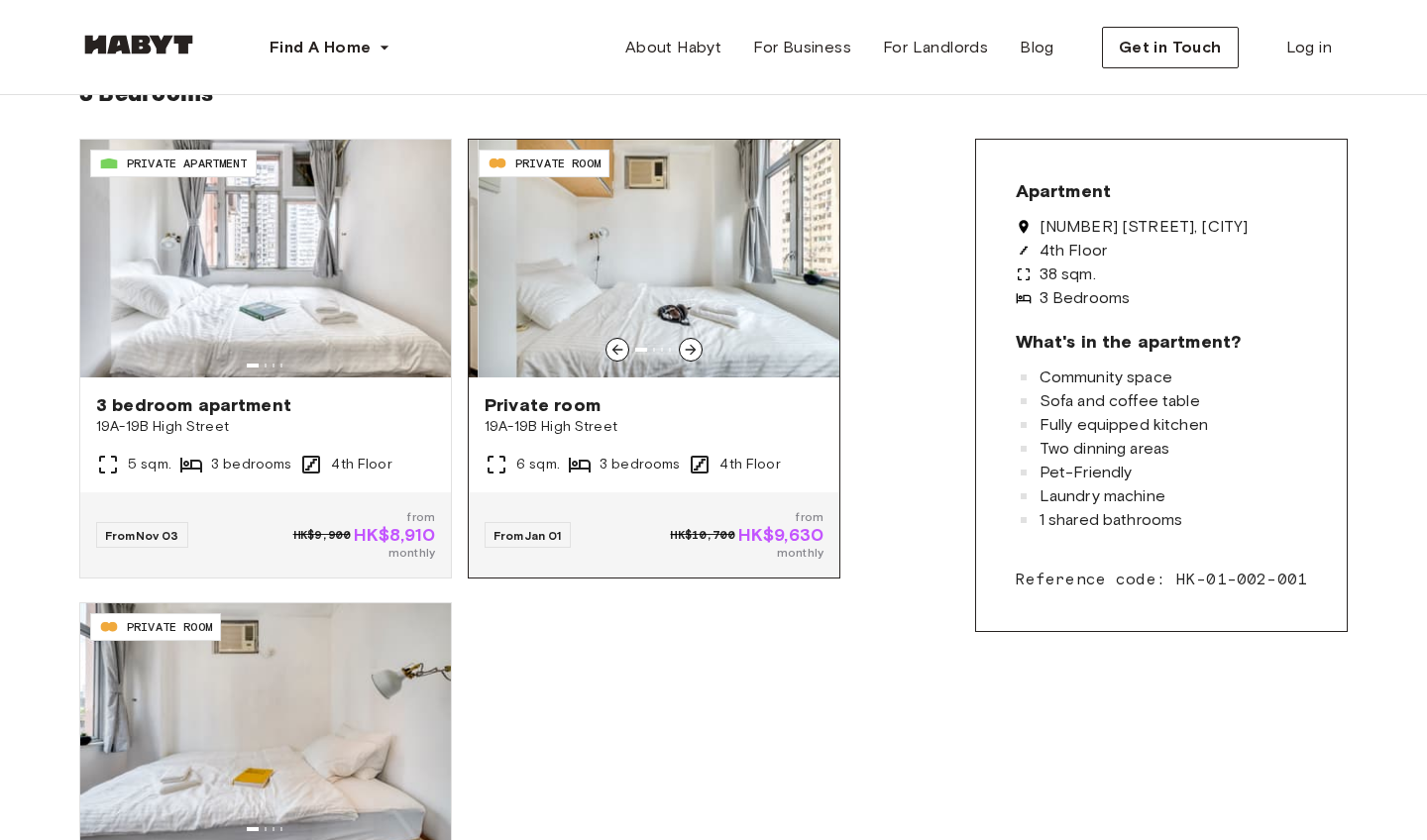 click 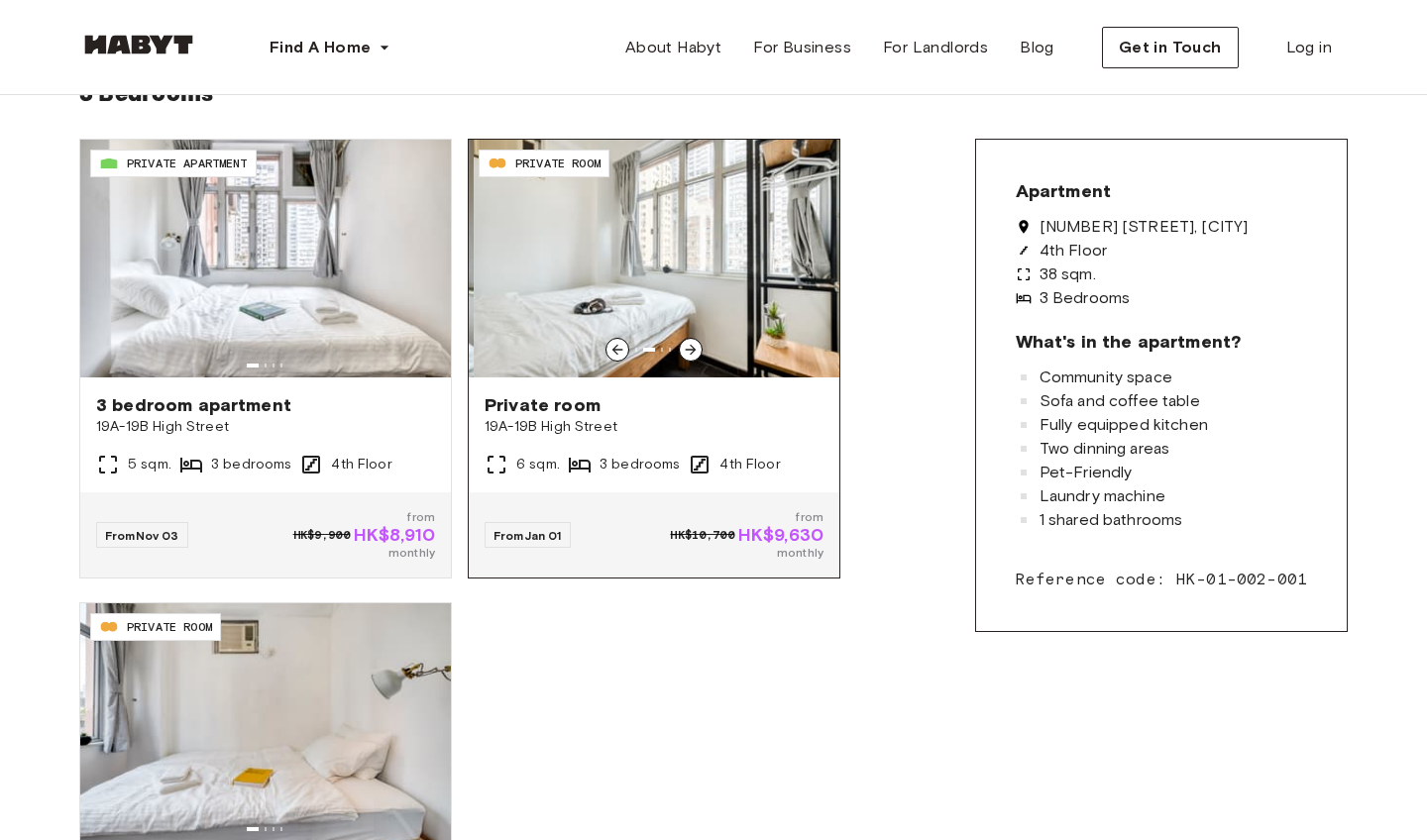 click 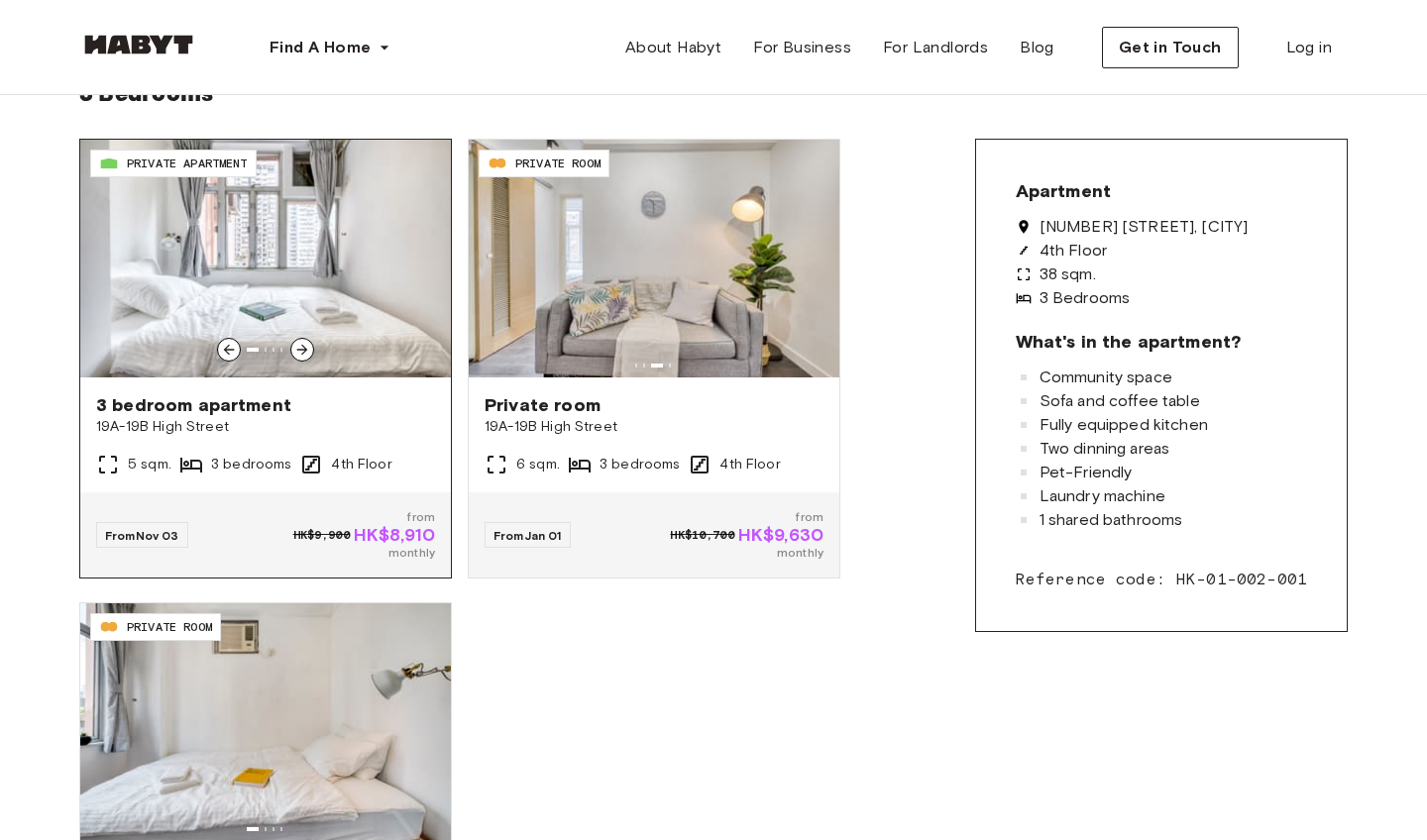 click 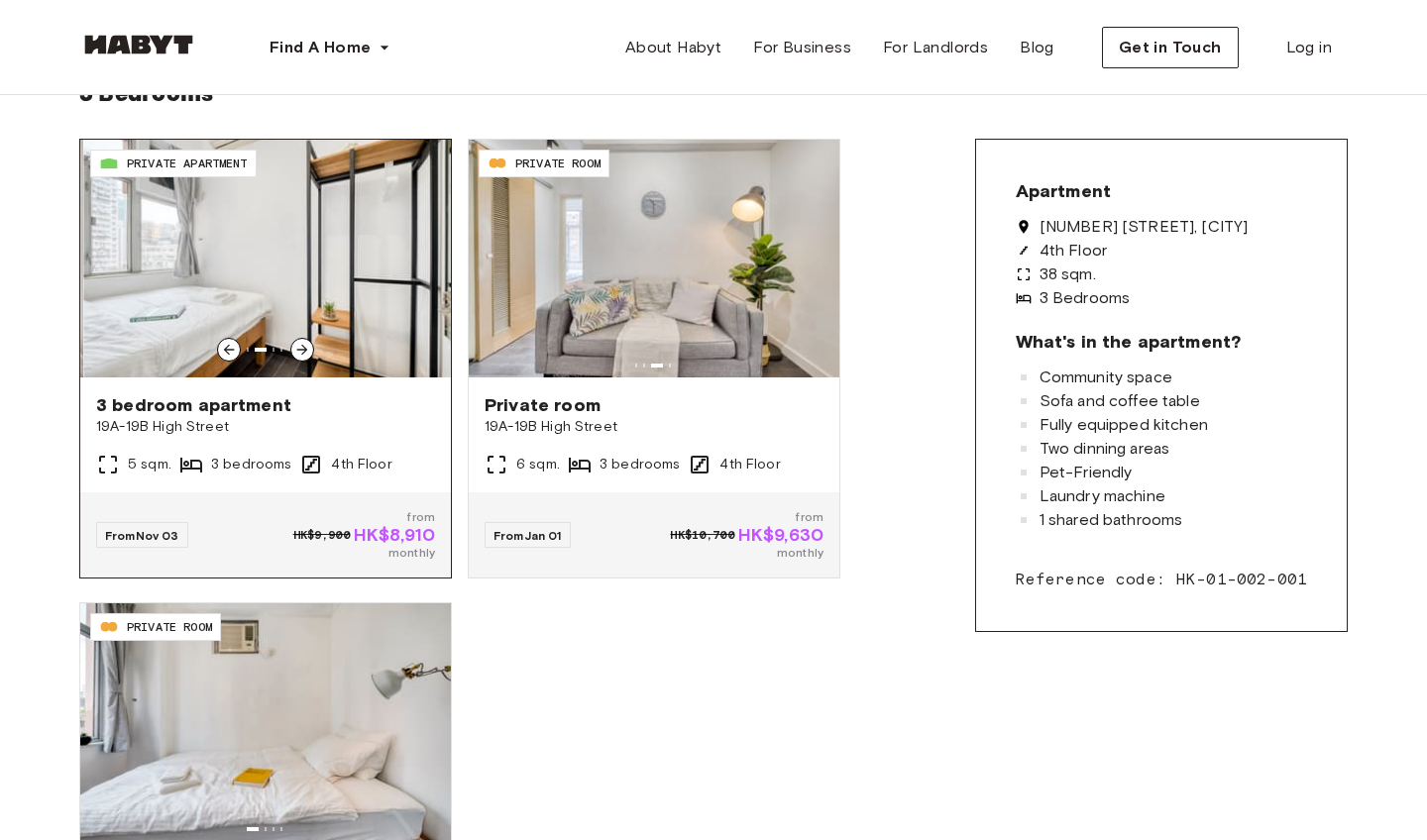 click 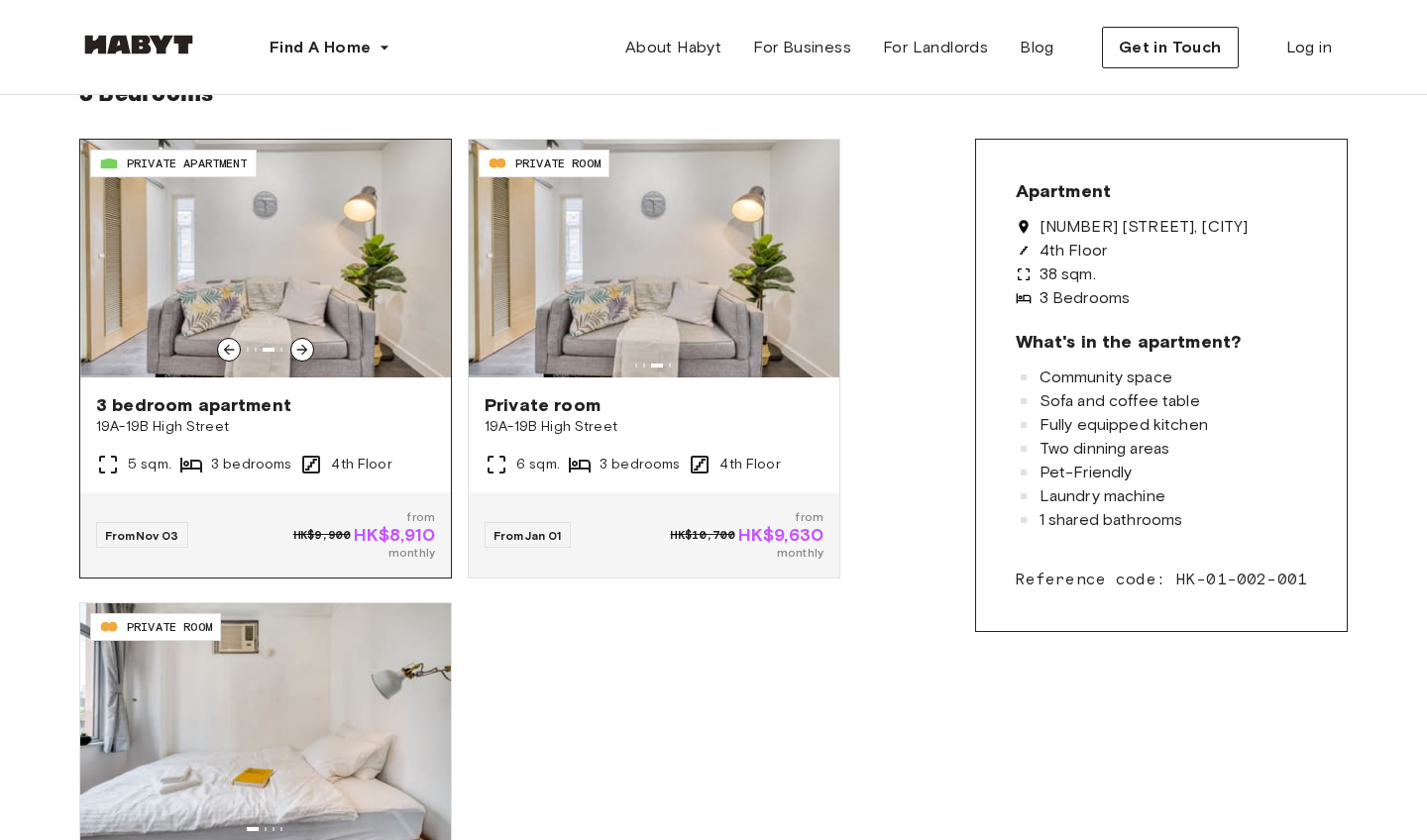 click at bounding box center (229, 350) 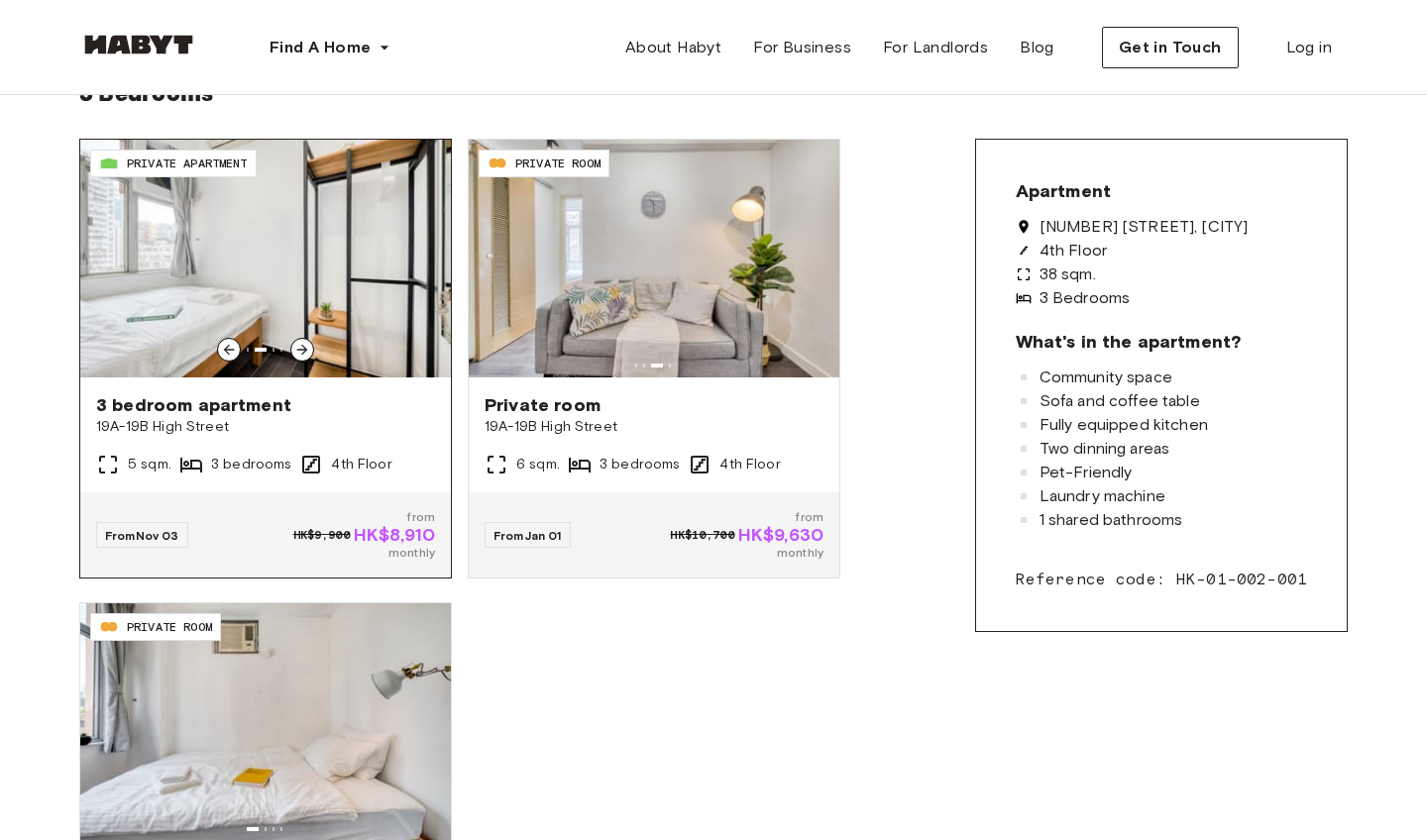 click 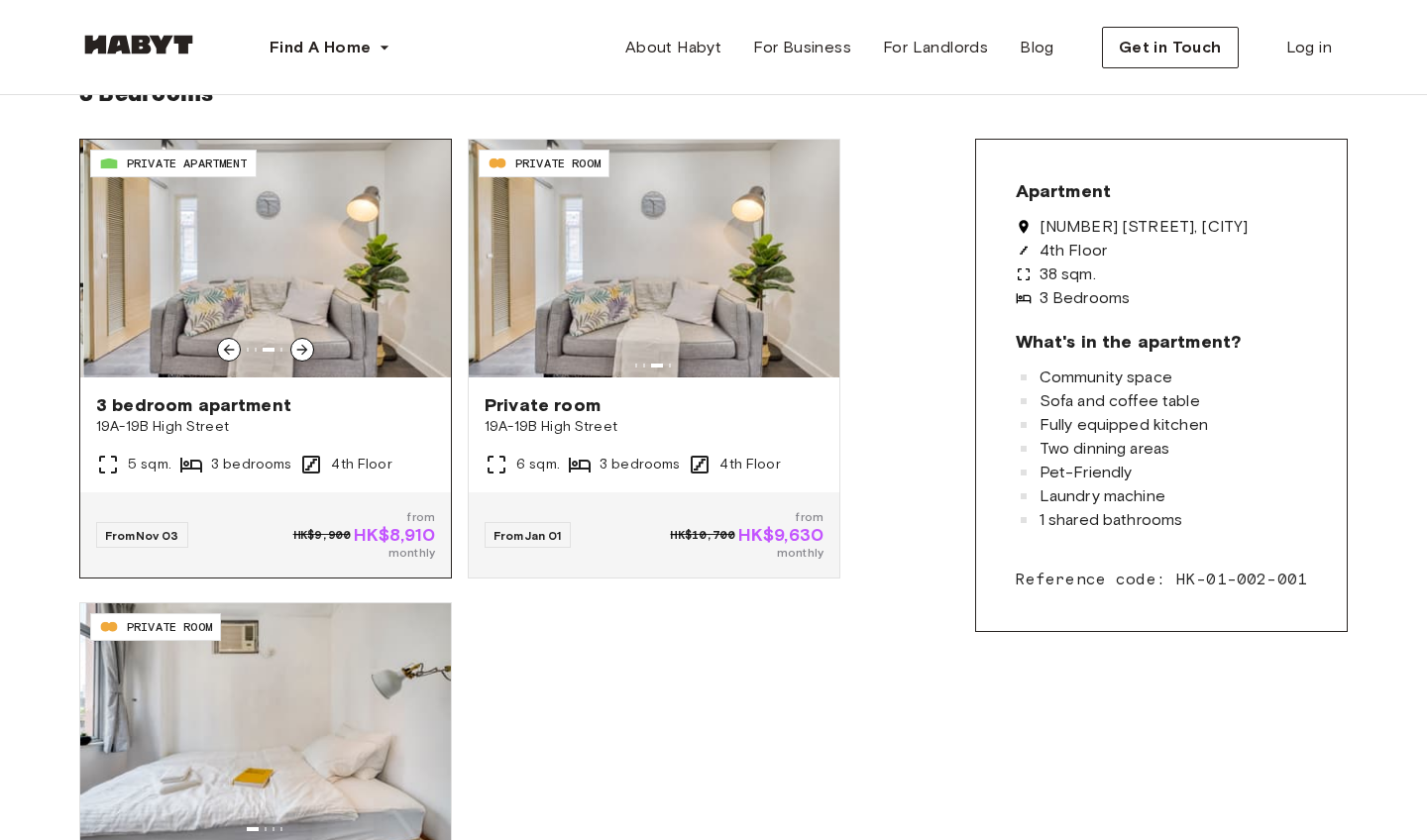 click 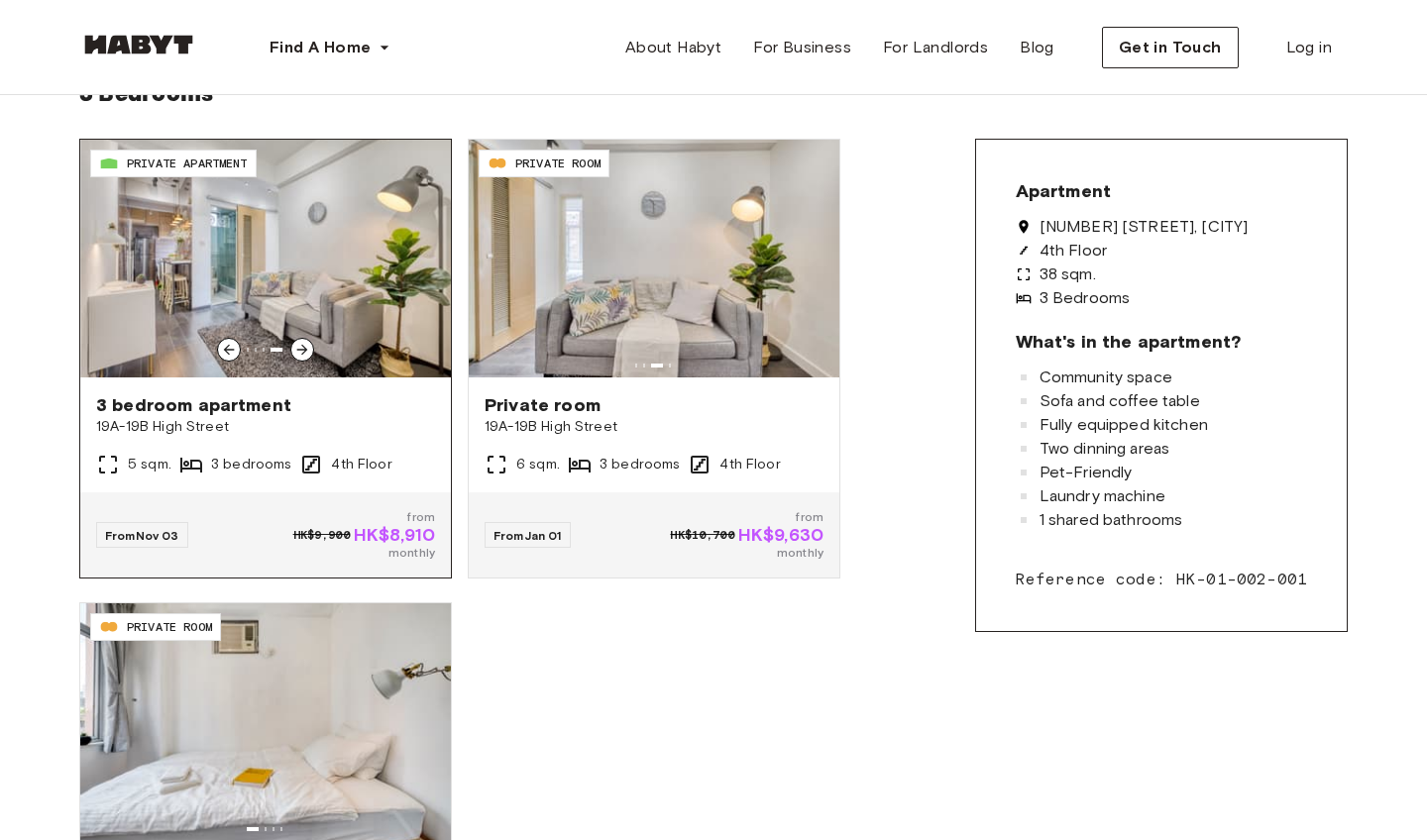 click 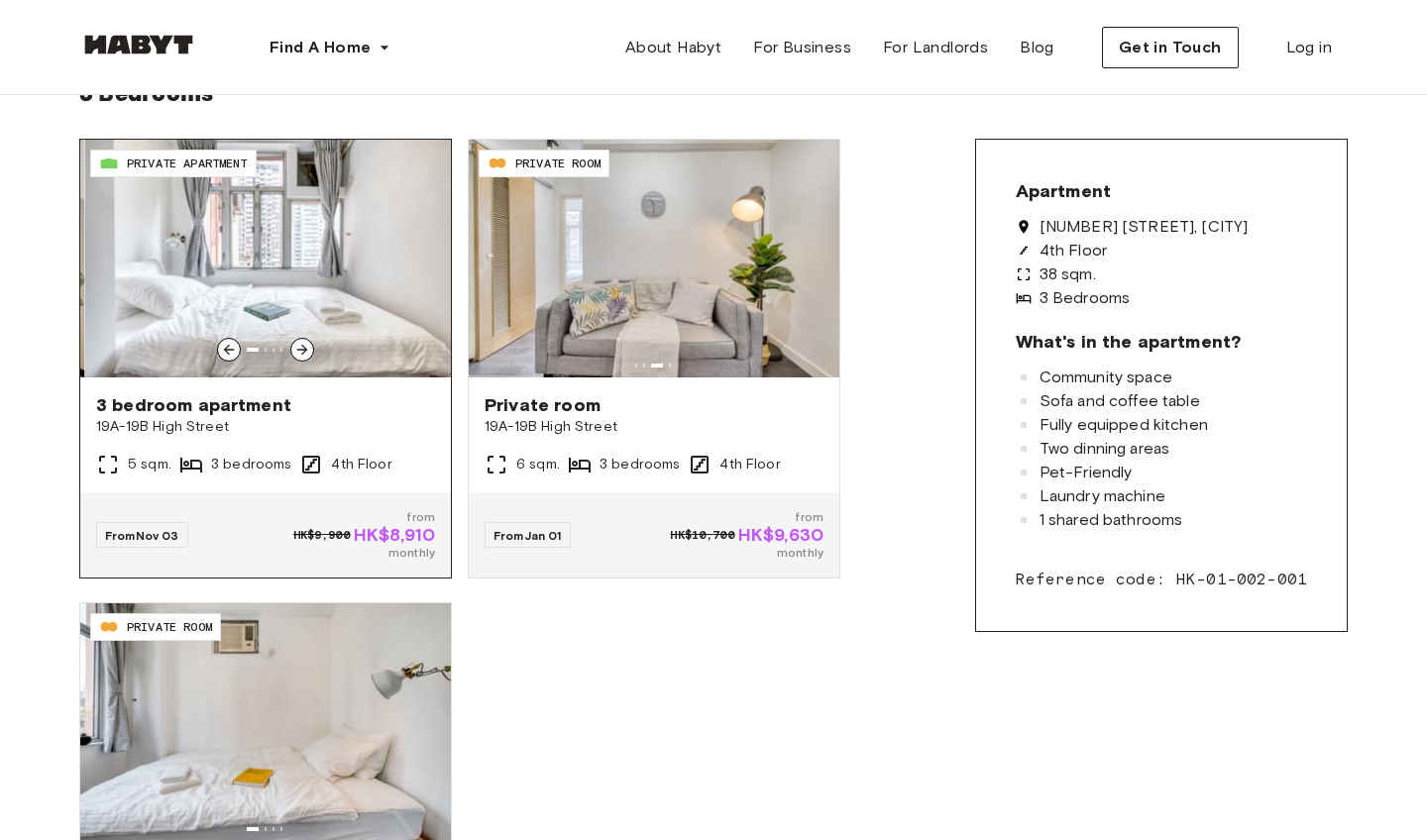 click 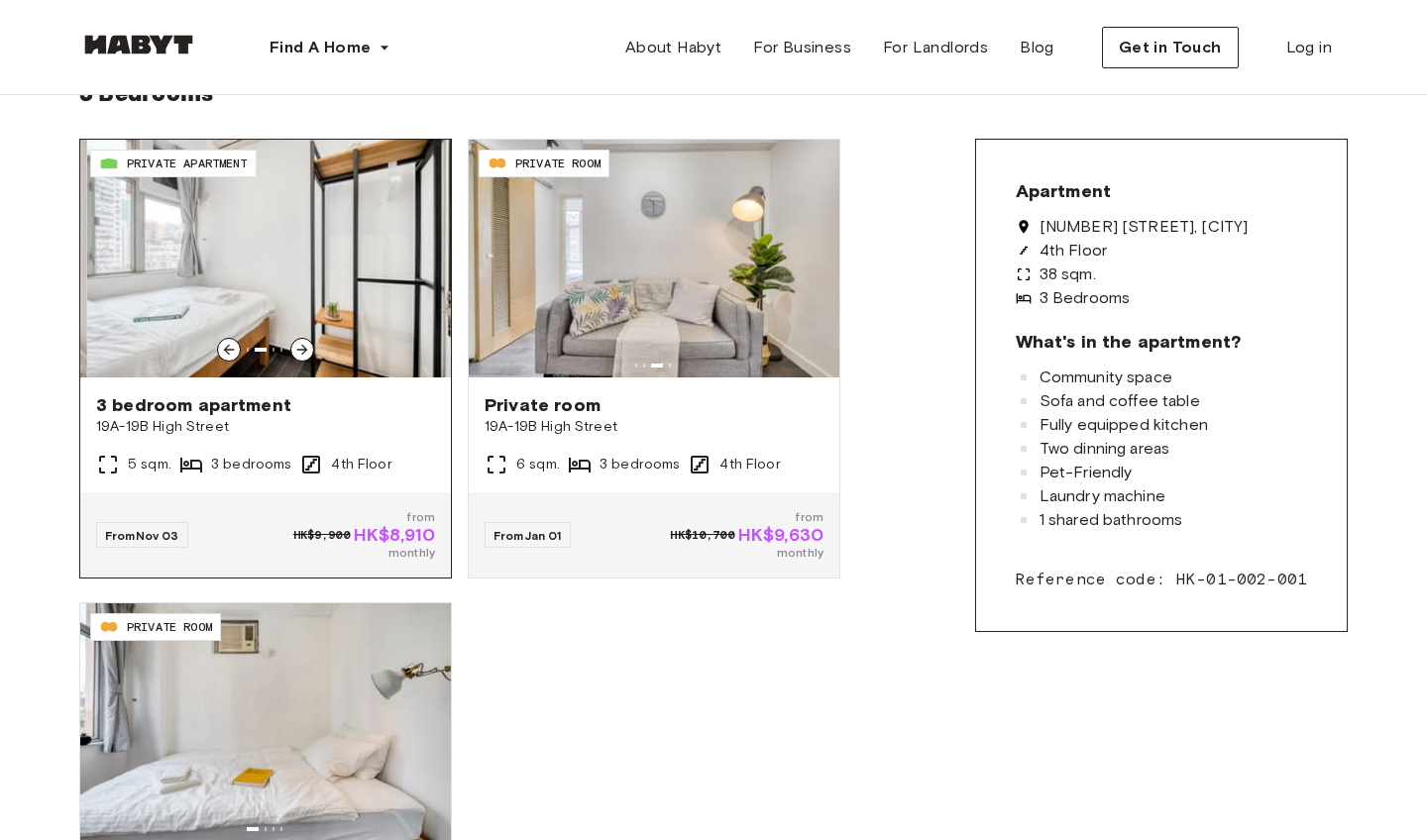 click 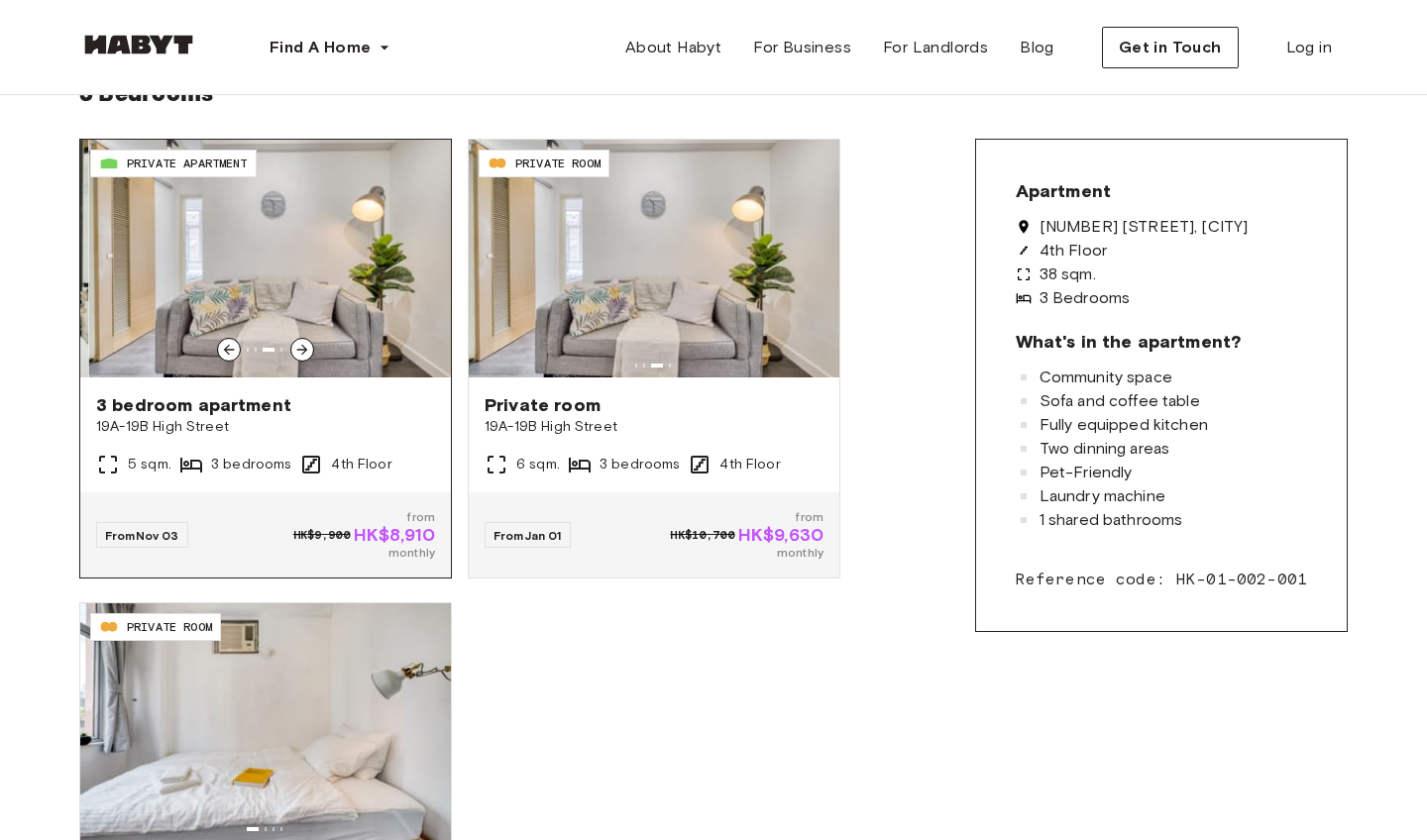 click 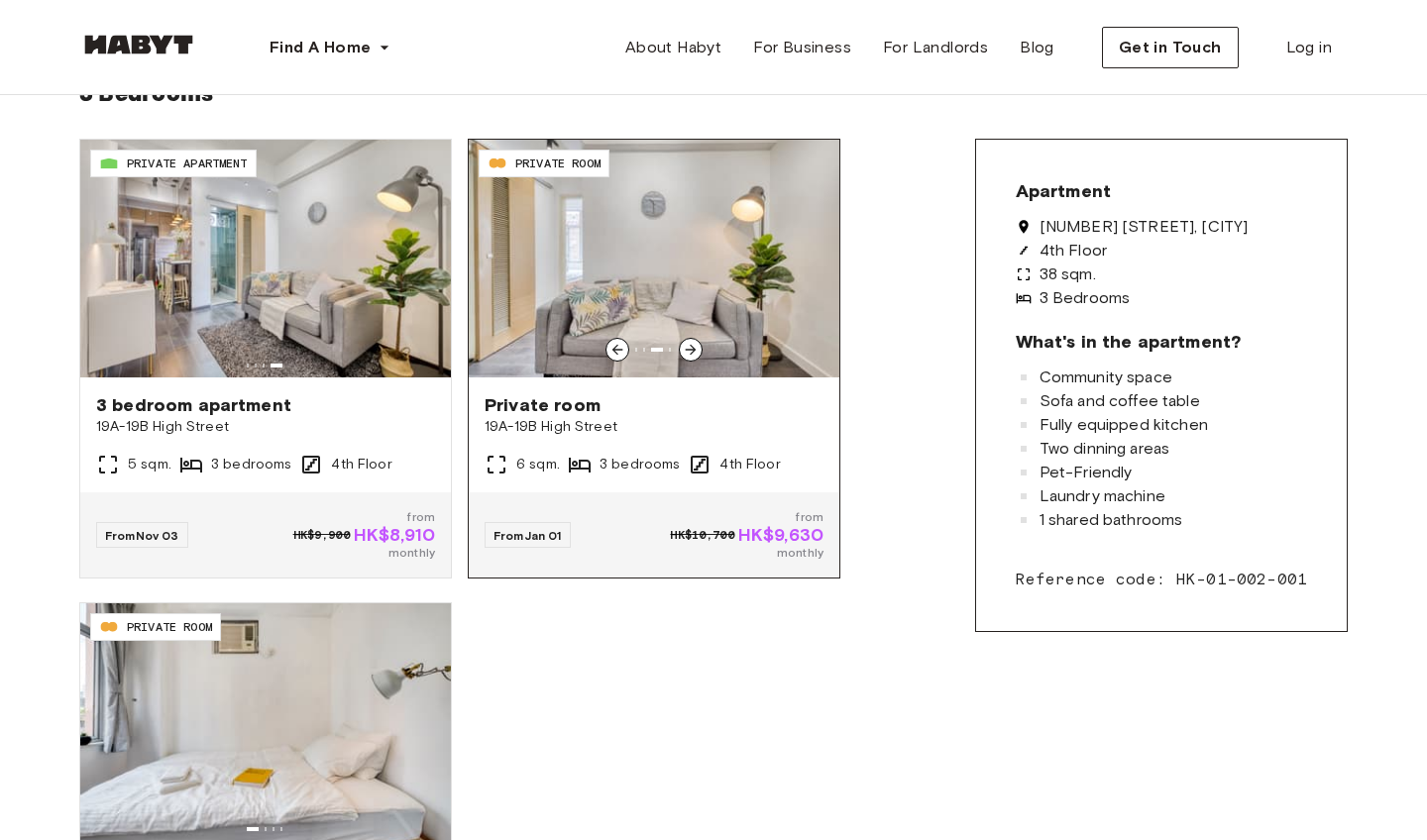 click at bounding box center (691, 350) 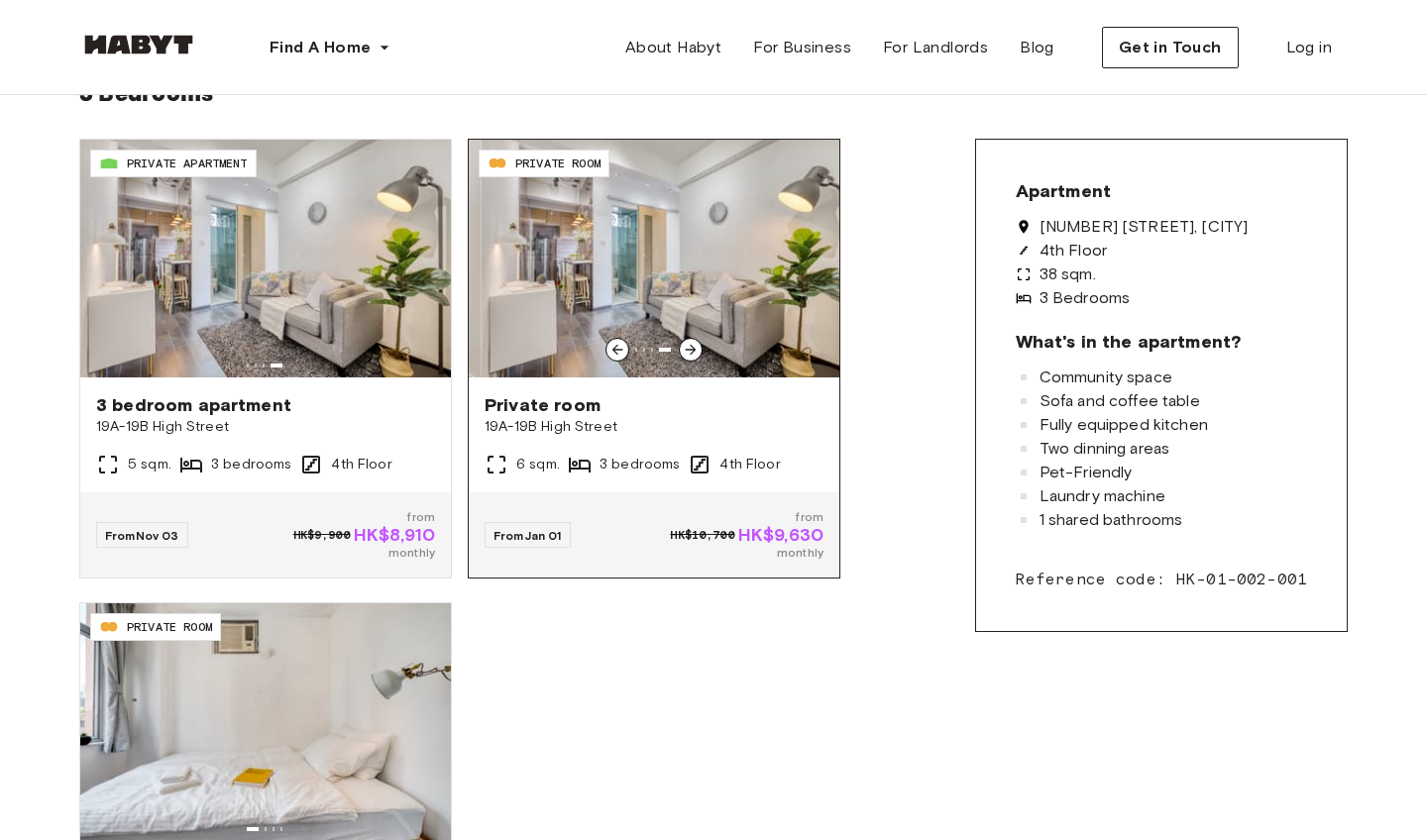 click 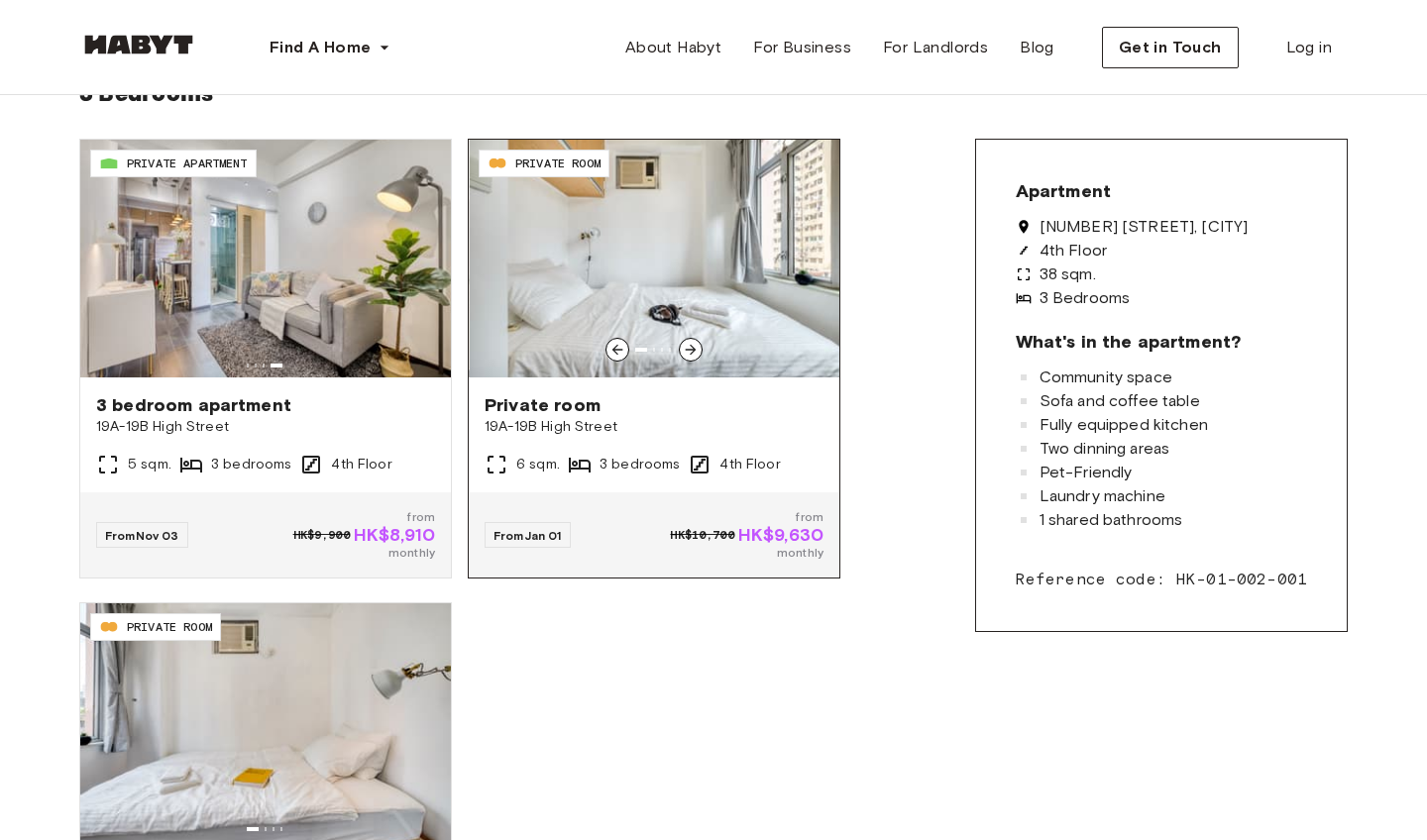 click 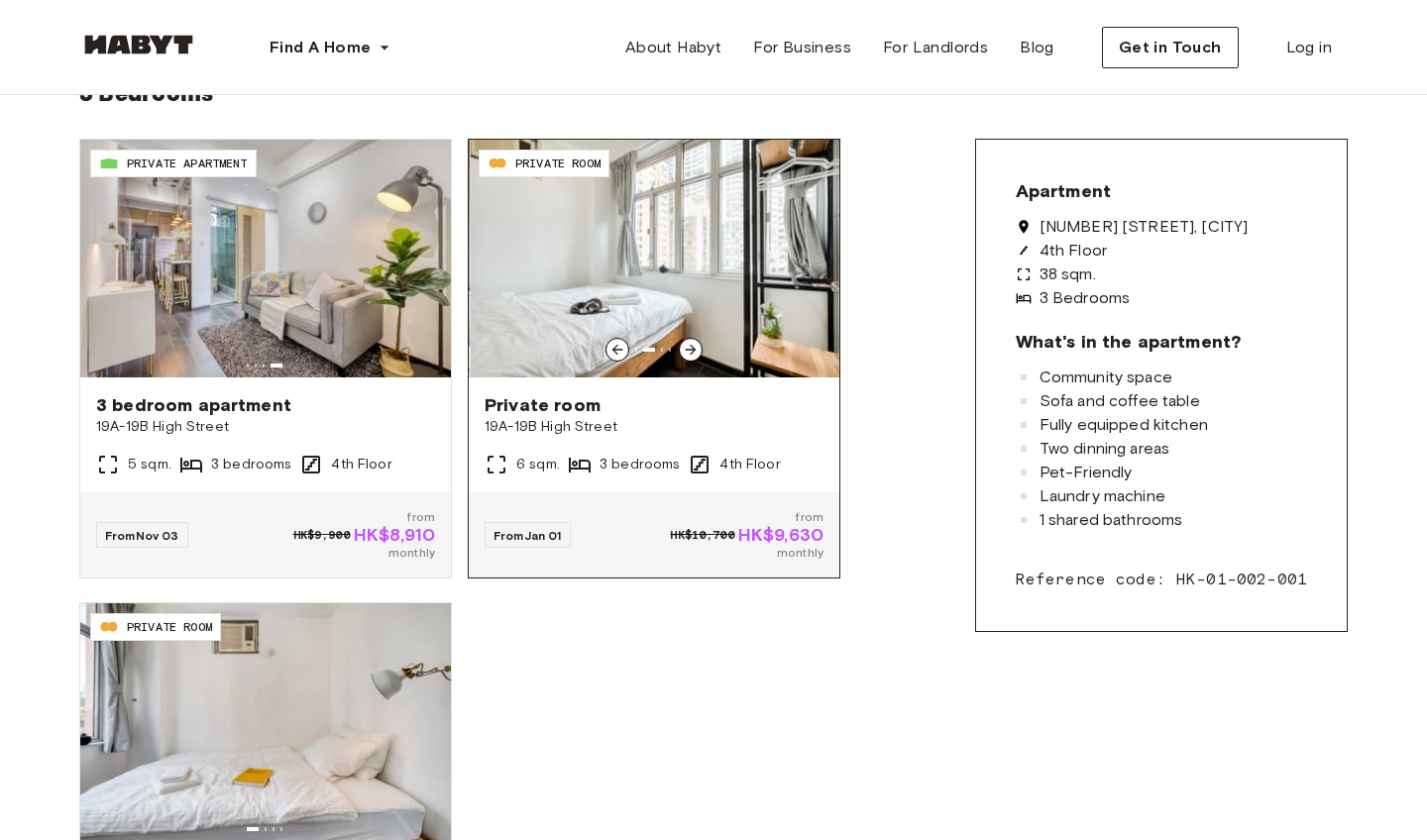 click 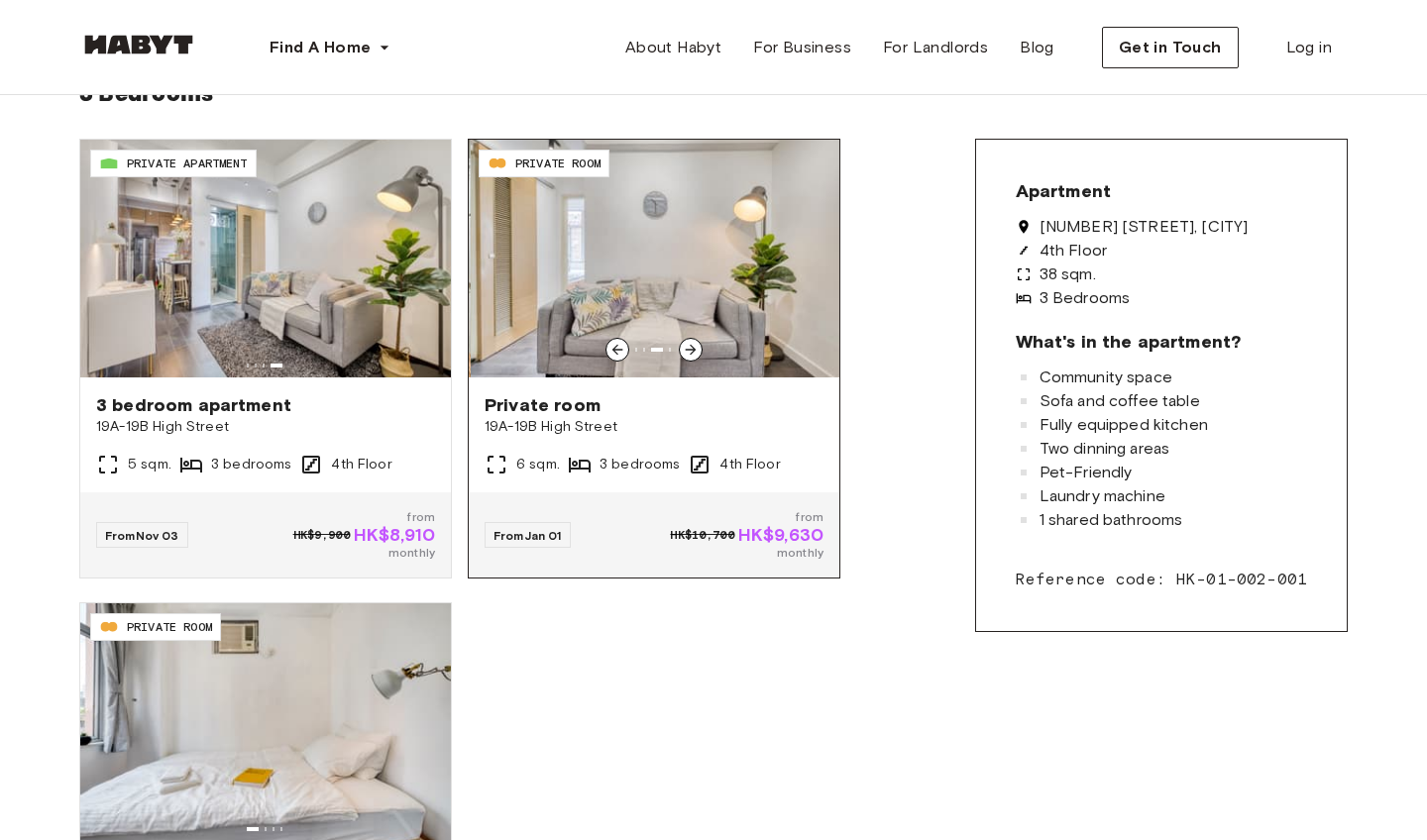 click 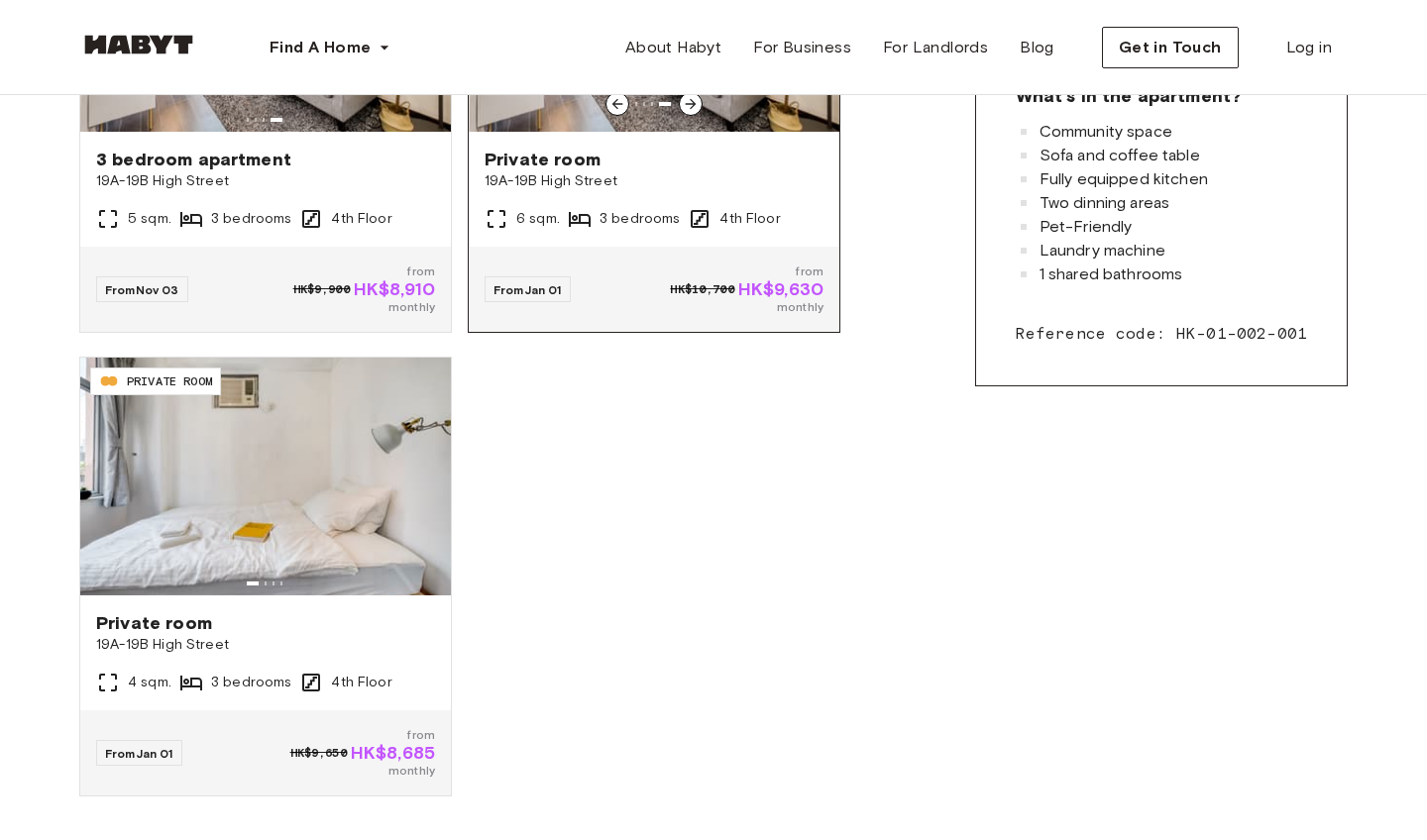 scroll, scrollTop: 788, scrollLeft: 0, axis: vertical 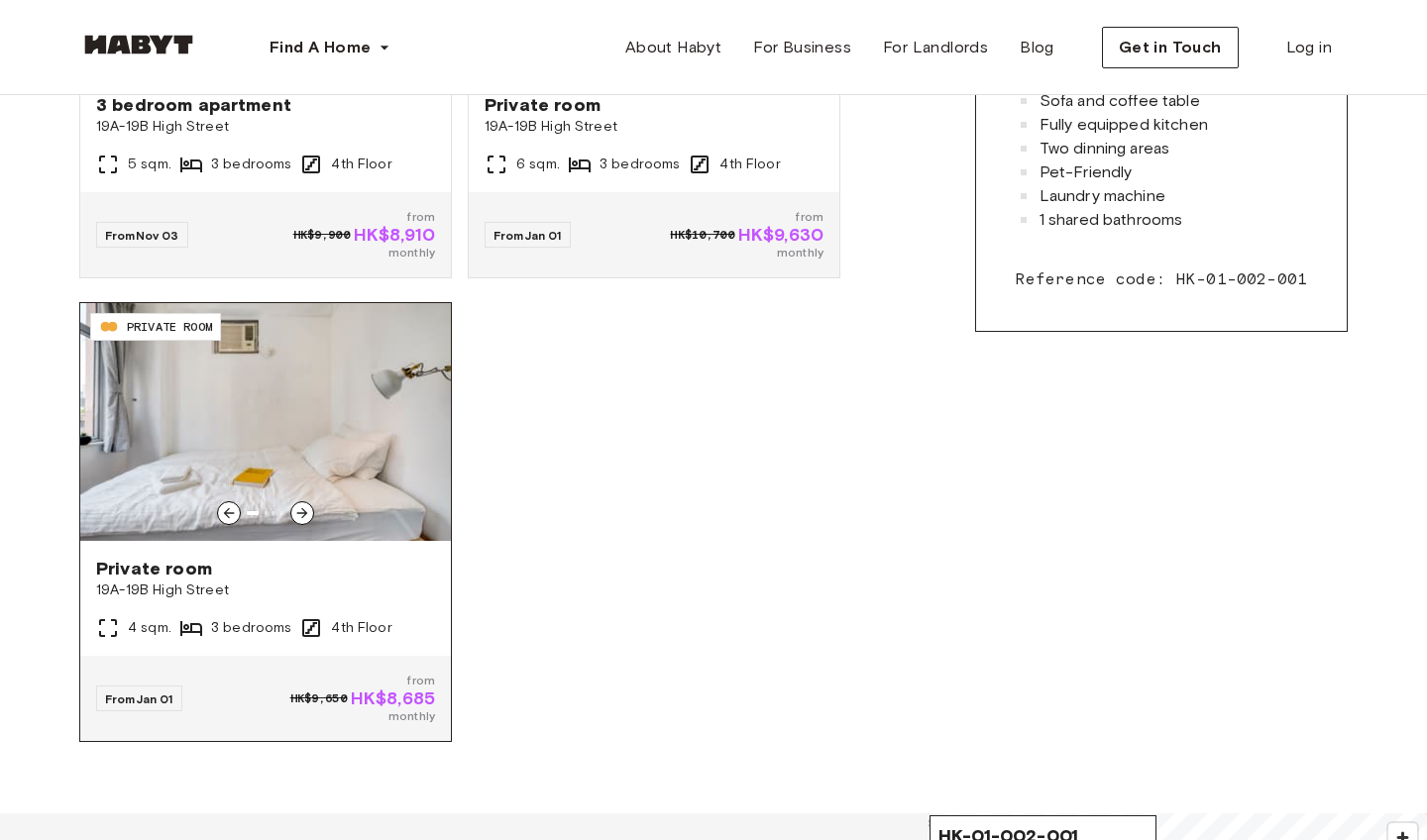 click 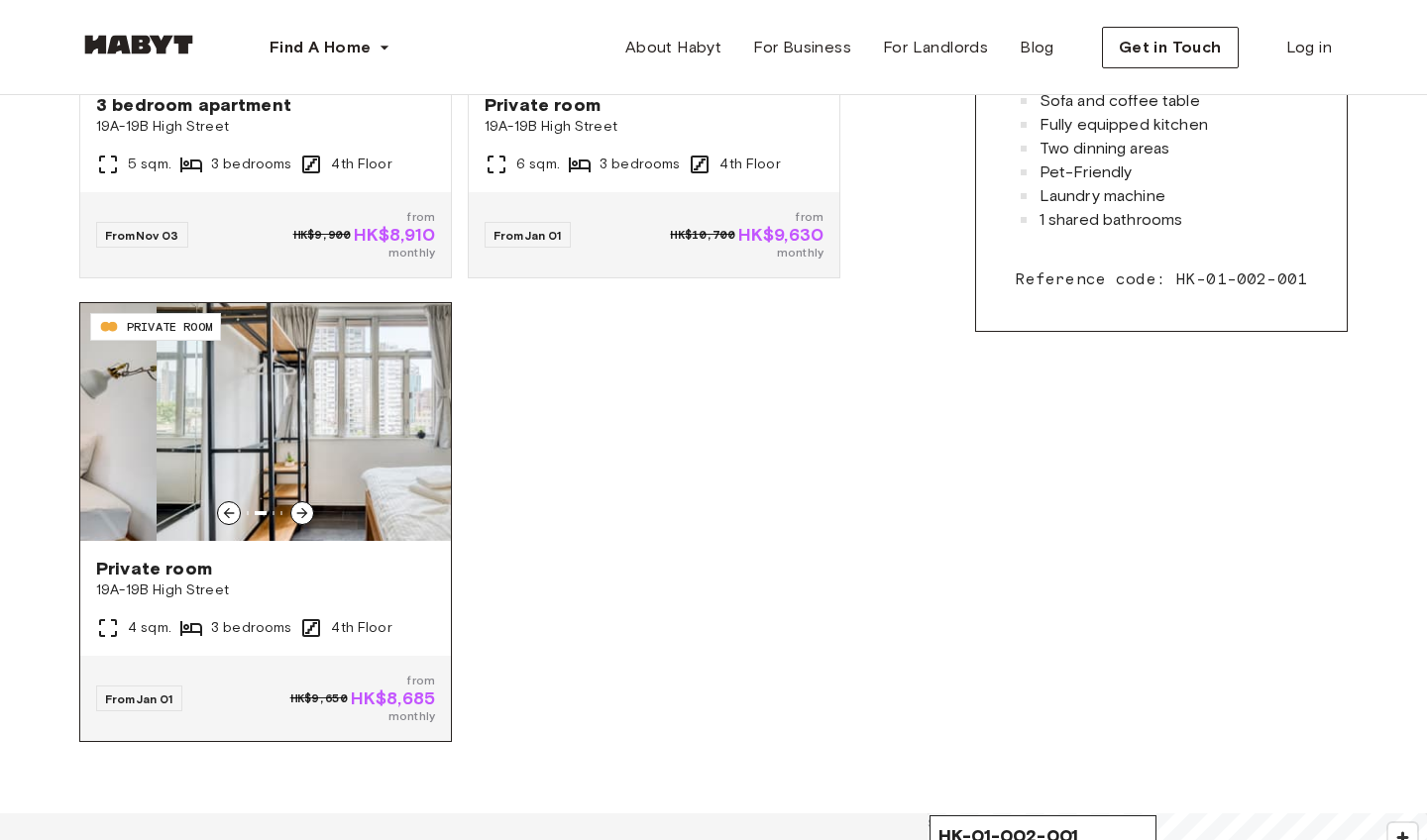 click 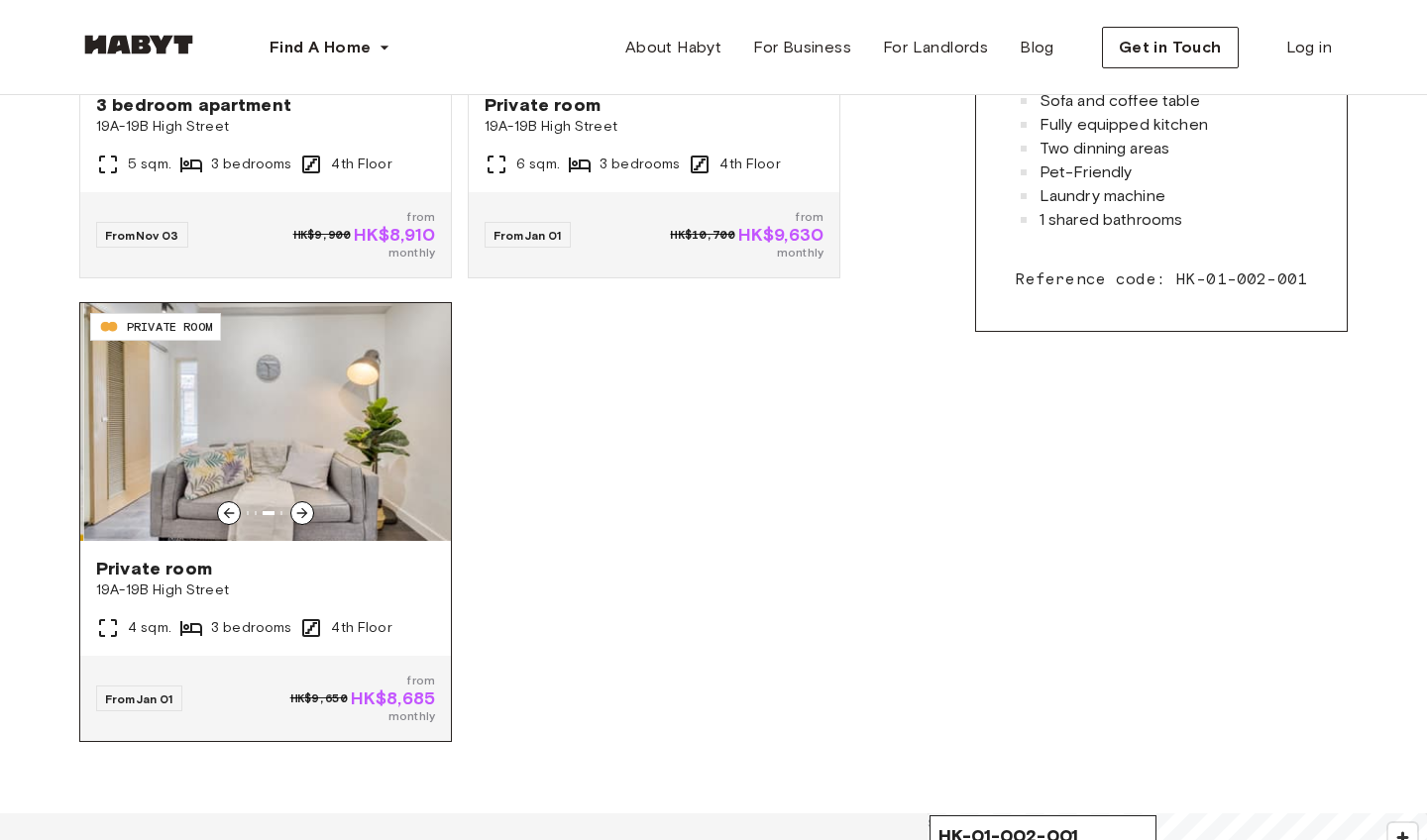 click 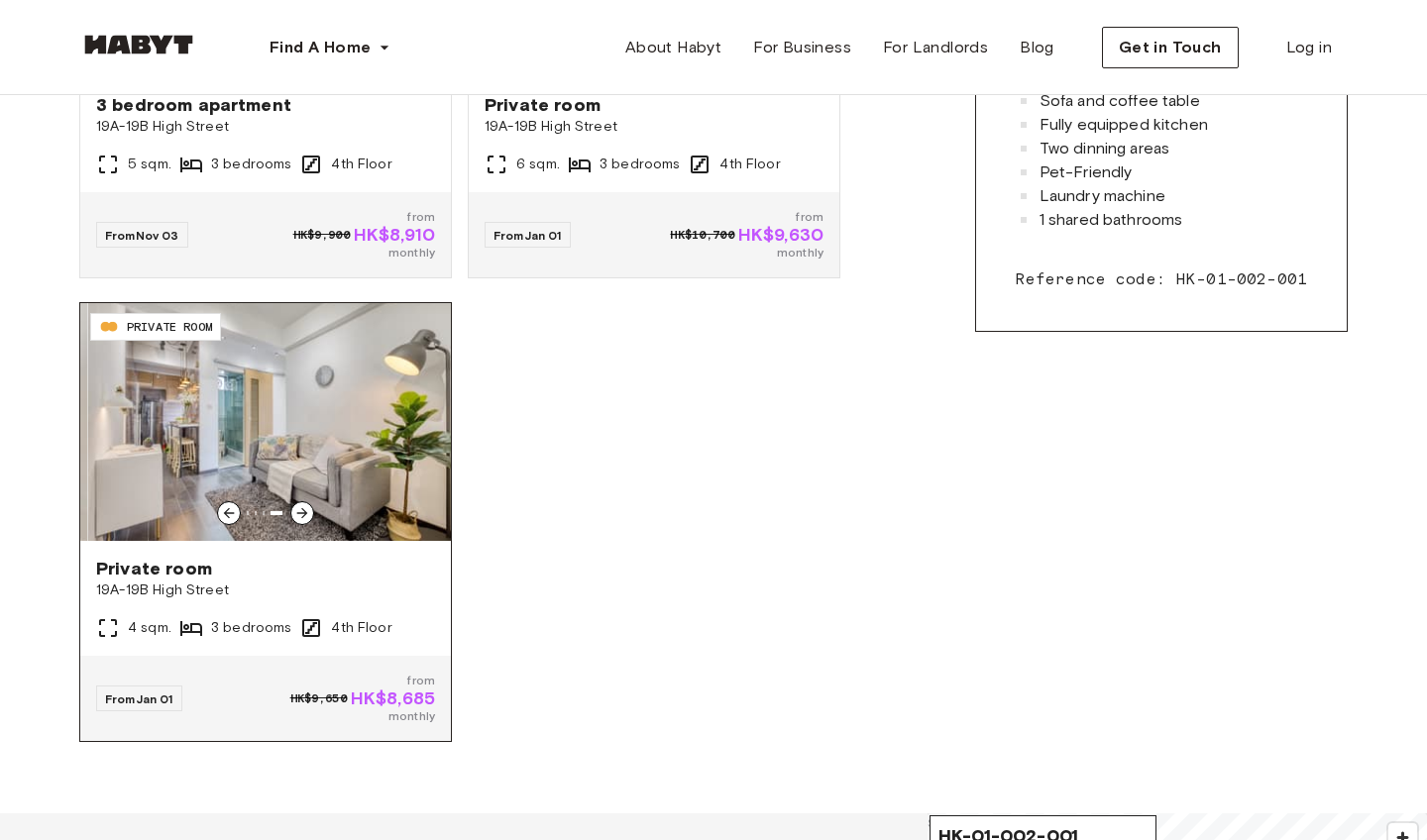 click 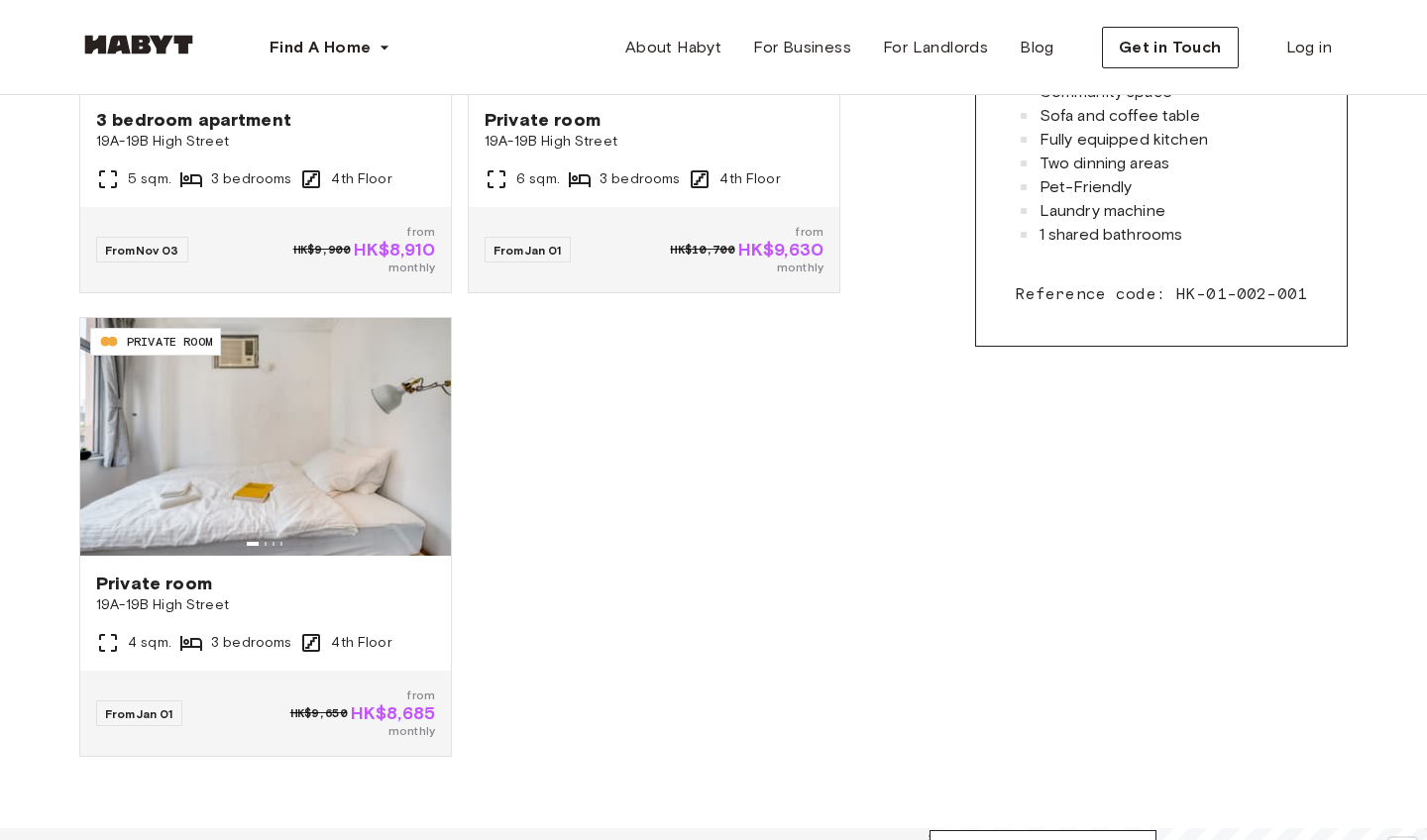 scroll, scrollTop: 774, scrollLeft: 0, axis: vertical 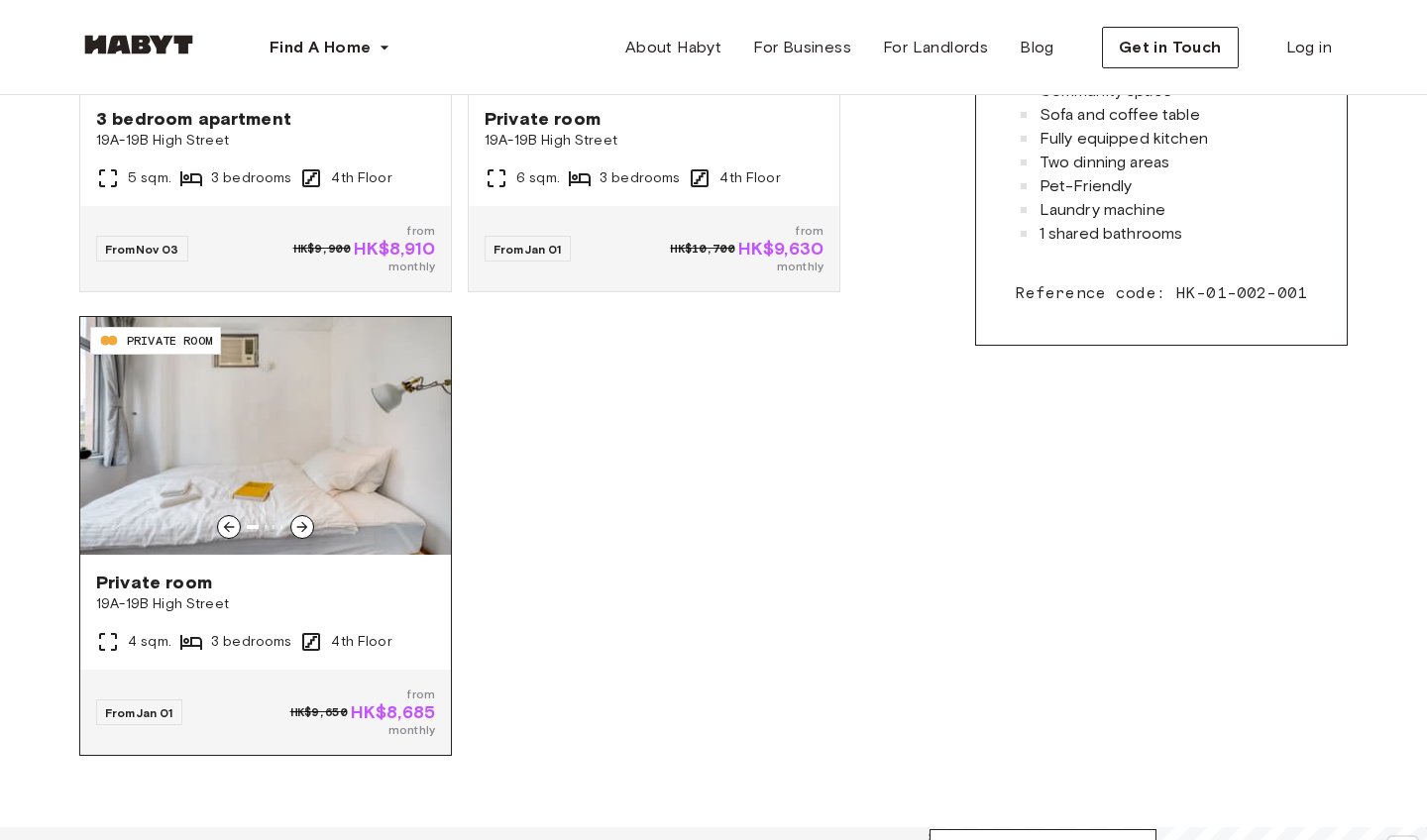 click 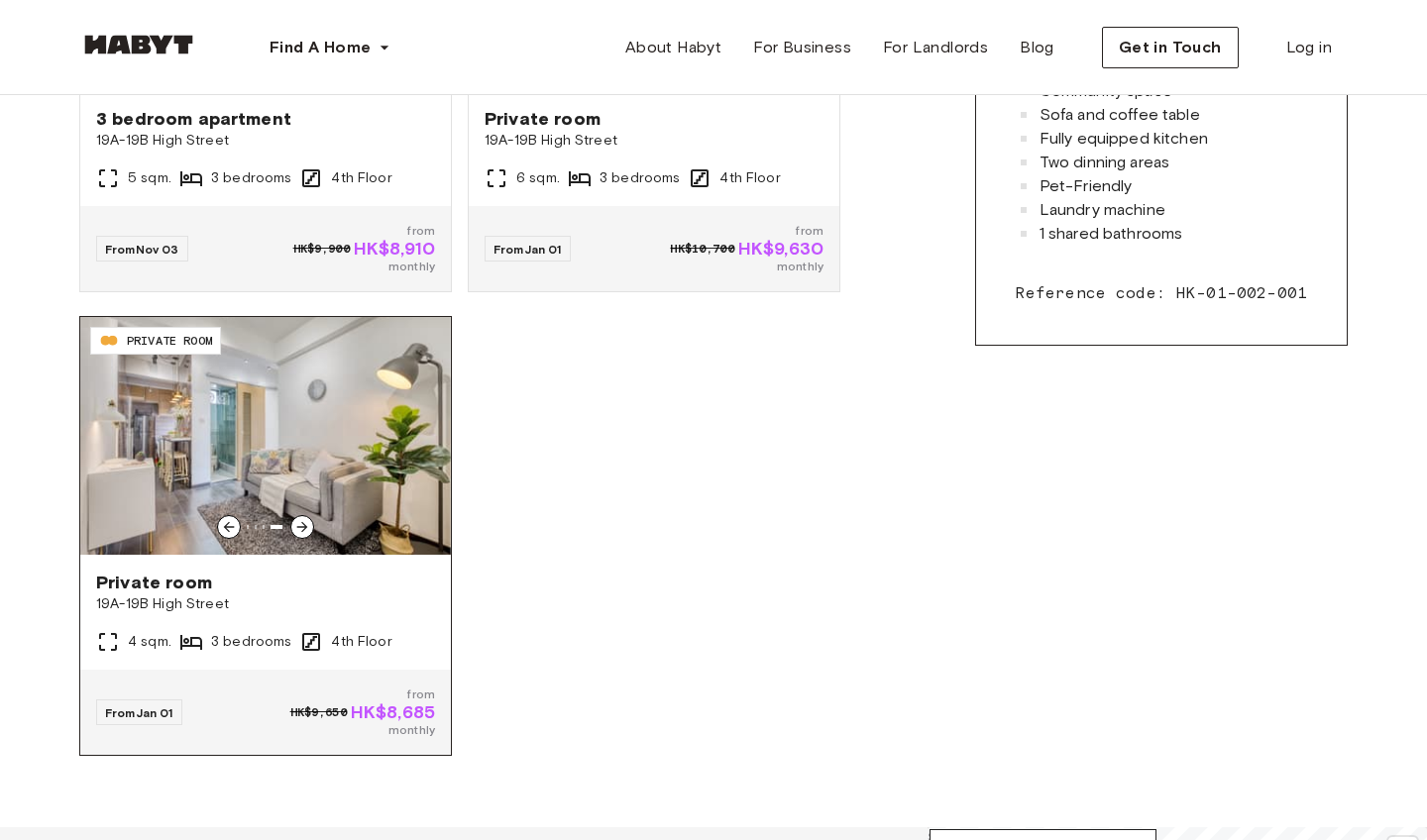 click 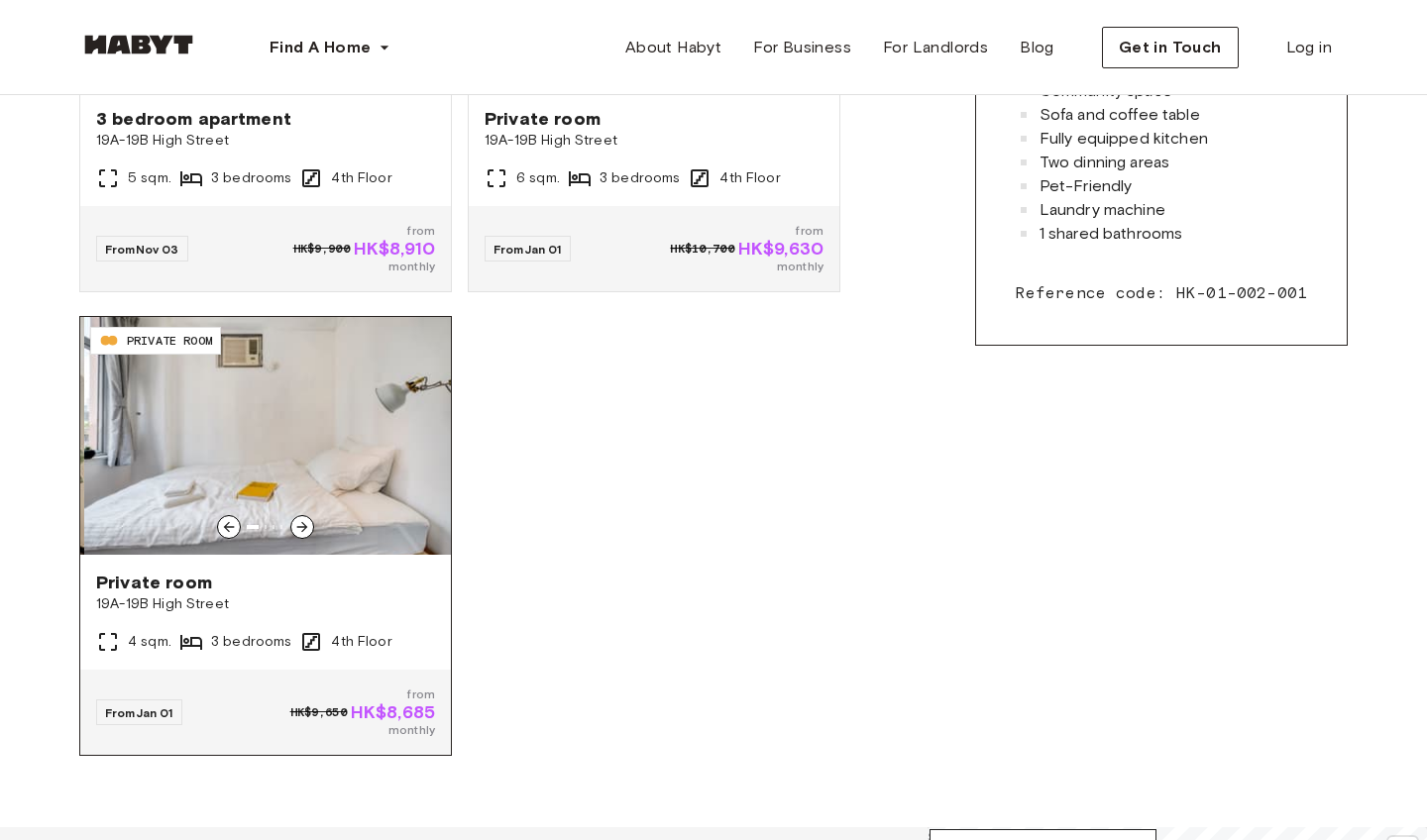 click 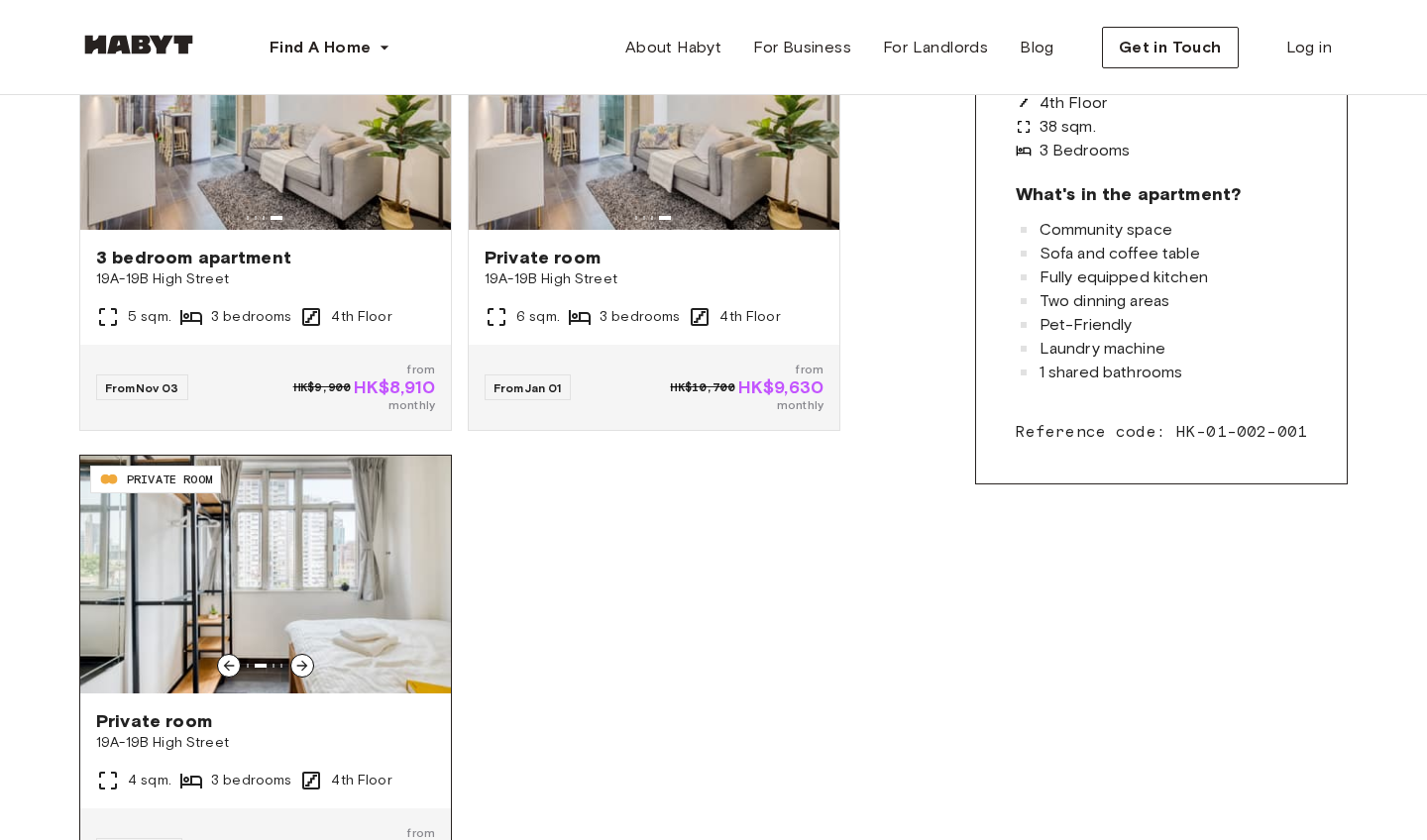 scroll, scrollTop: 583, scrollLeft: 0, axis: vertical 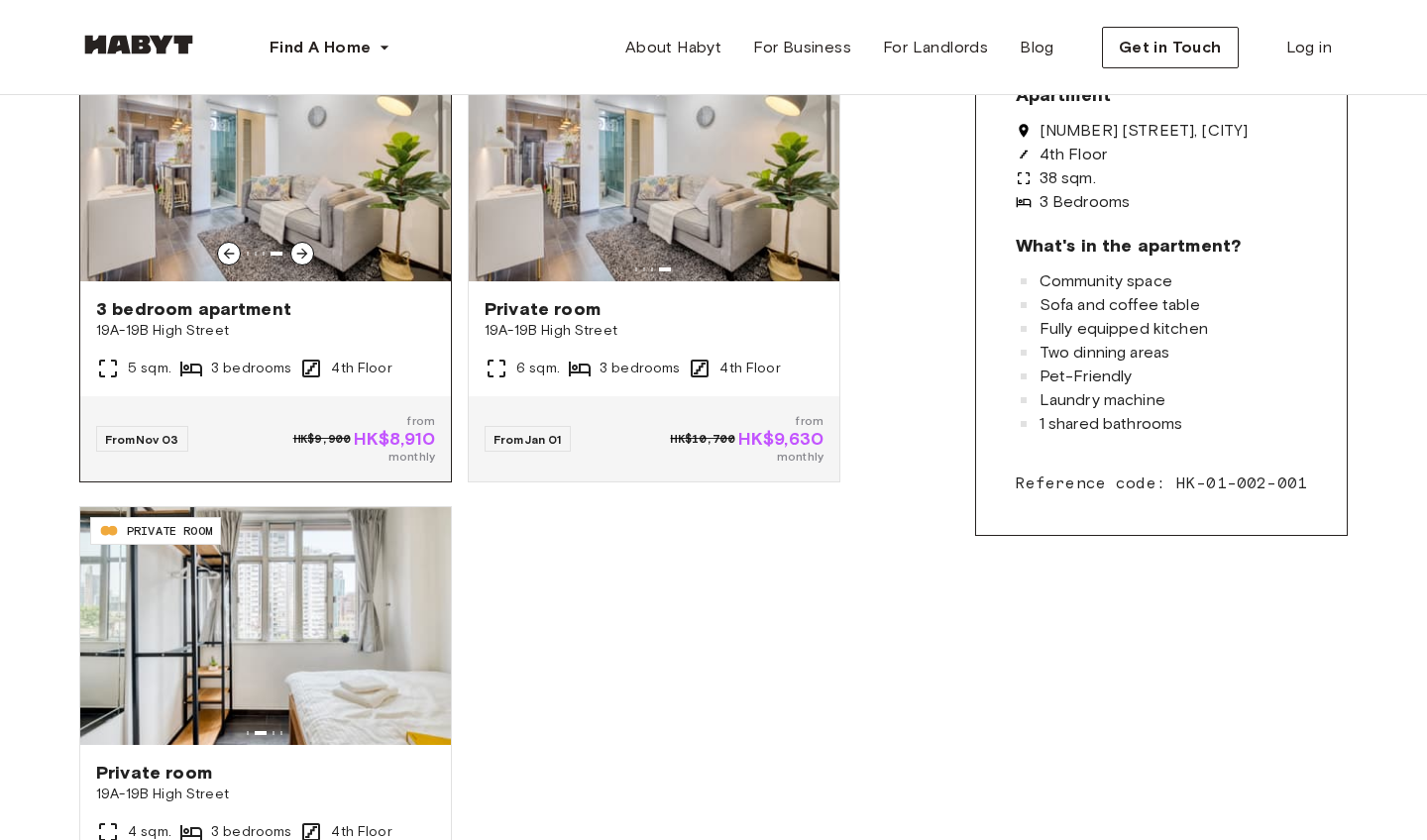 click 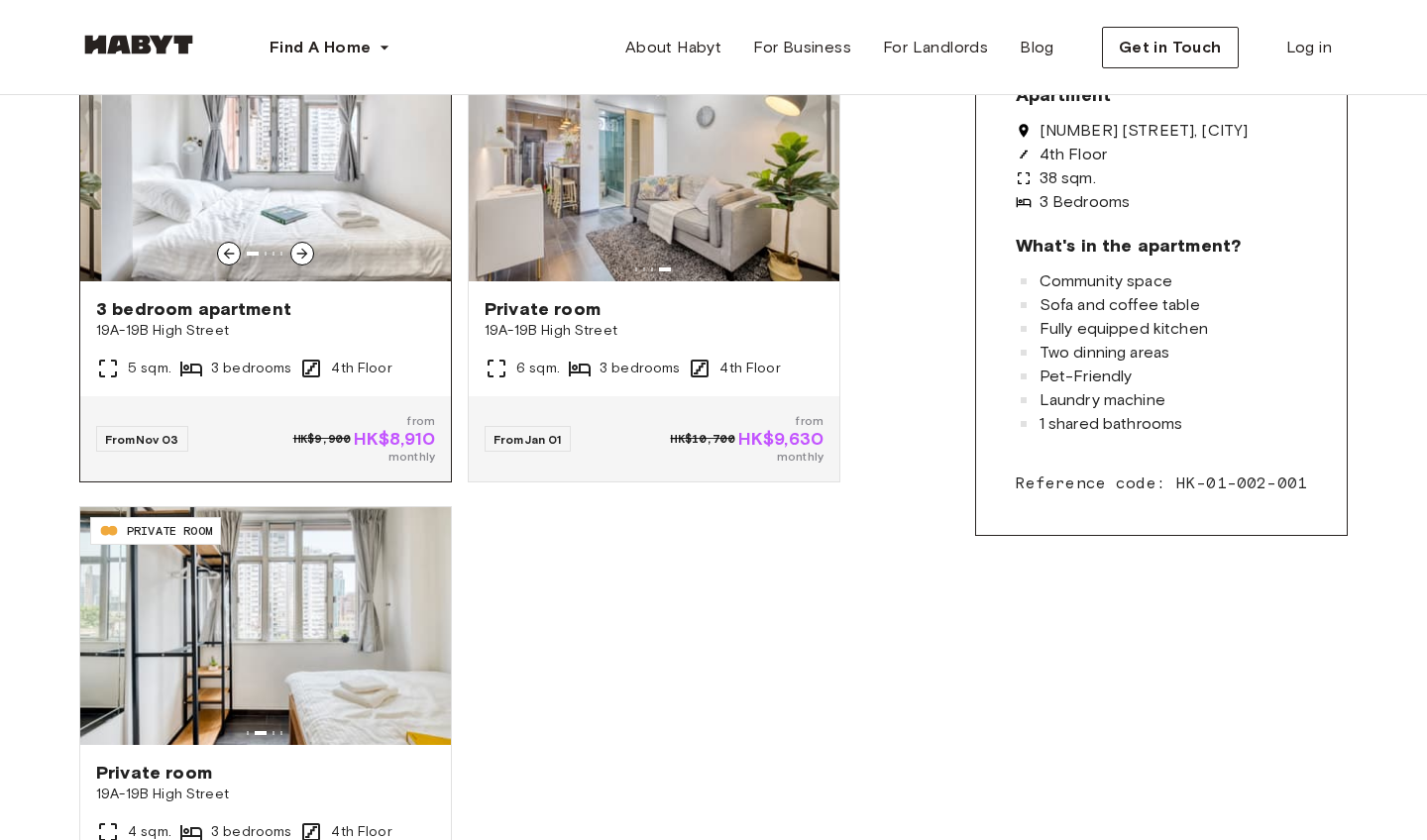 click 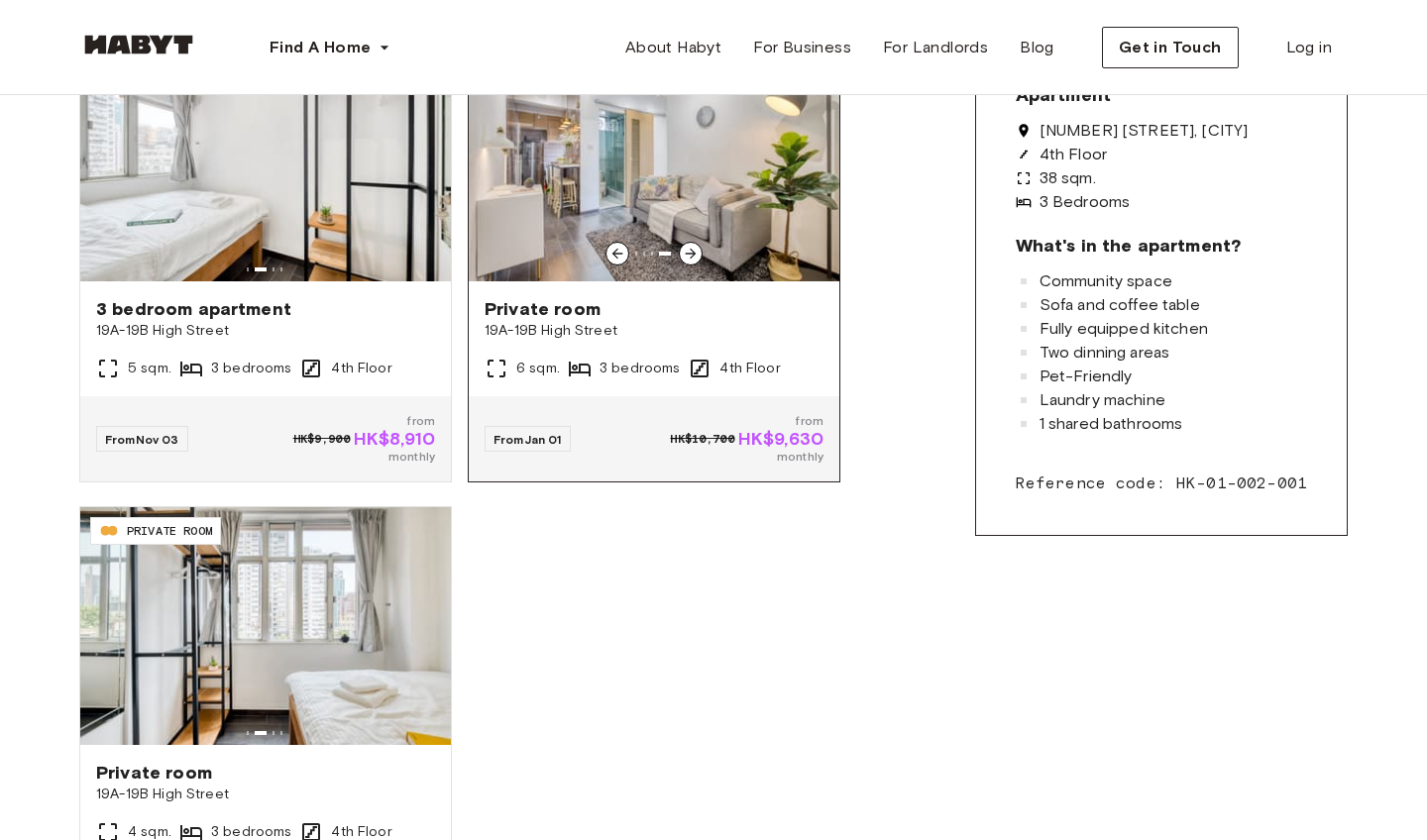 click 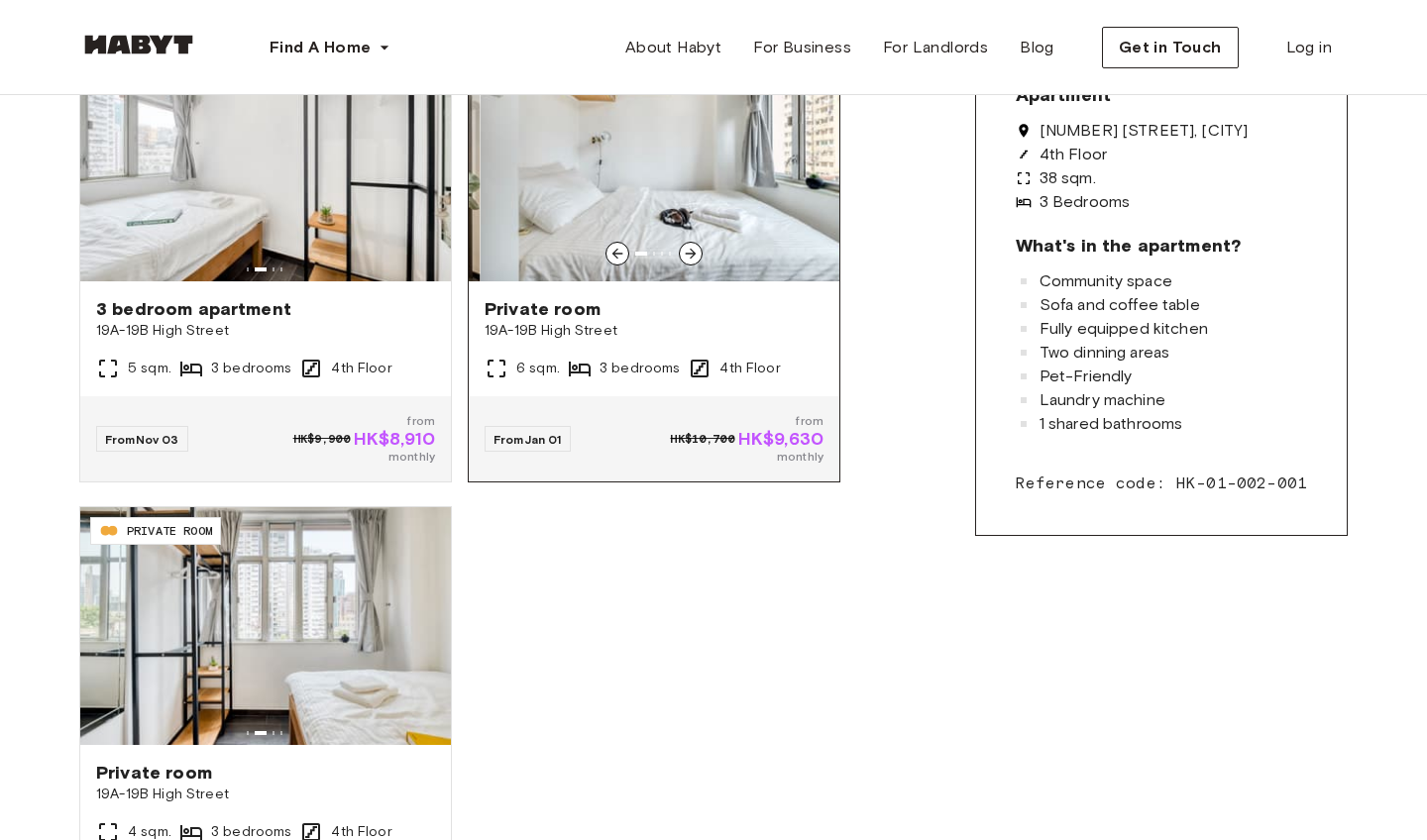 click 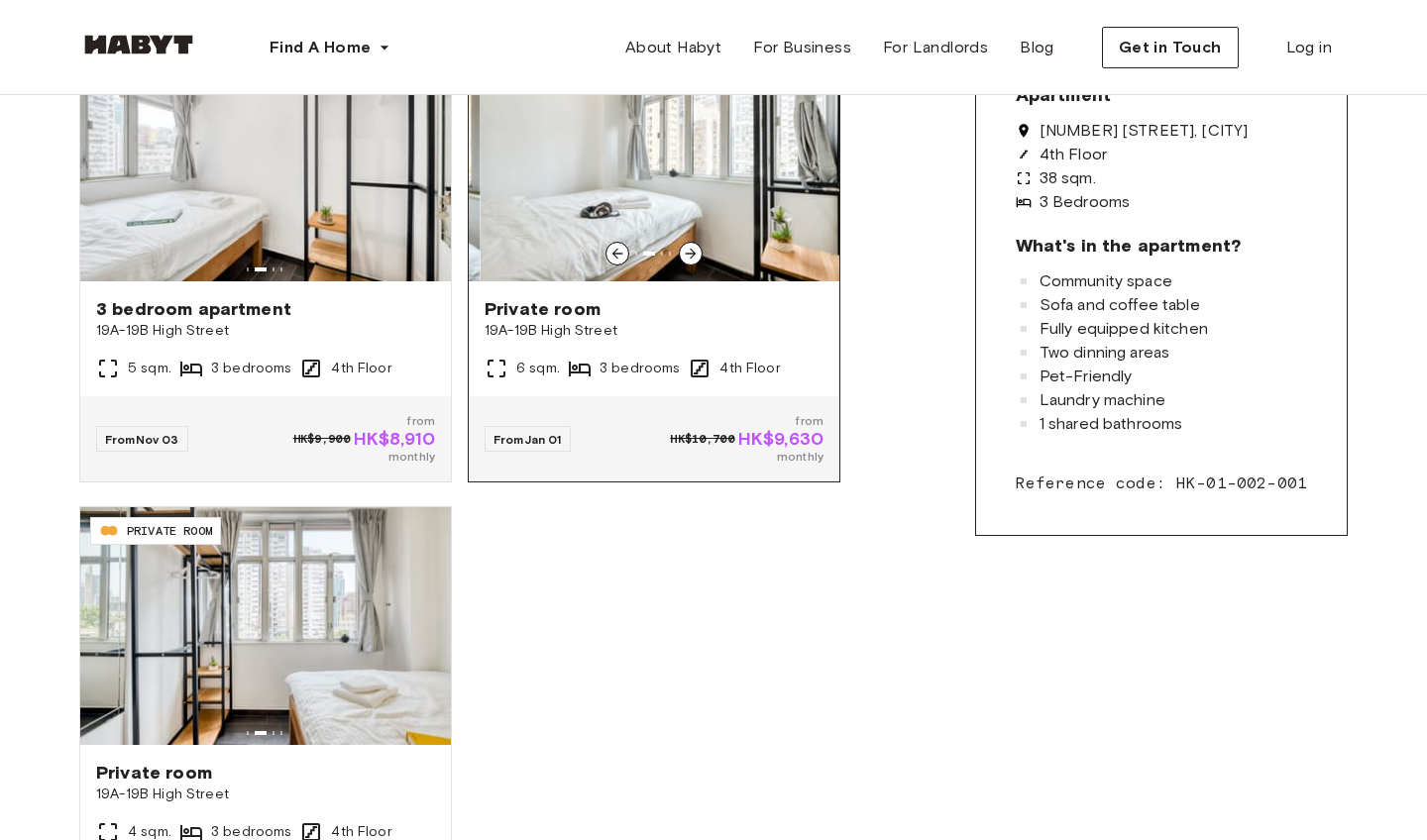 click 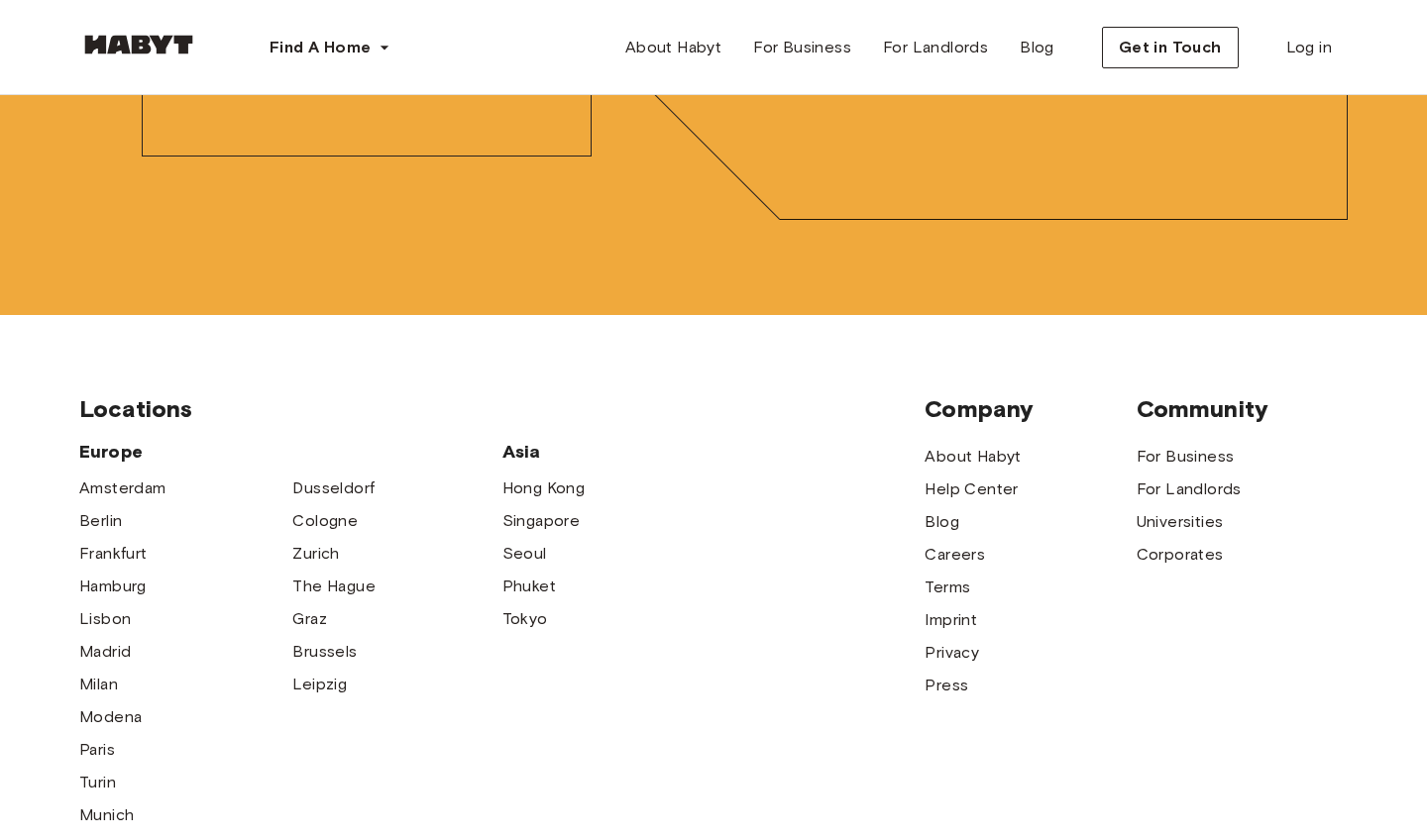scroll, scrollTop: 3108, scrollLeft: 0, axis: vertical 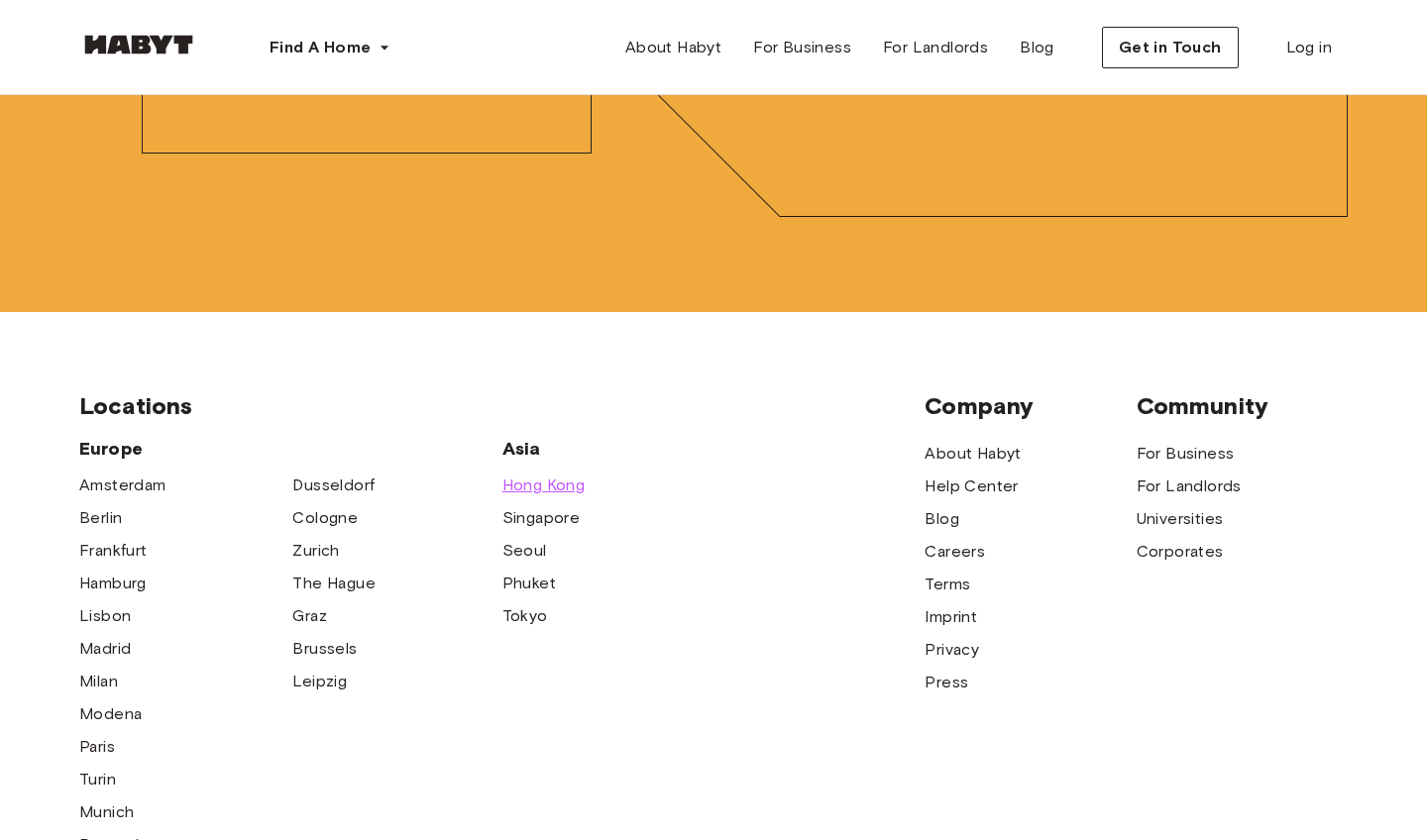 click on "Hong Kong" at bounding box center [544, 485] 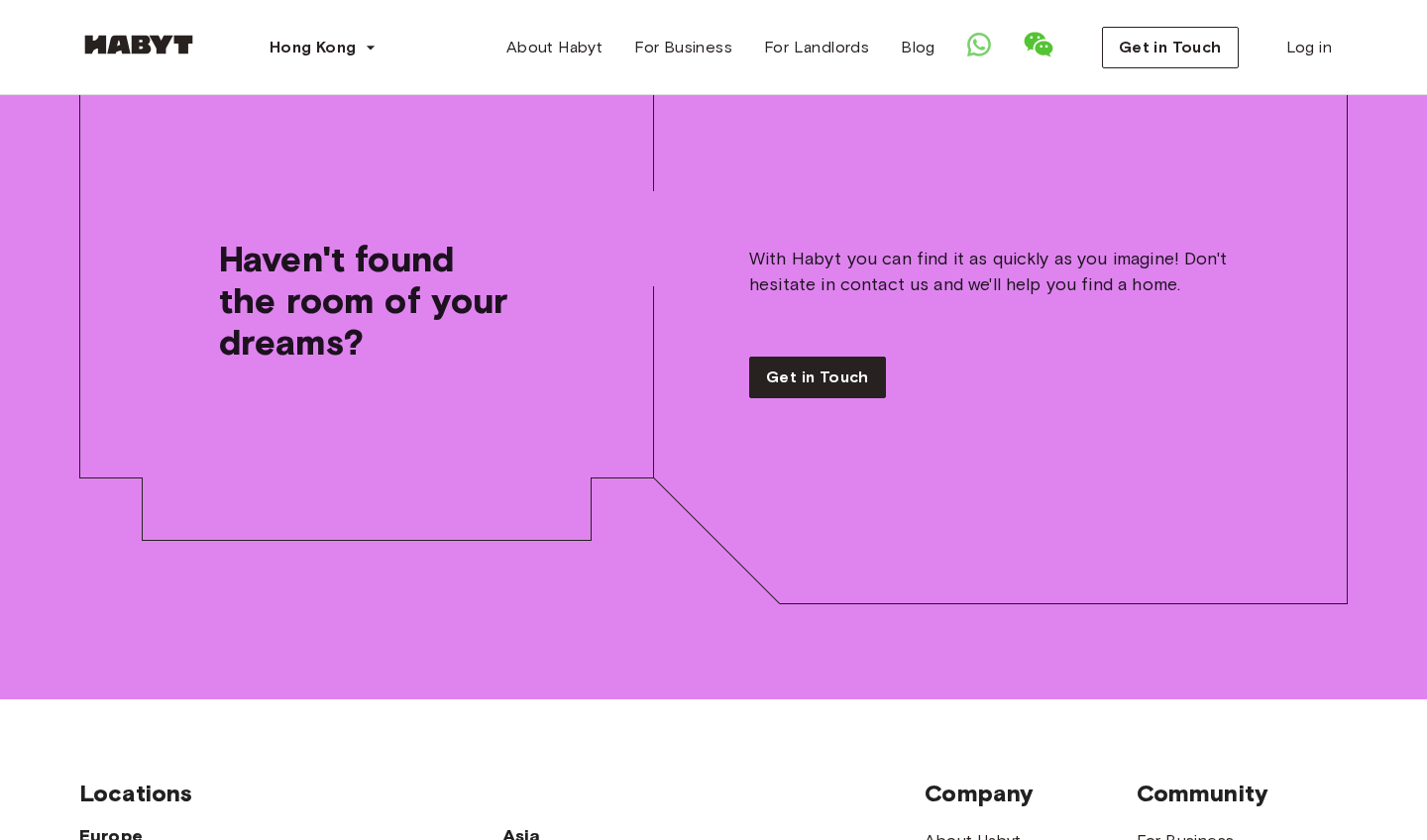 scroll, scrollTop: 0, scrollLeft: 0, axis: both 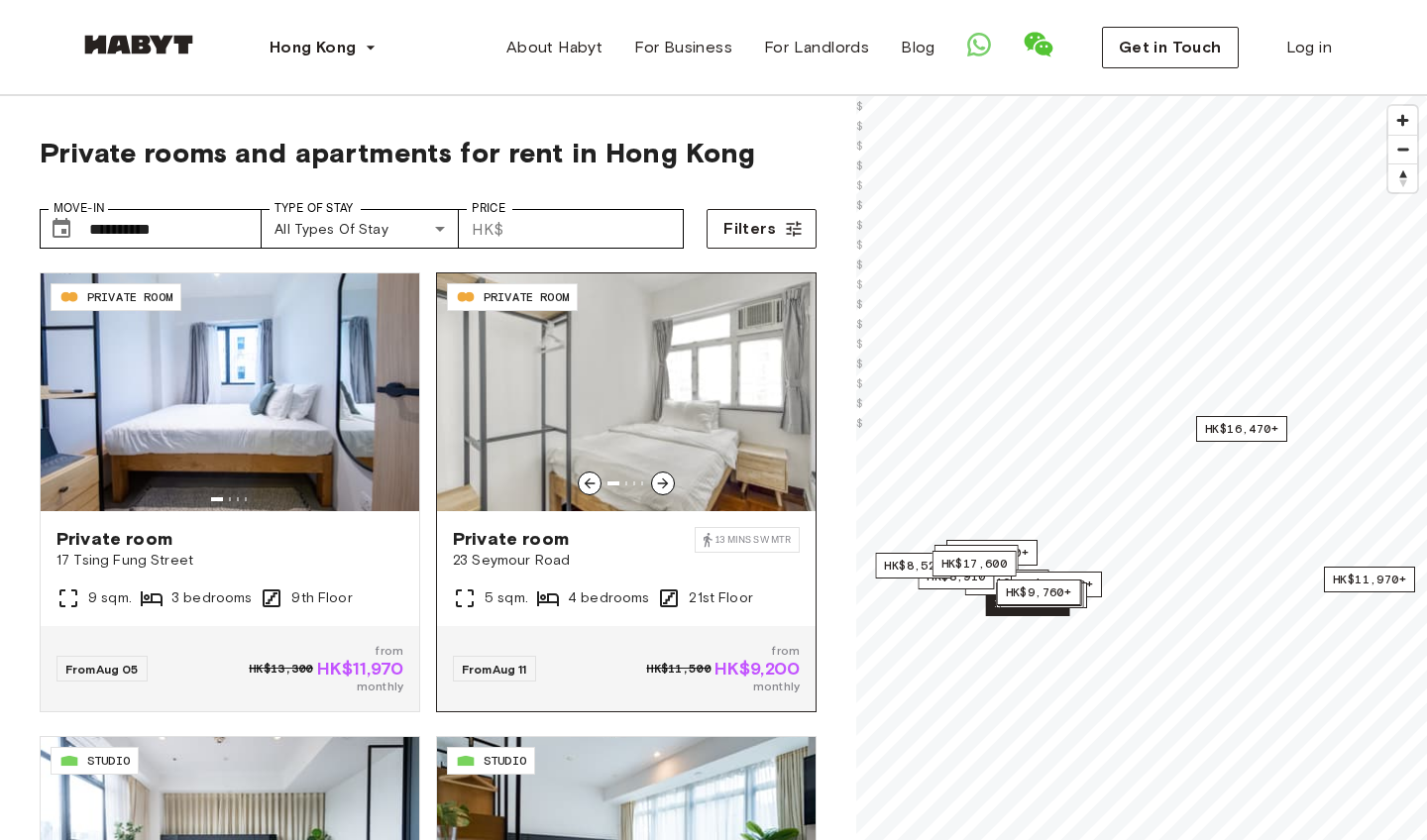click 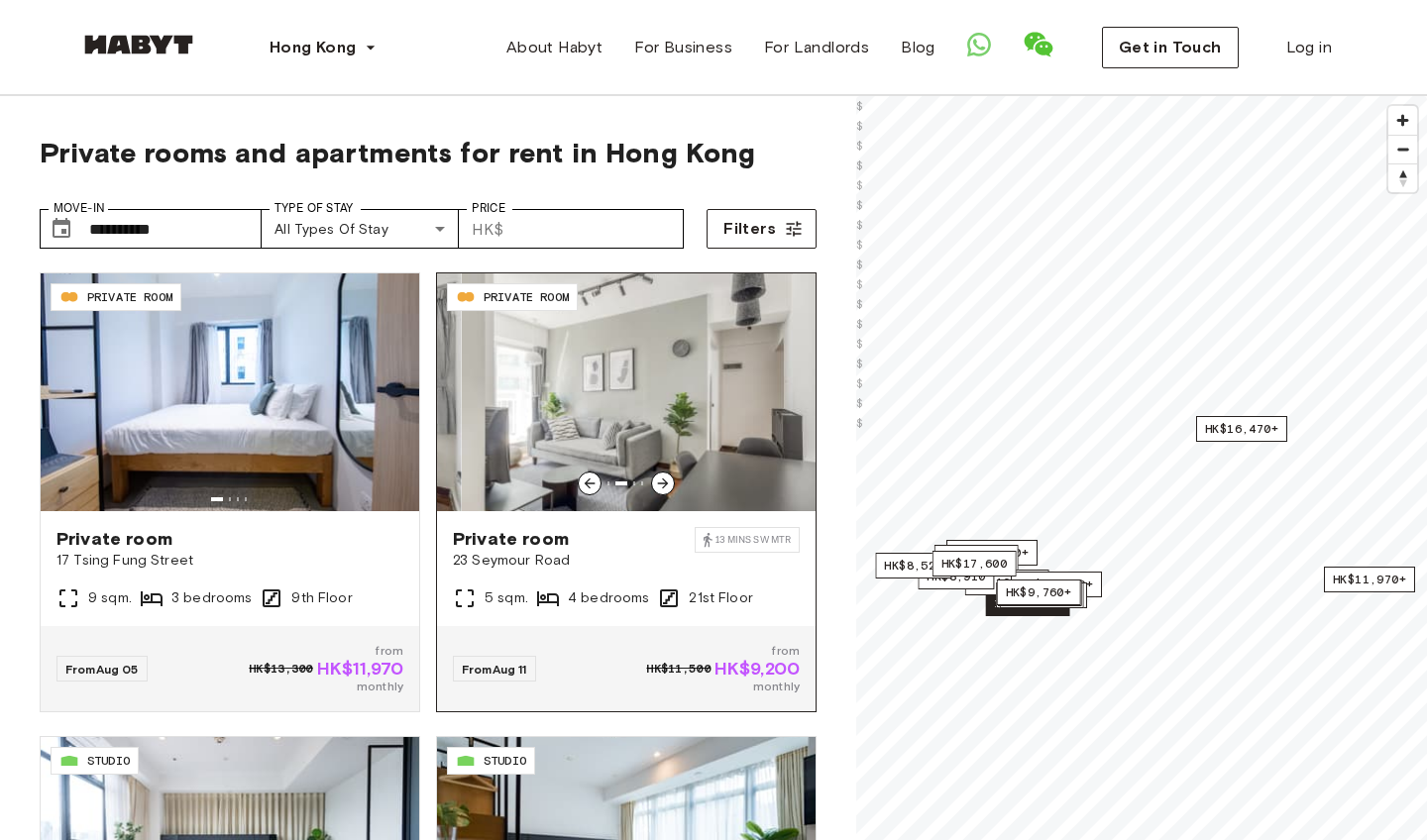click 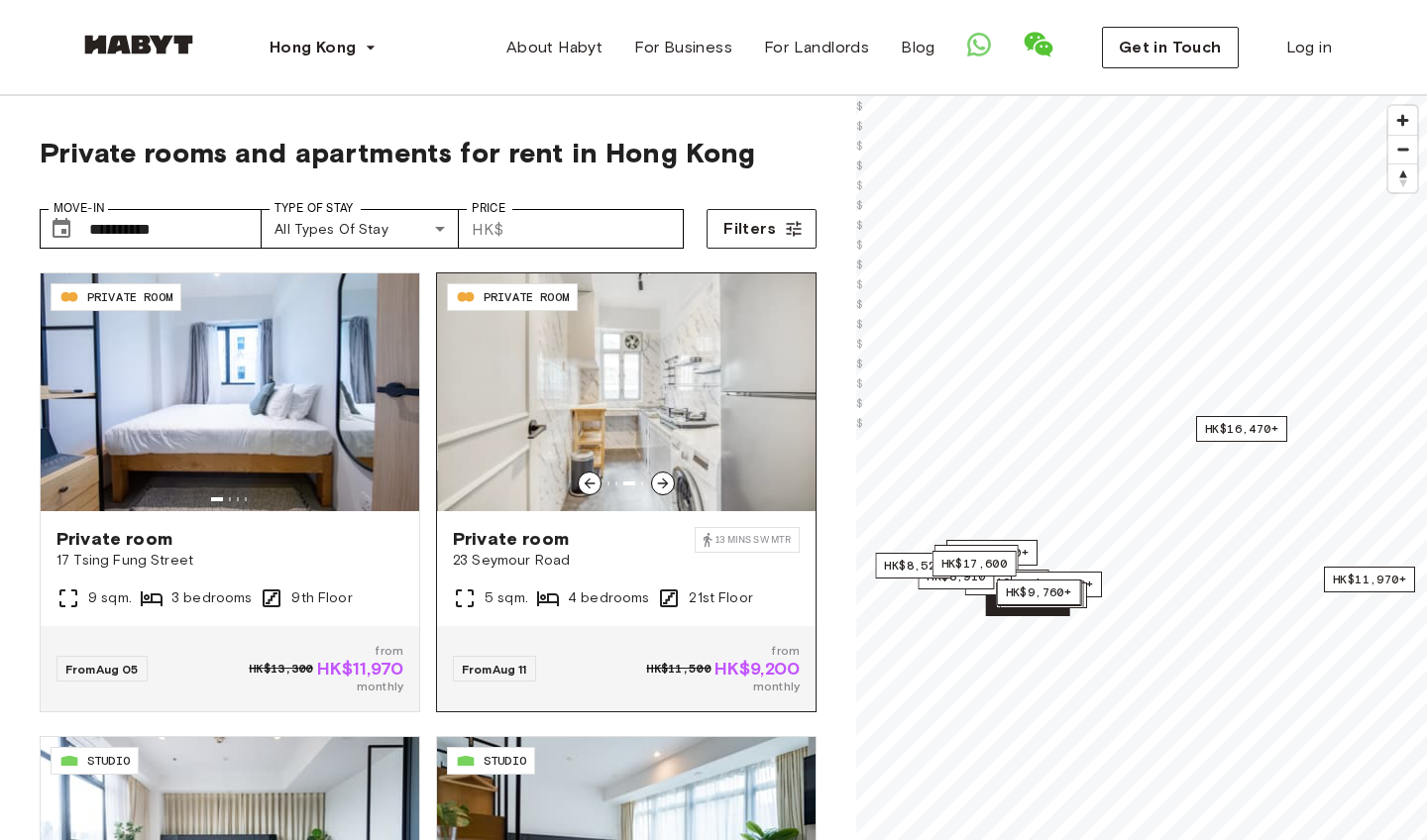 click 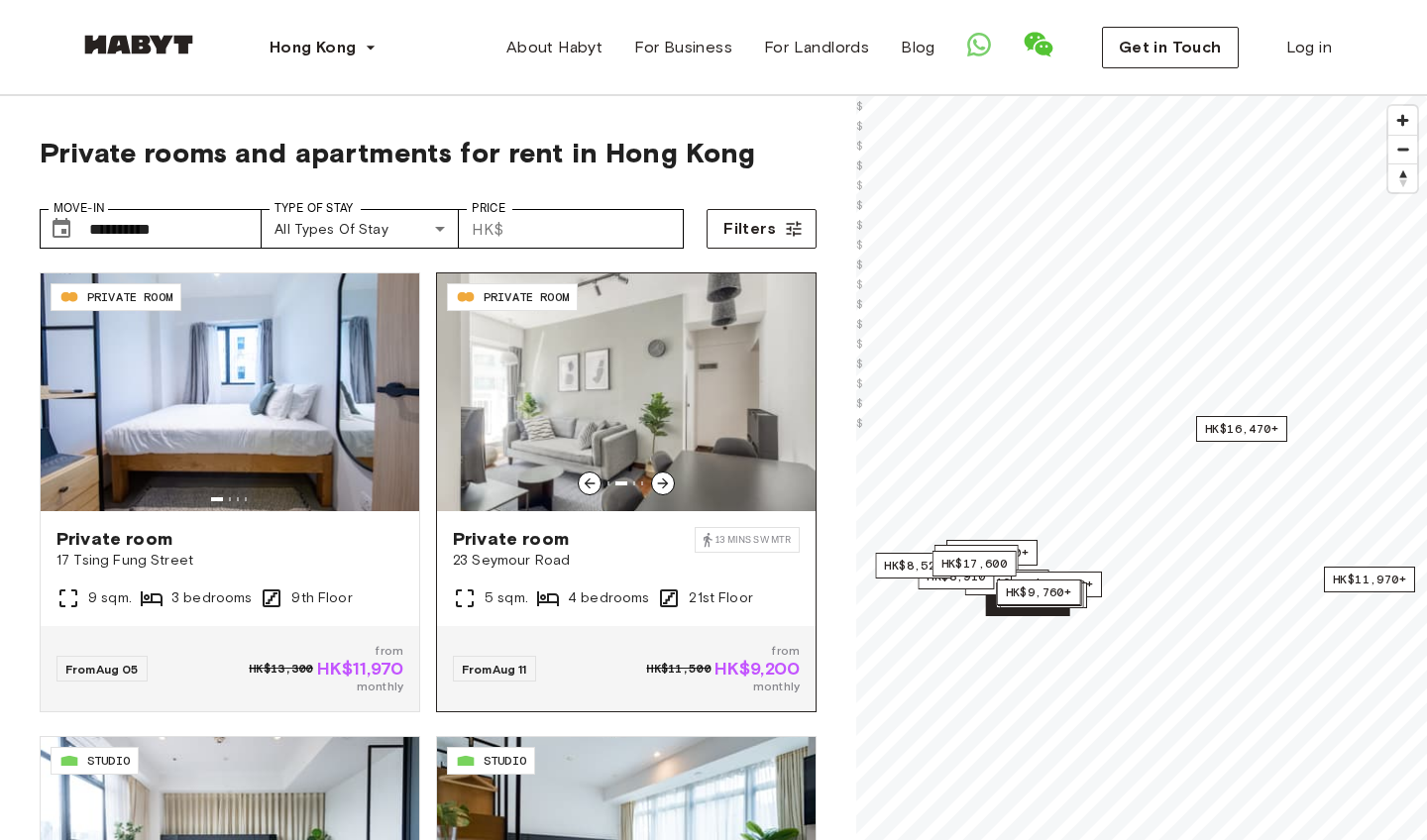 scroll, scrollTop: 0, scrollLeft: 0, axis: both 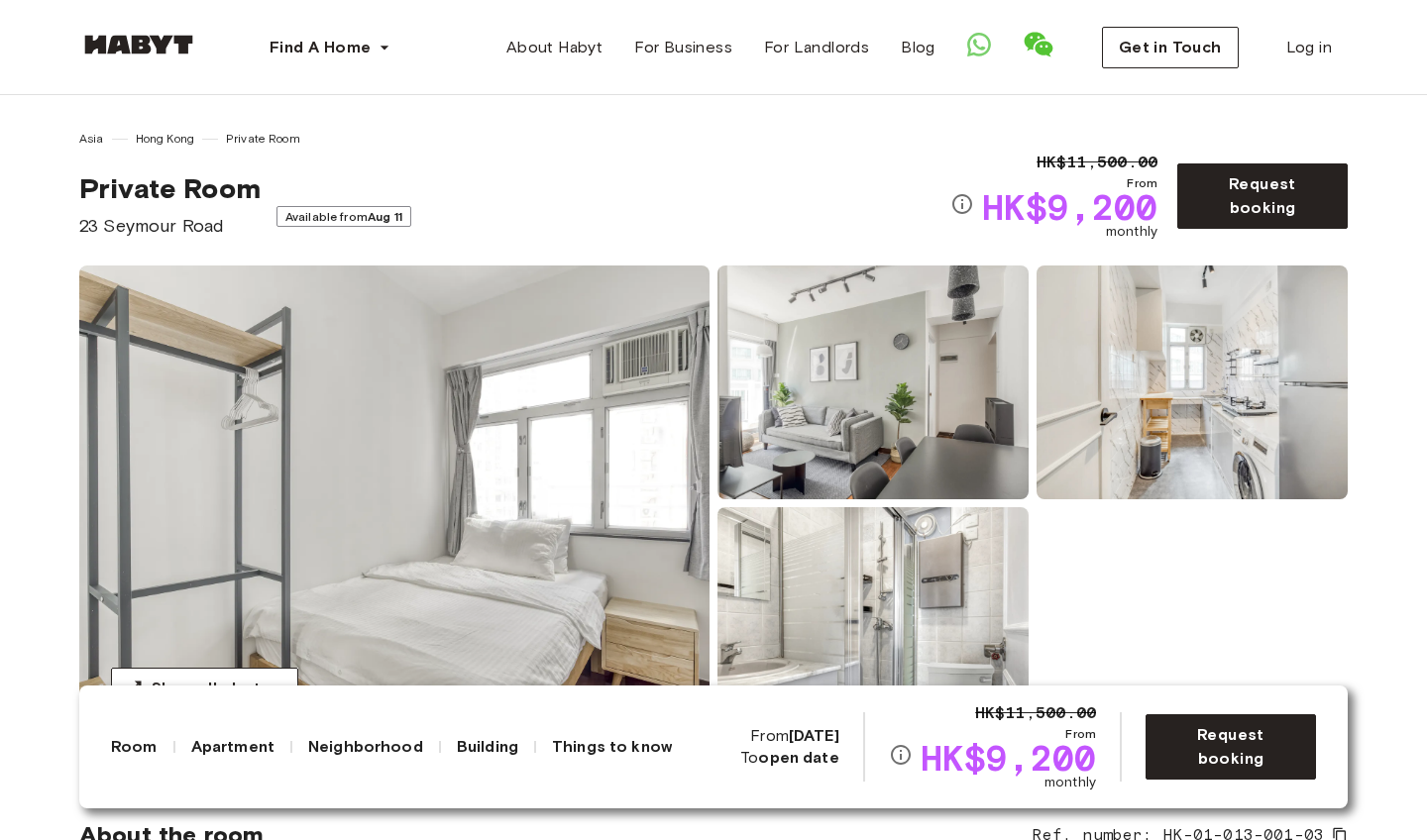 click at bounding box center (394, 503) 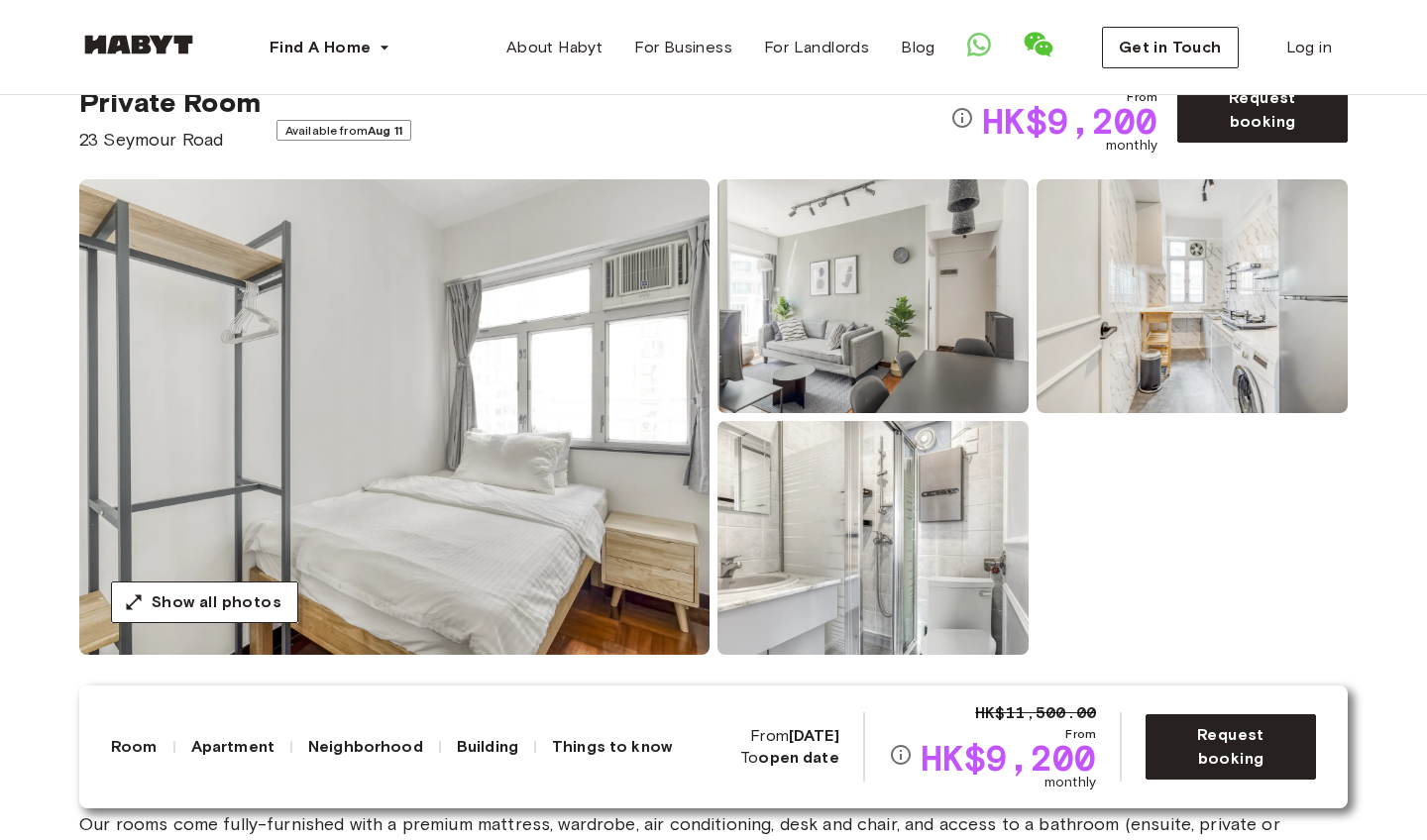 scroll, scrollTop: 90, scrollLeft: 0, axis: vertical 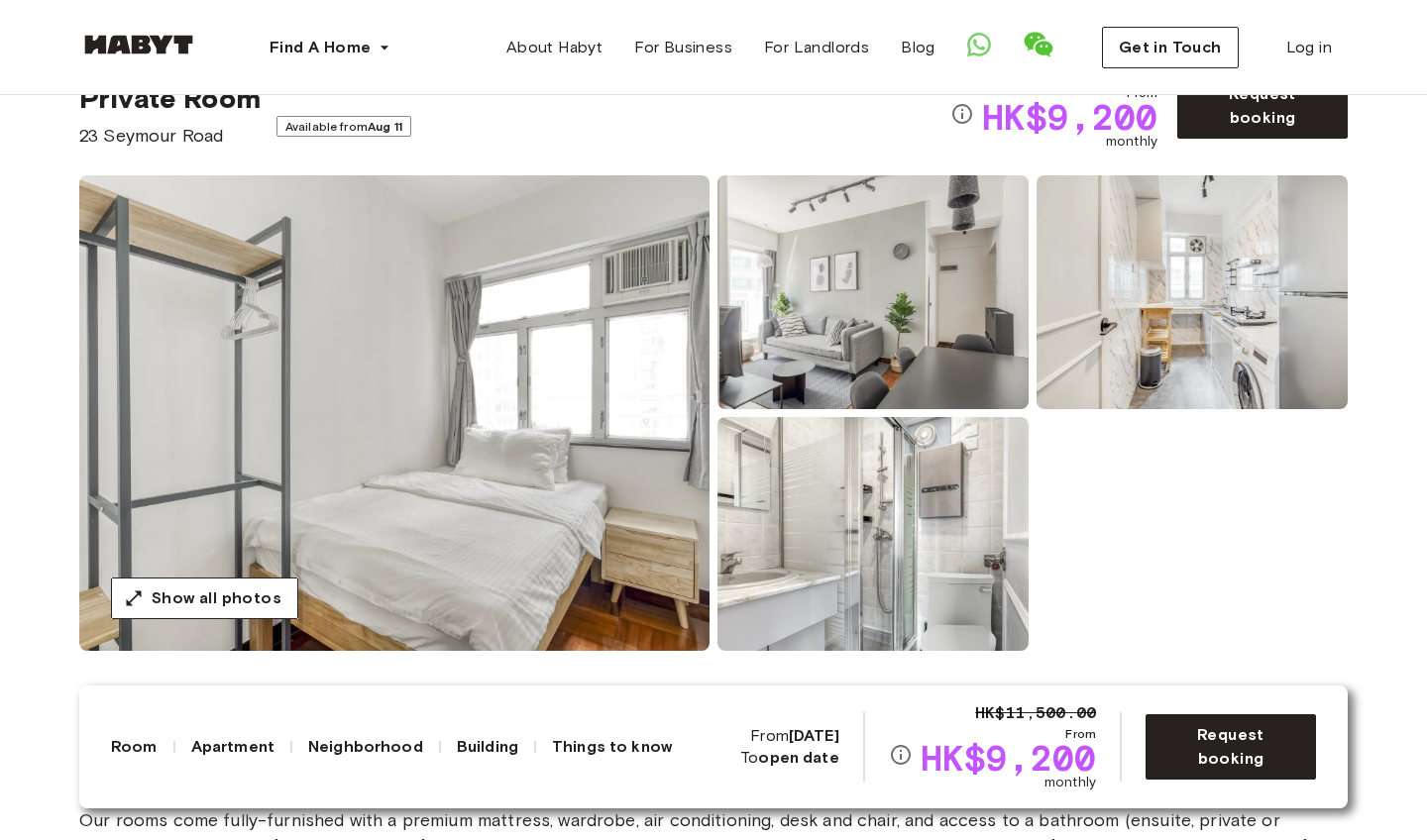 click at bounding box center (394, 413) 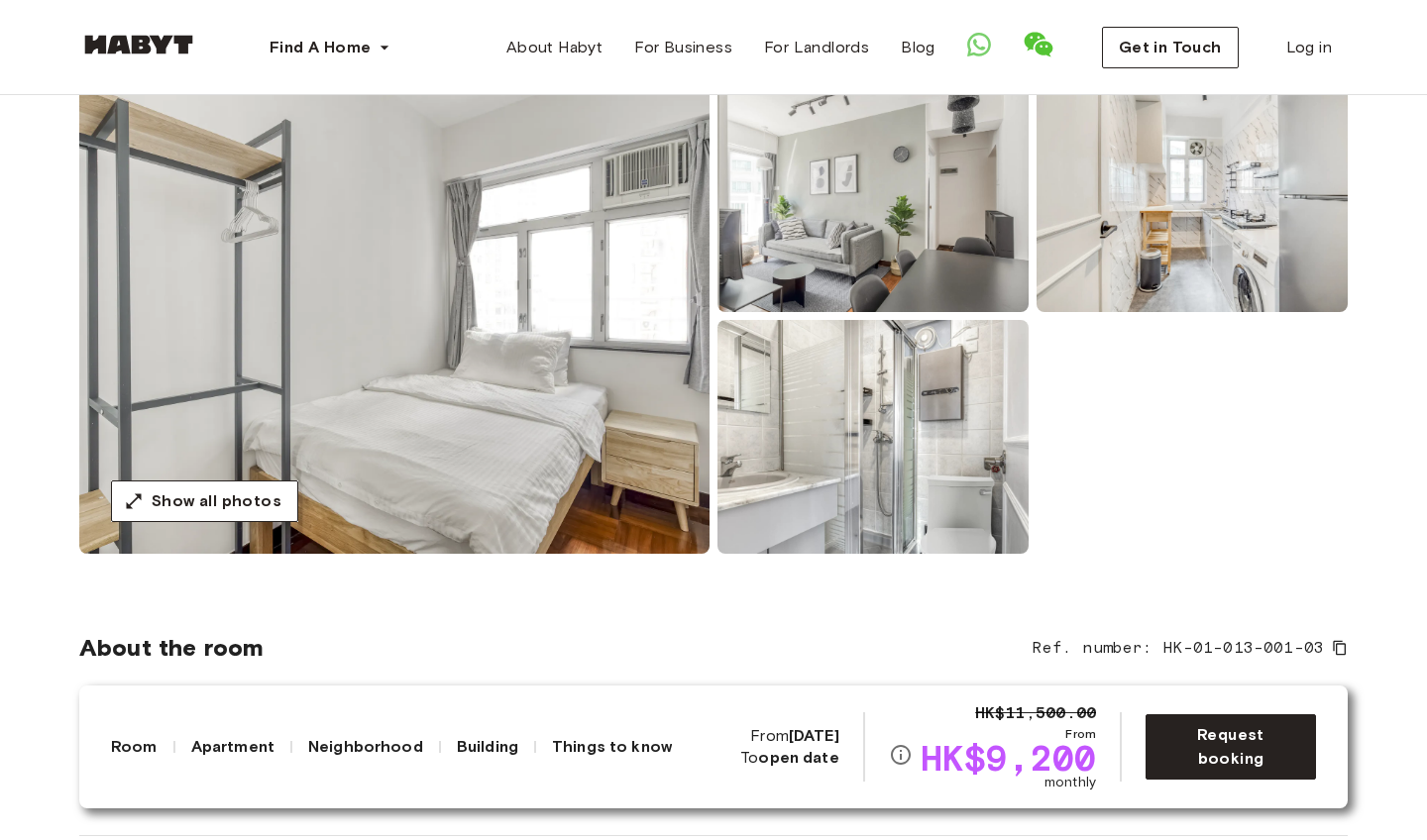 scroll, scrollTop: 33, scrollLeft: 0, axis: vertical 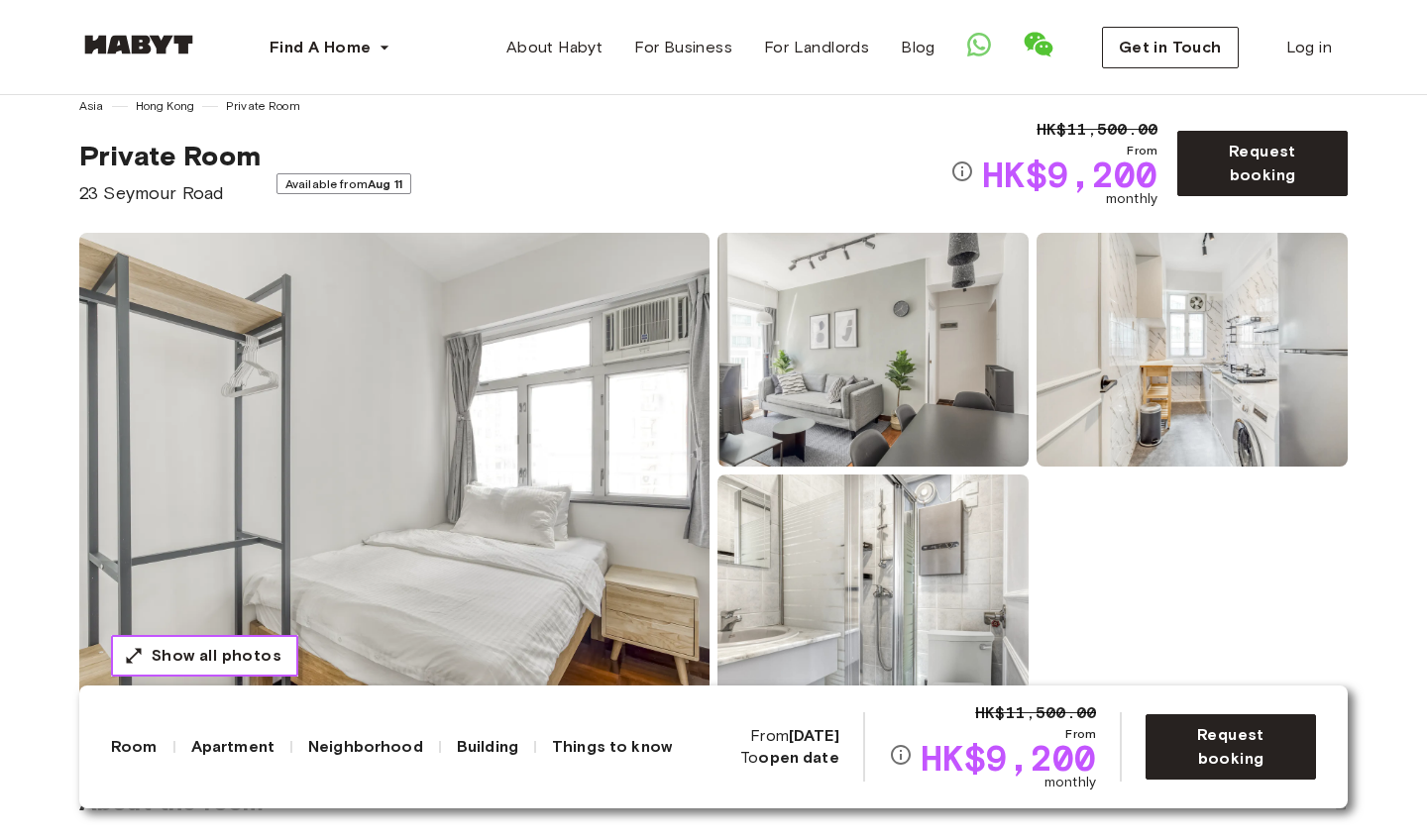 click on "Show all photos" at bounding box center [216, 656] 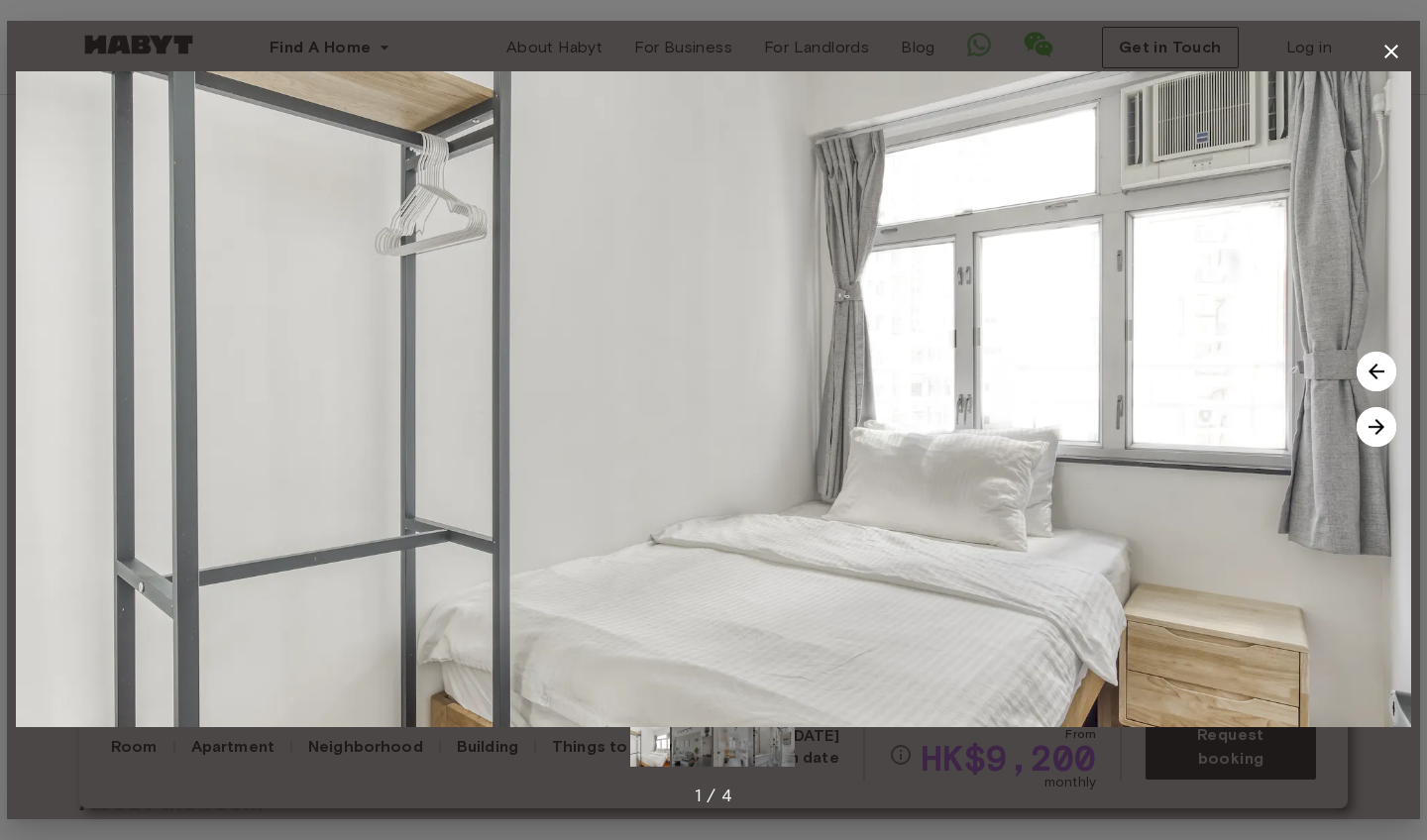 click at bounding box center (1376, 427) 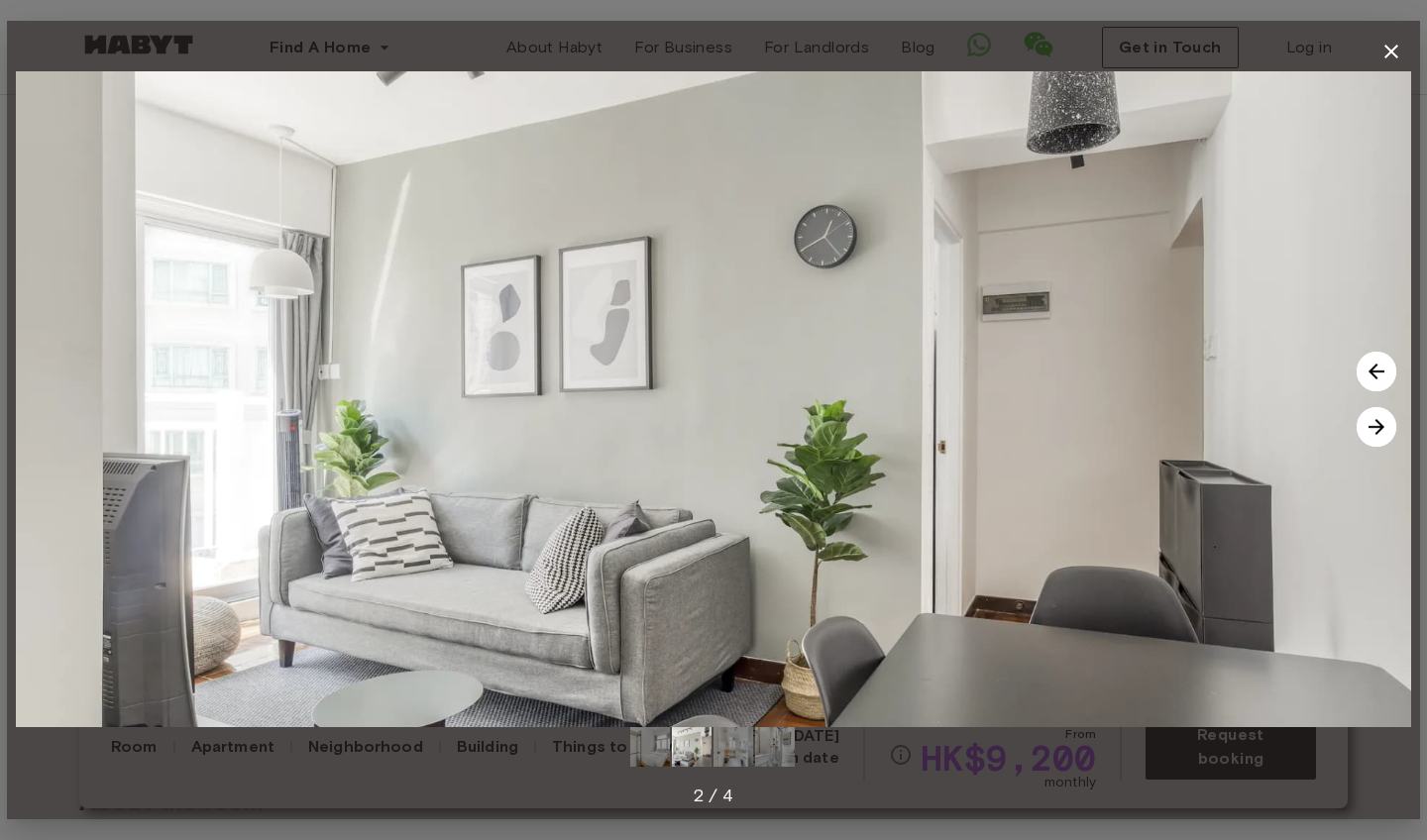 click at bounding box center (1376, 427) 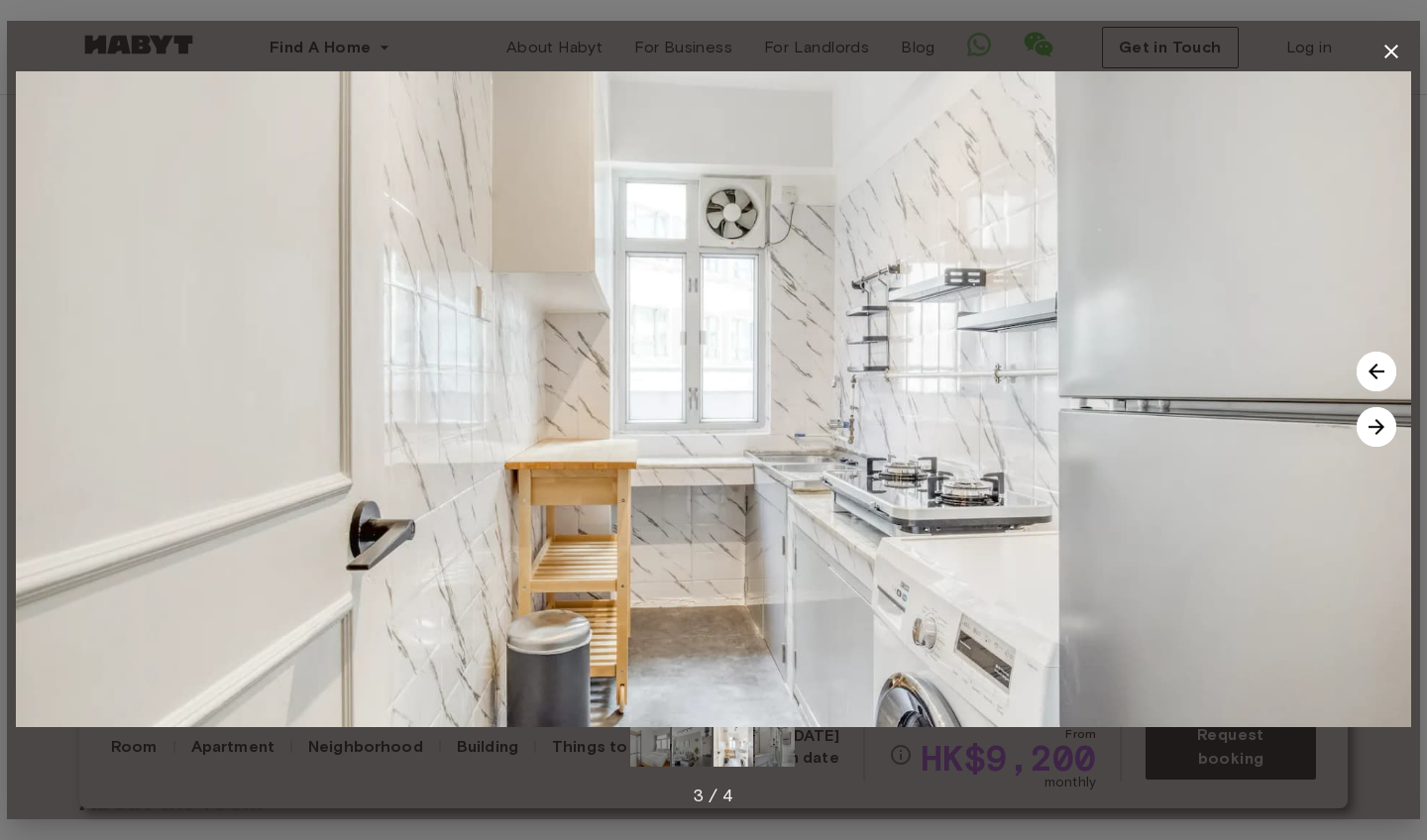 click at bounding box center [1376, 427] 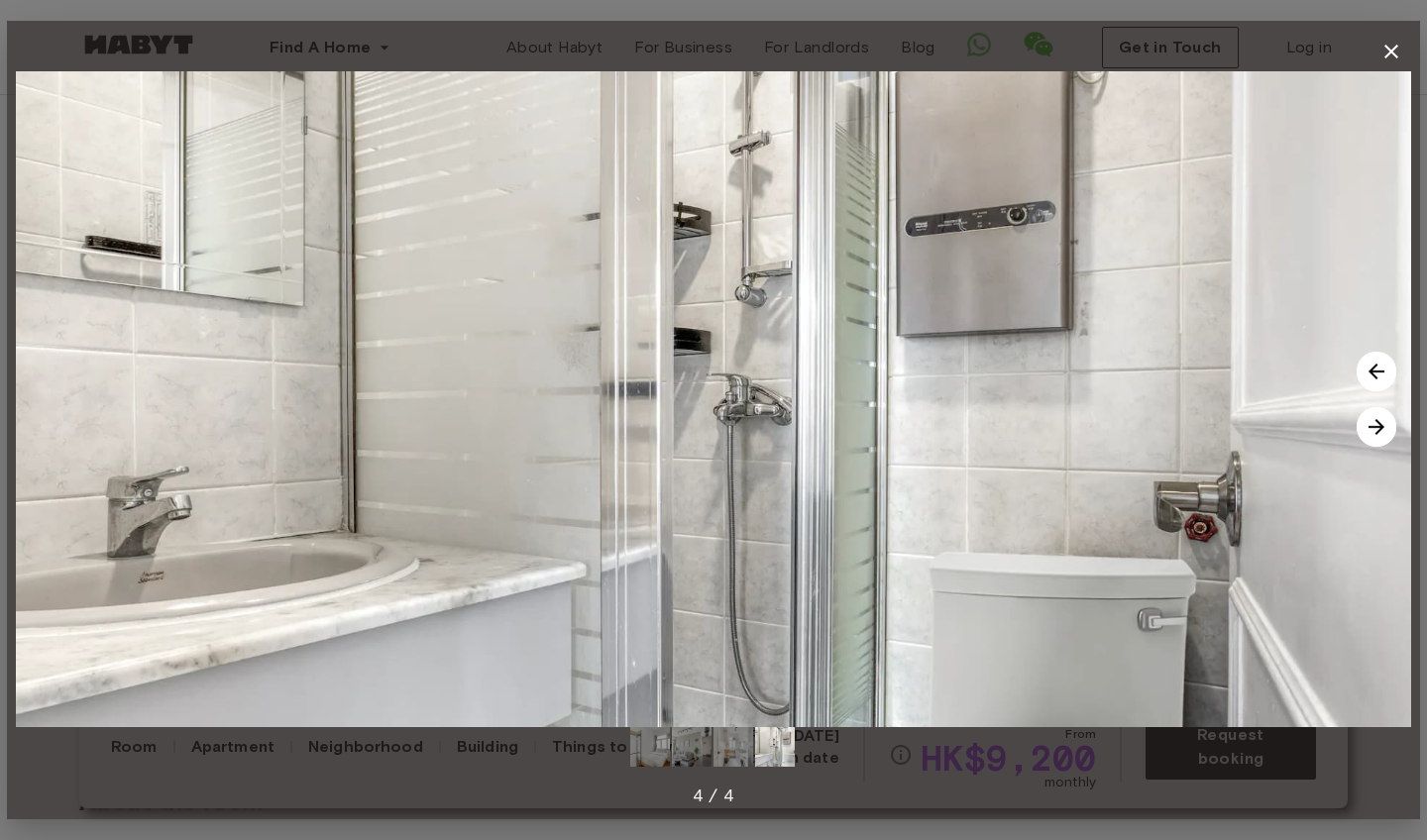 click at bounding box center (1376, 427) 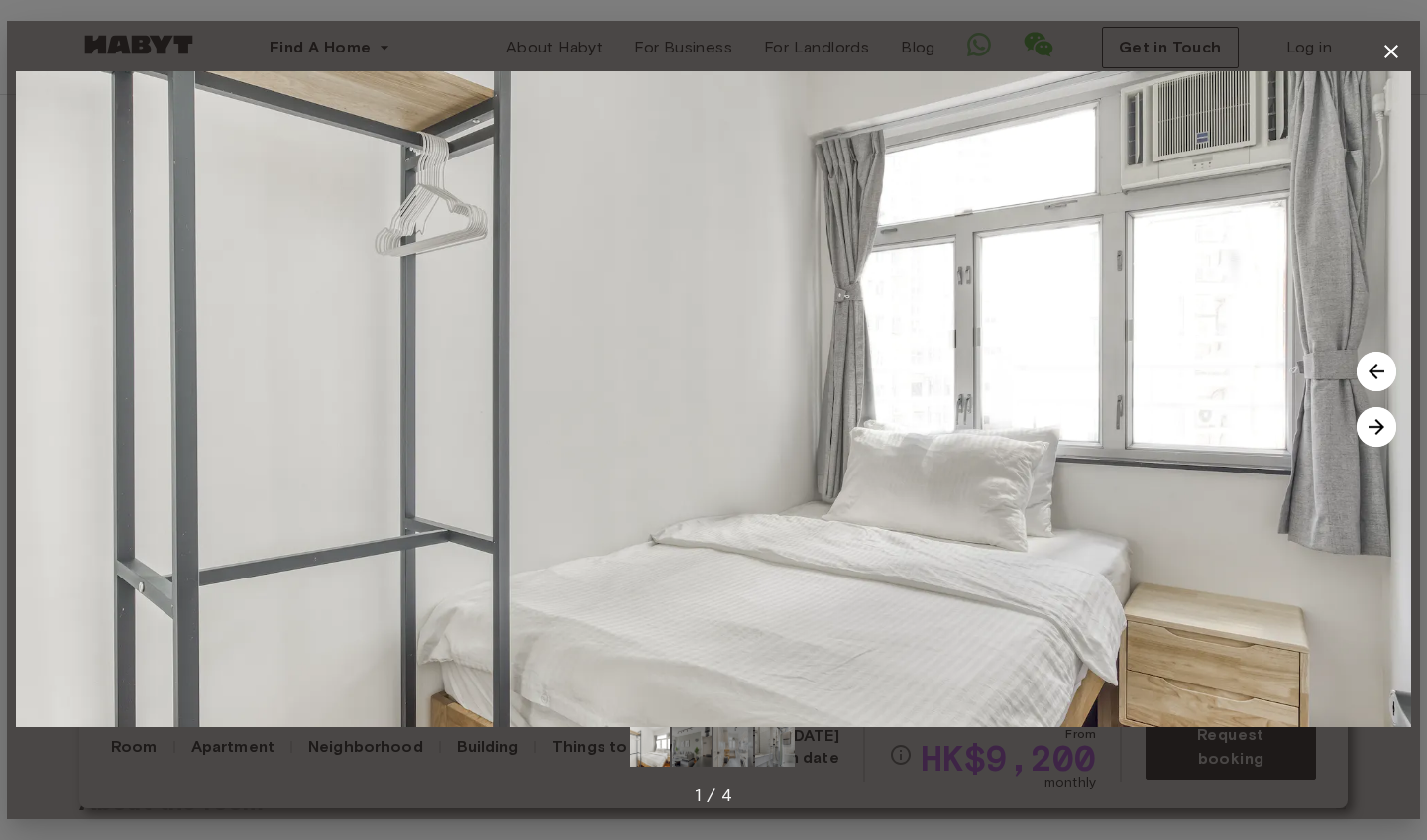 click at bounding box center [1376, 427] 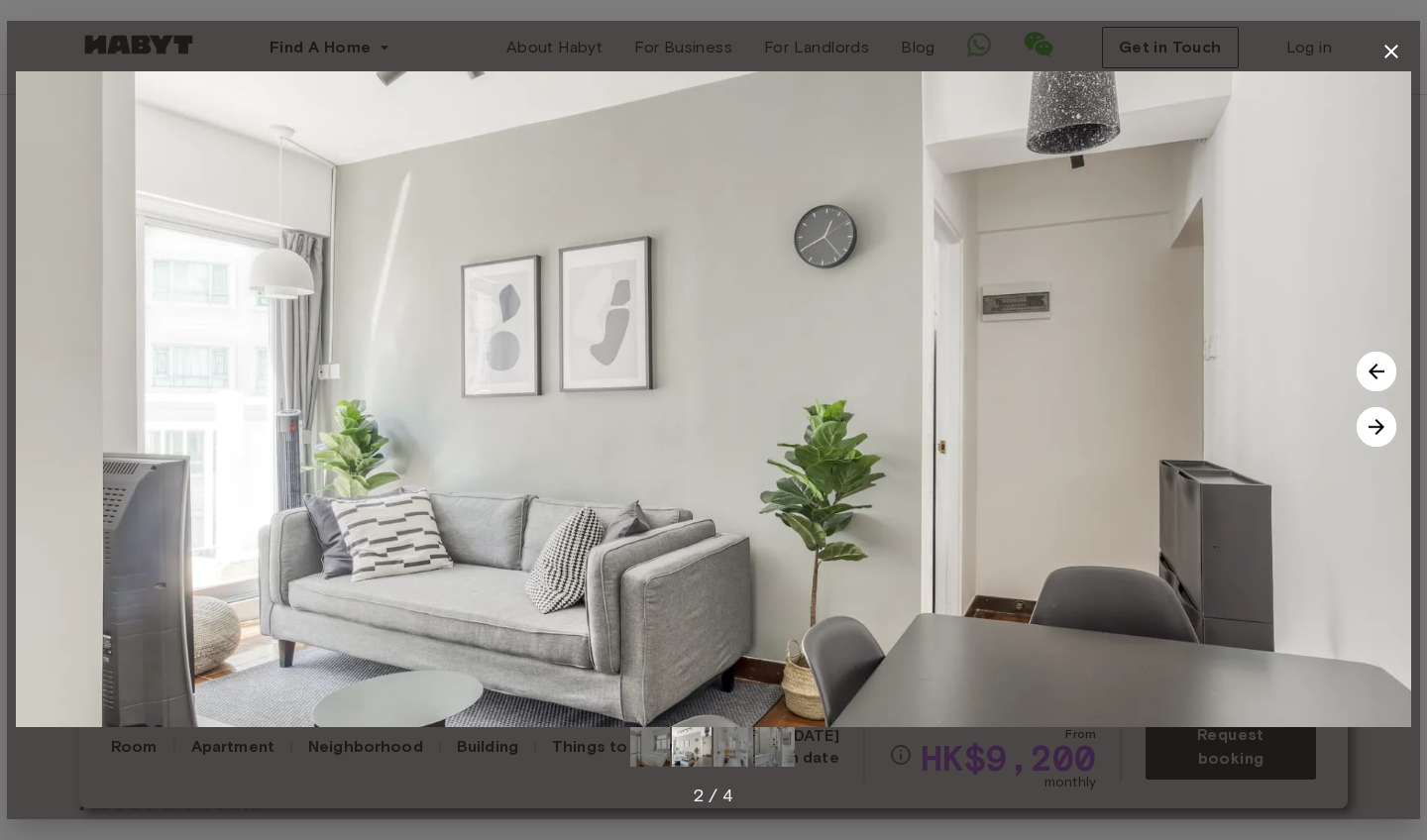 click at bounding box center [1376, 427] 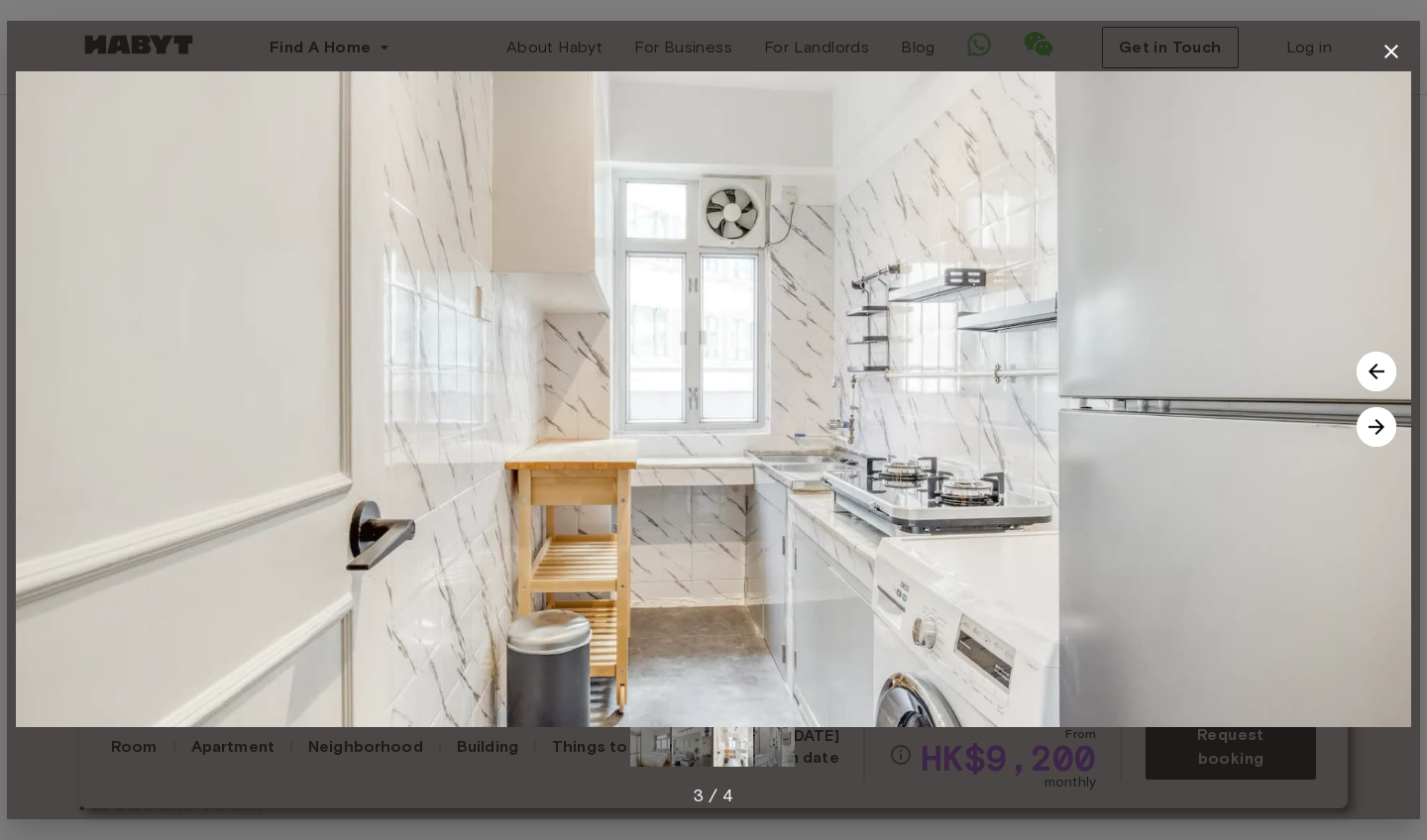 click at bounding box center (1376, 427) 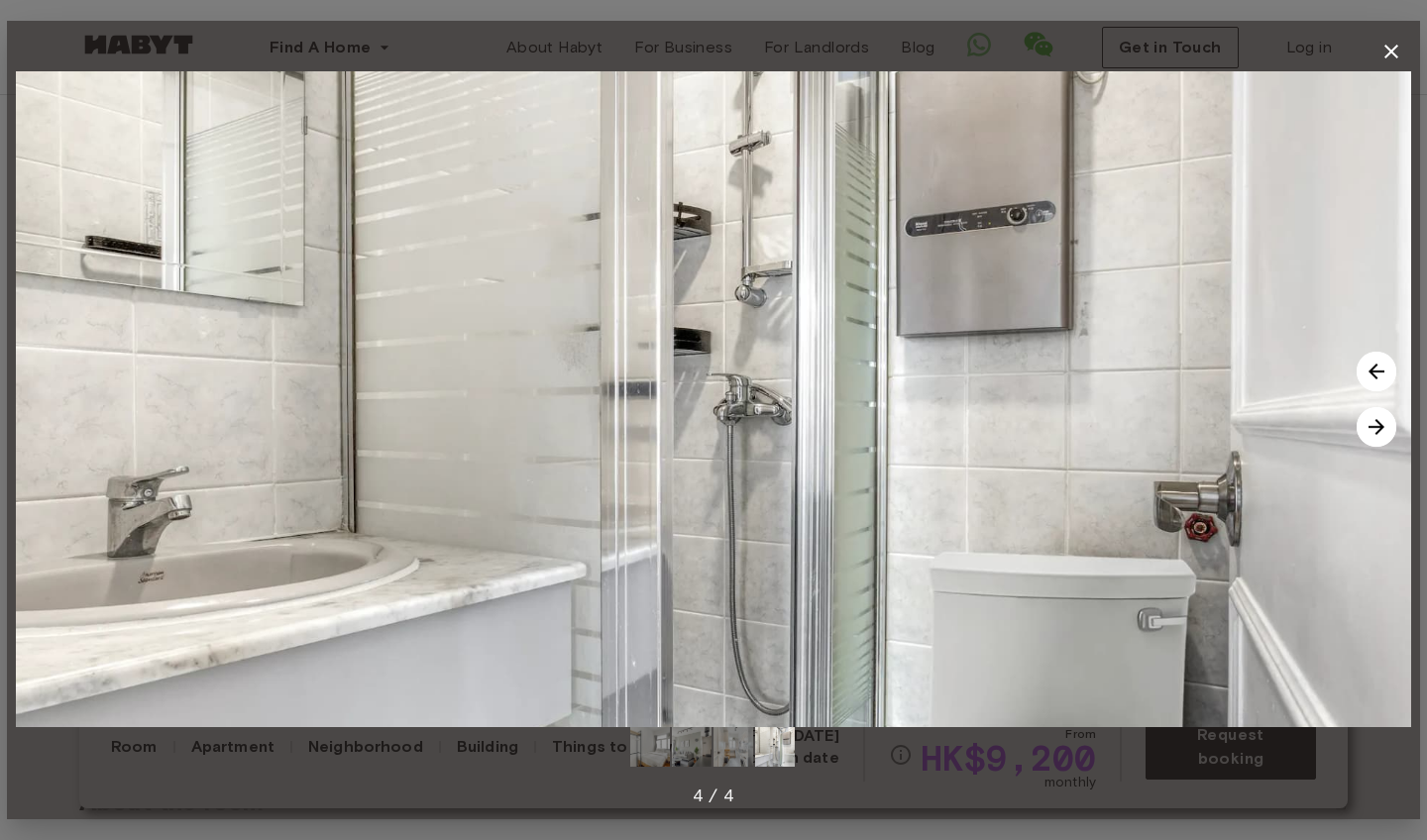 click at bounding box center [1376, 427] 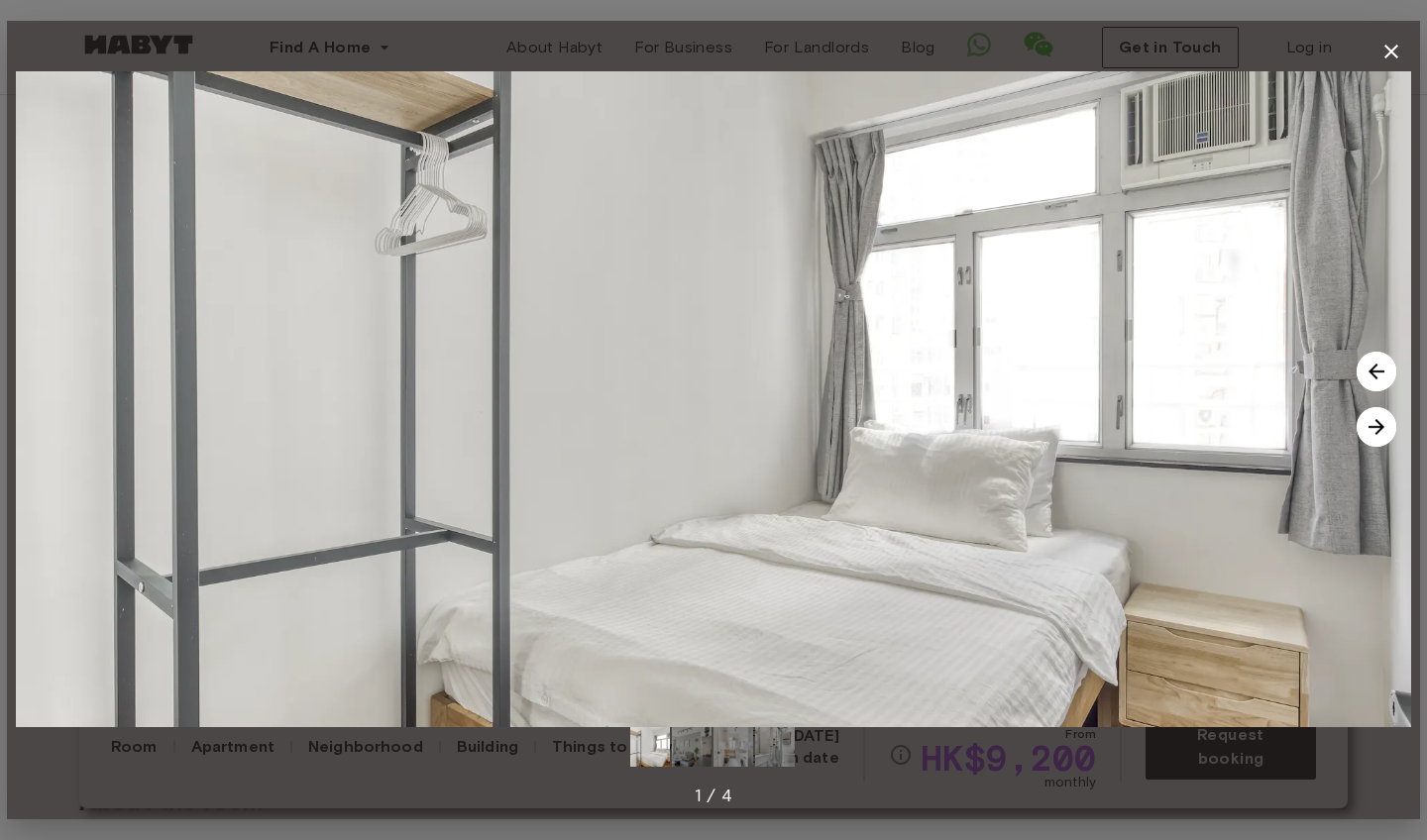 click 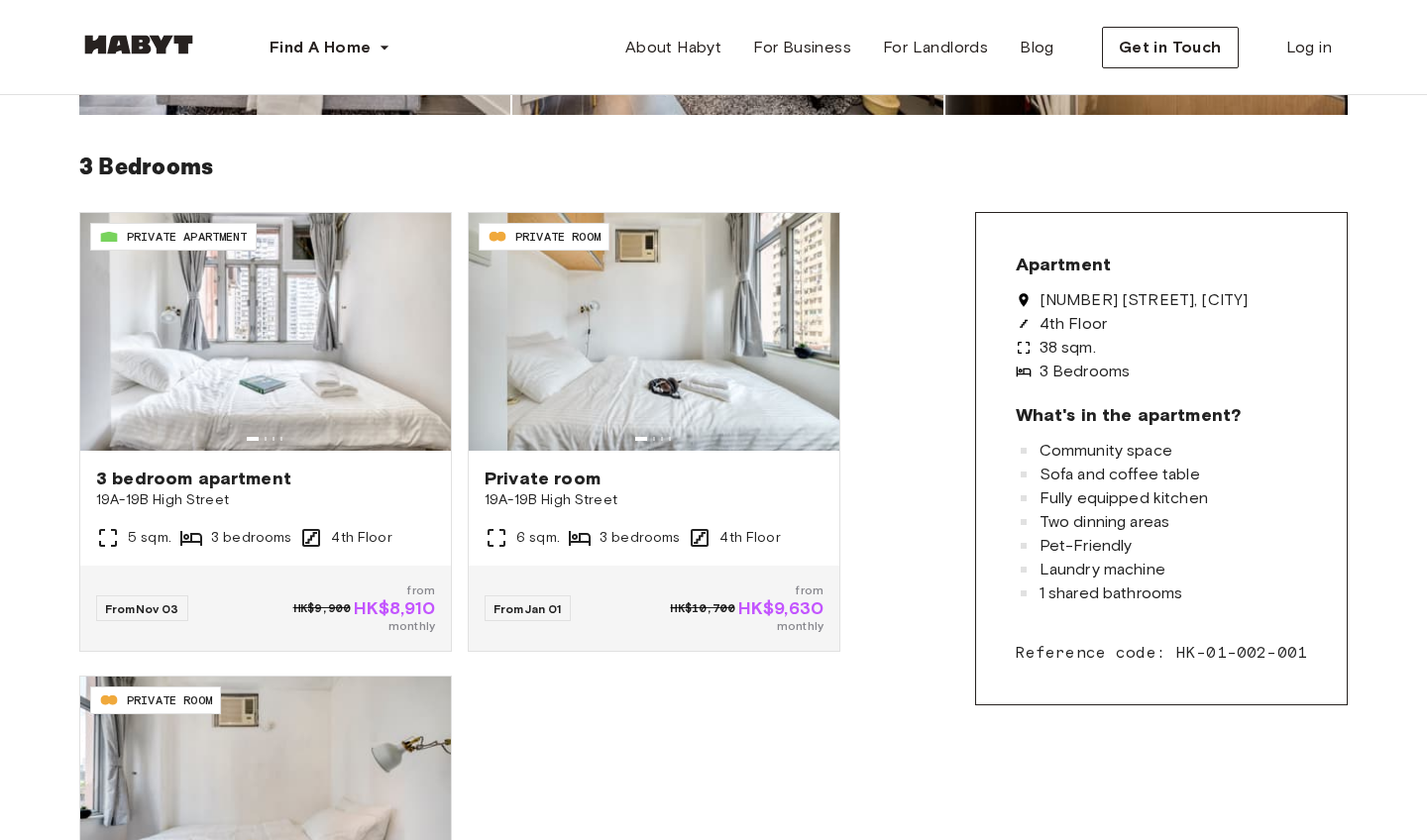 scroll, scrollTop: 414, scrollLeft: 0, axis: vertical 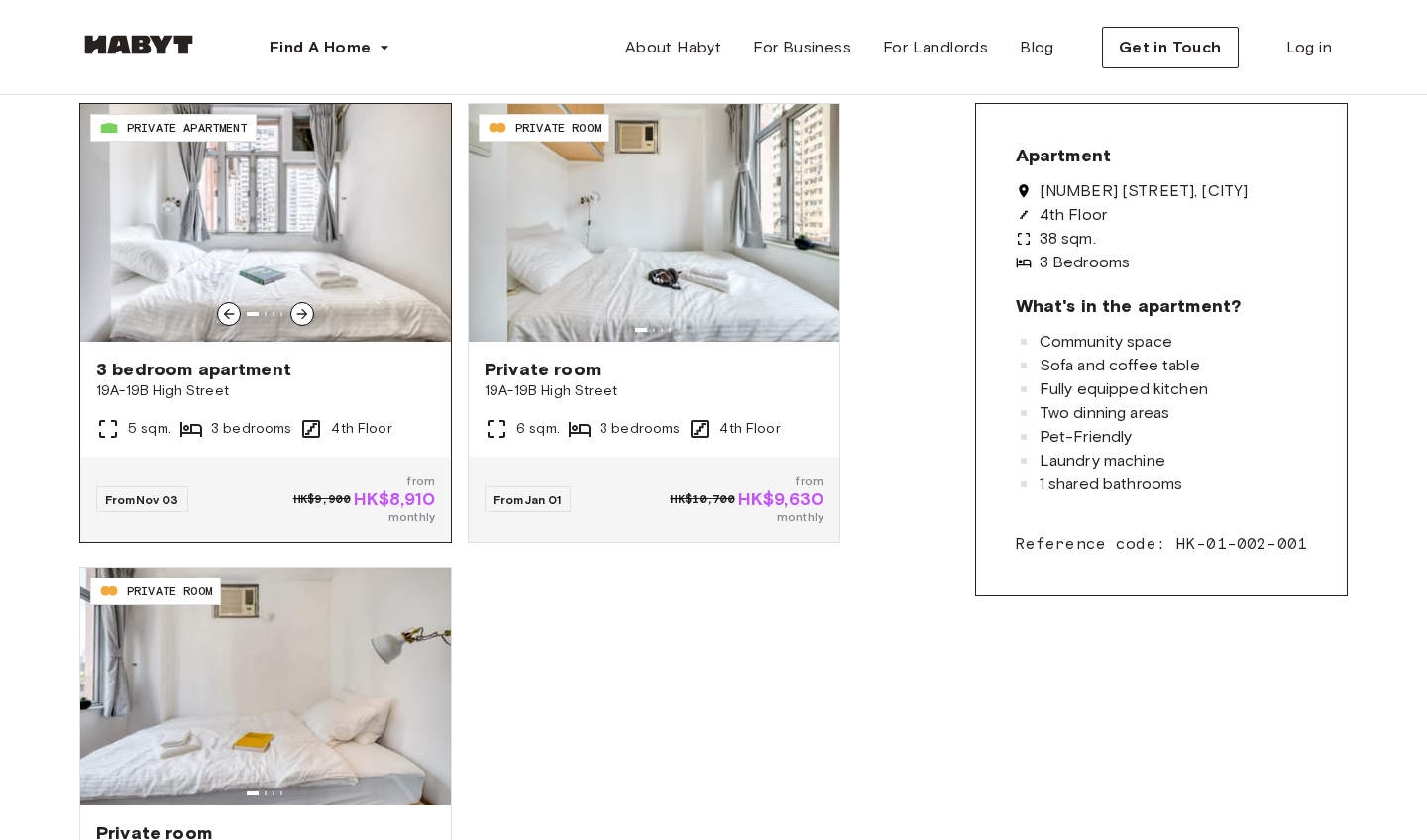 click 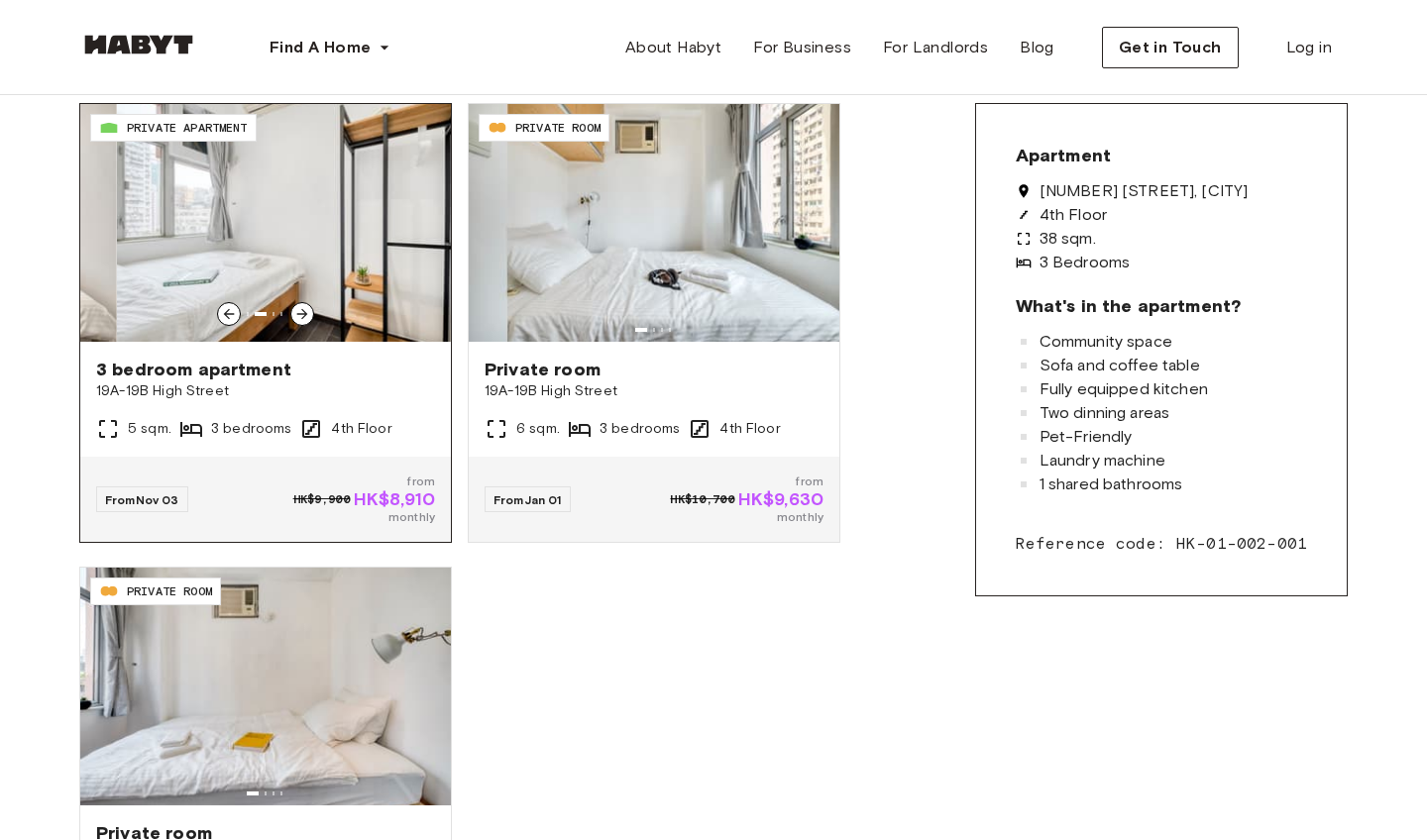 click 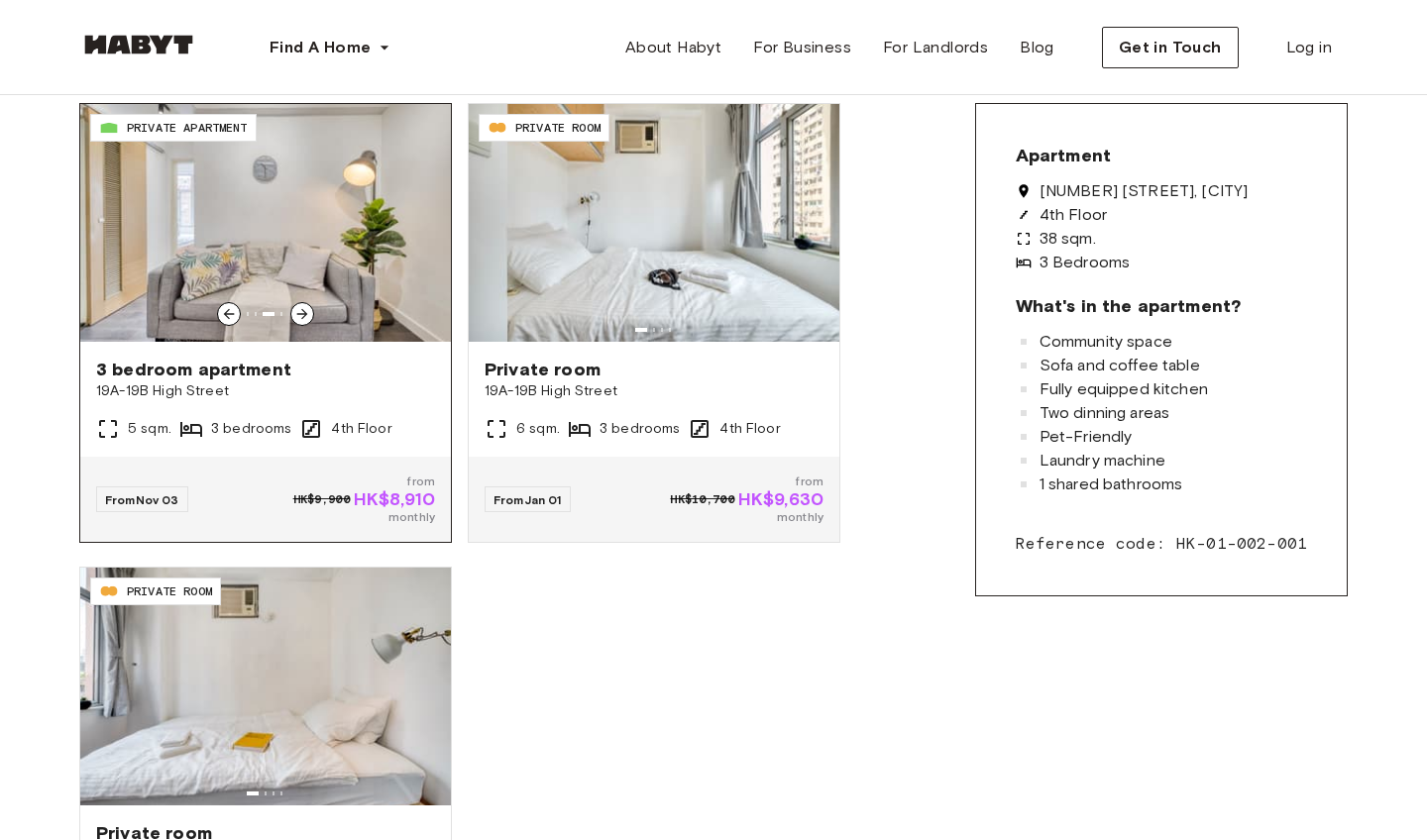 click 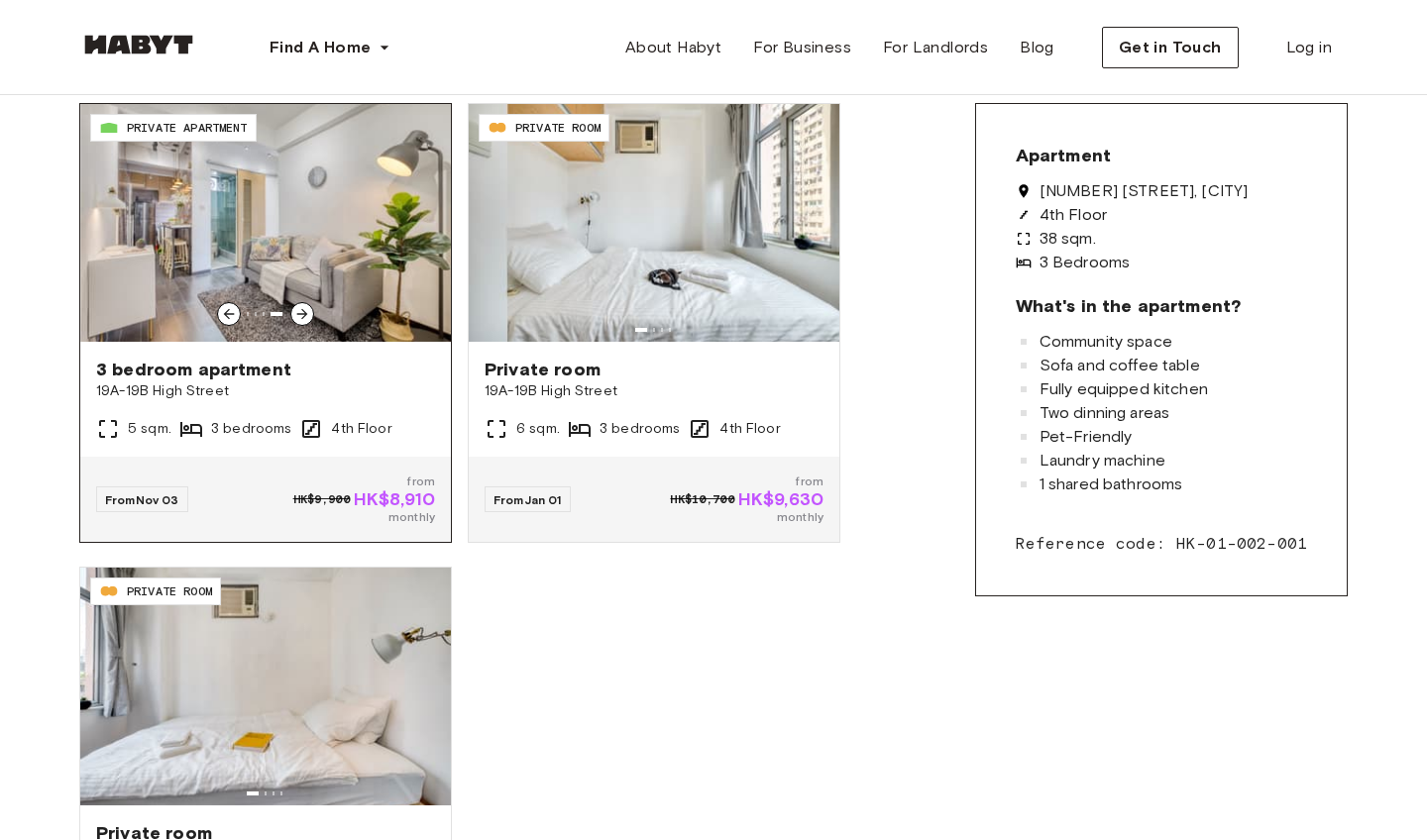 click 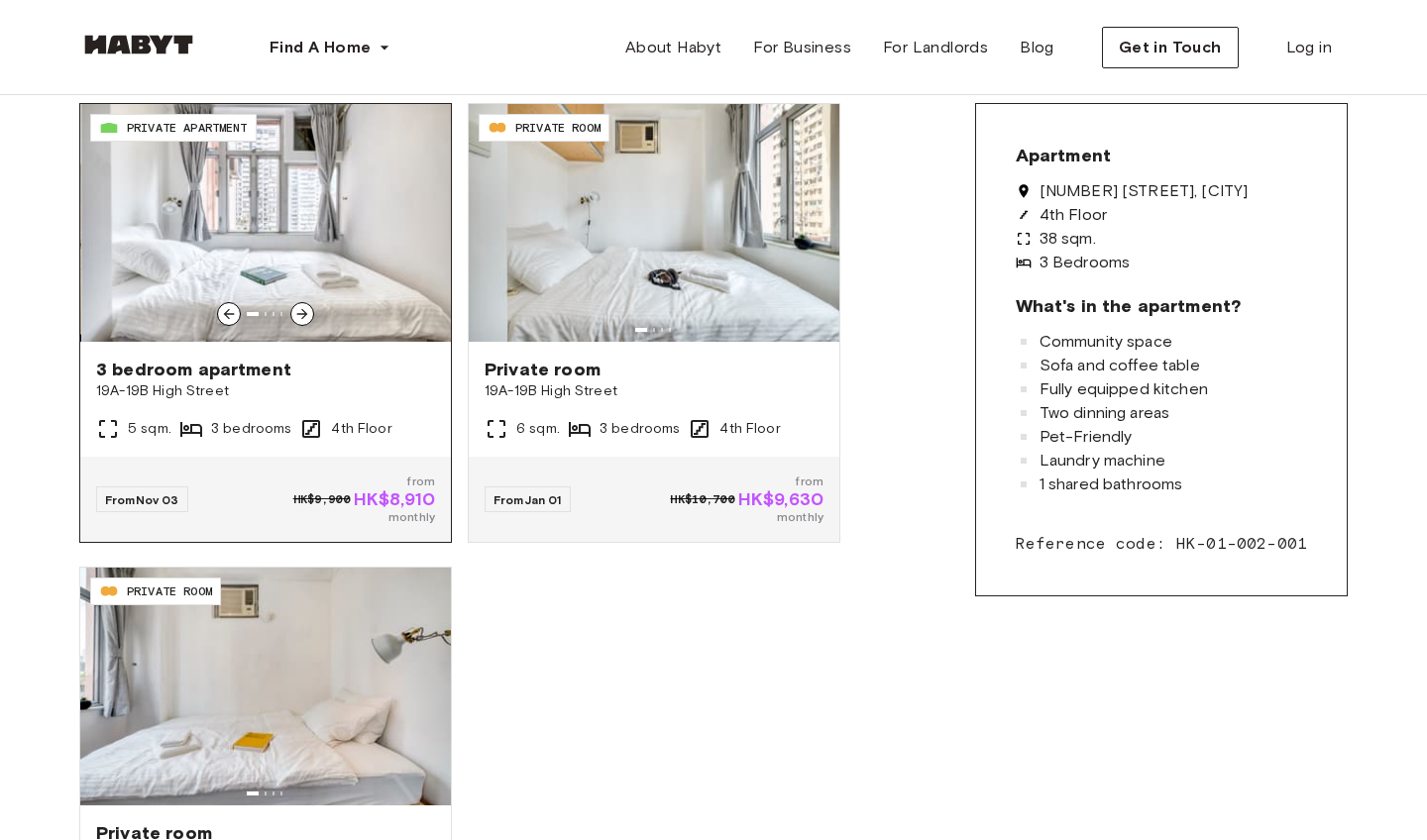 click 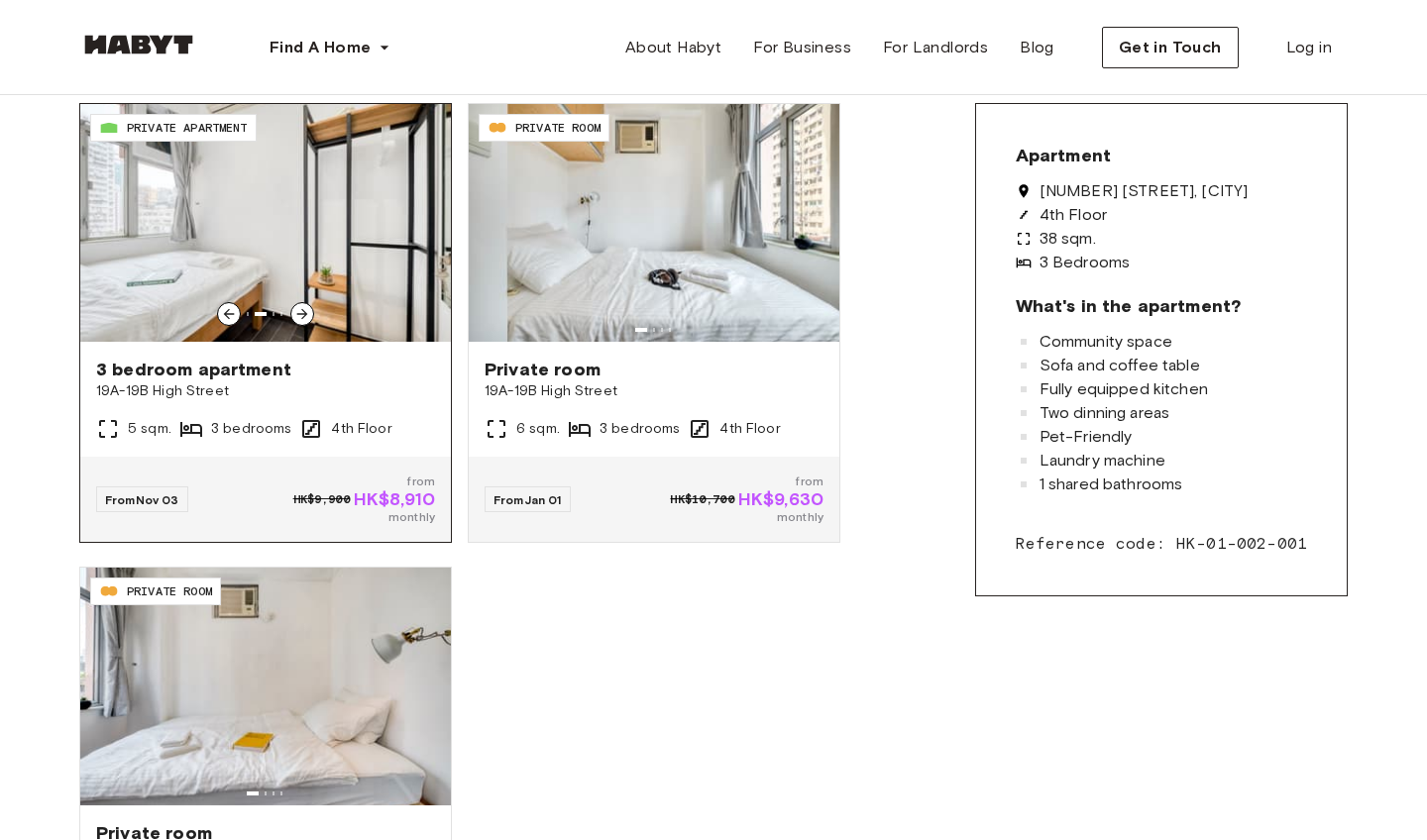 click 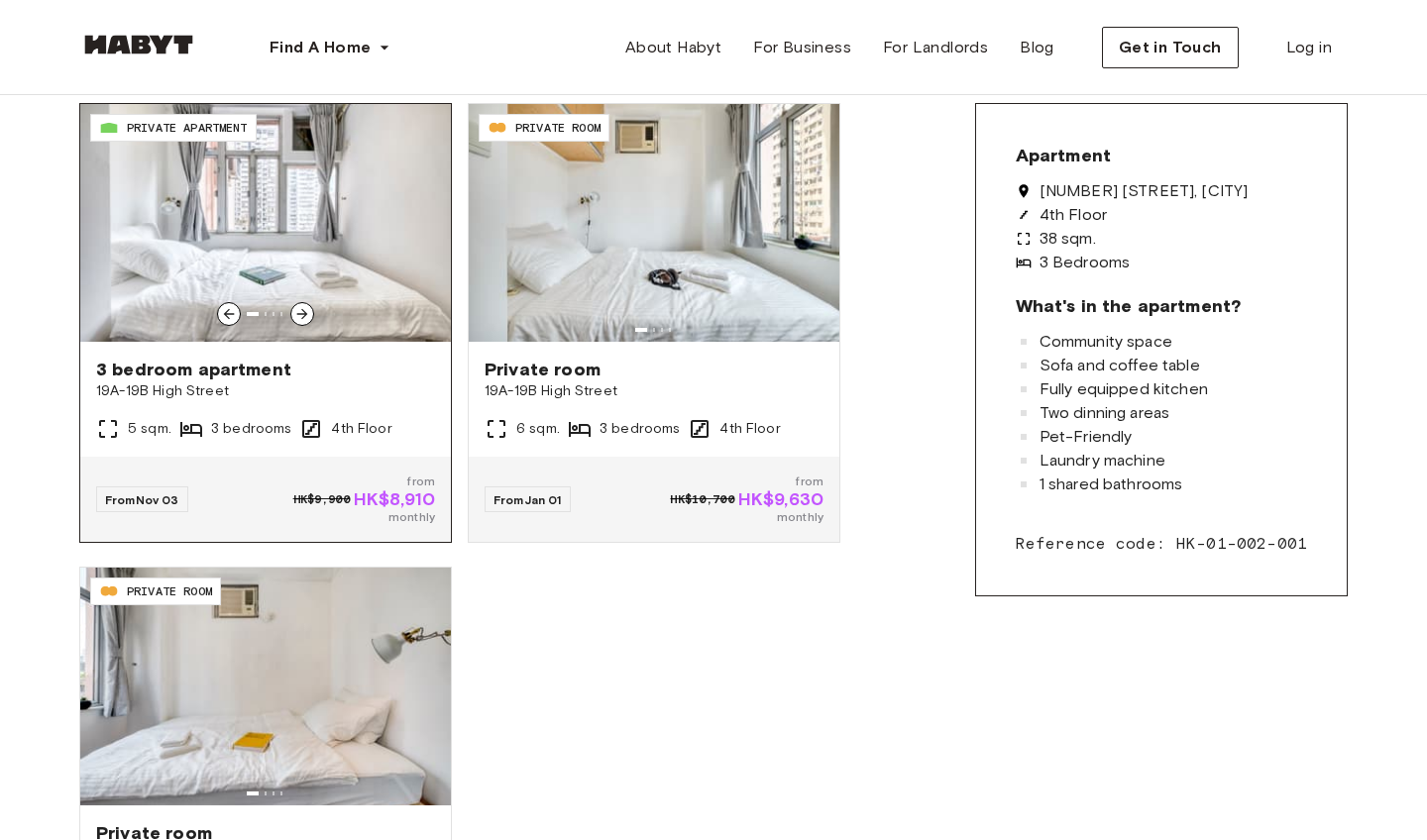 click at bounding box center (302, 314) 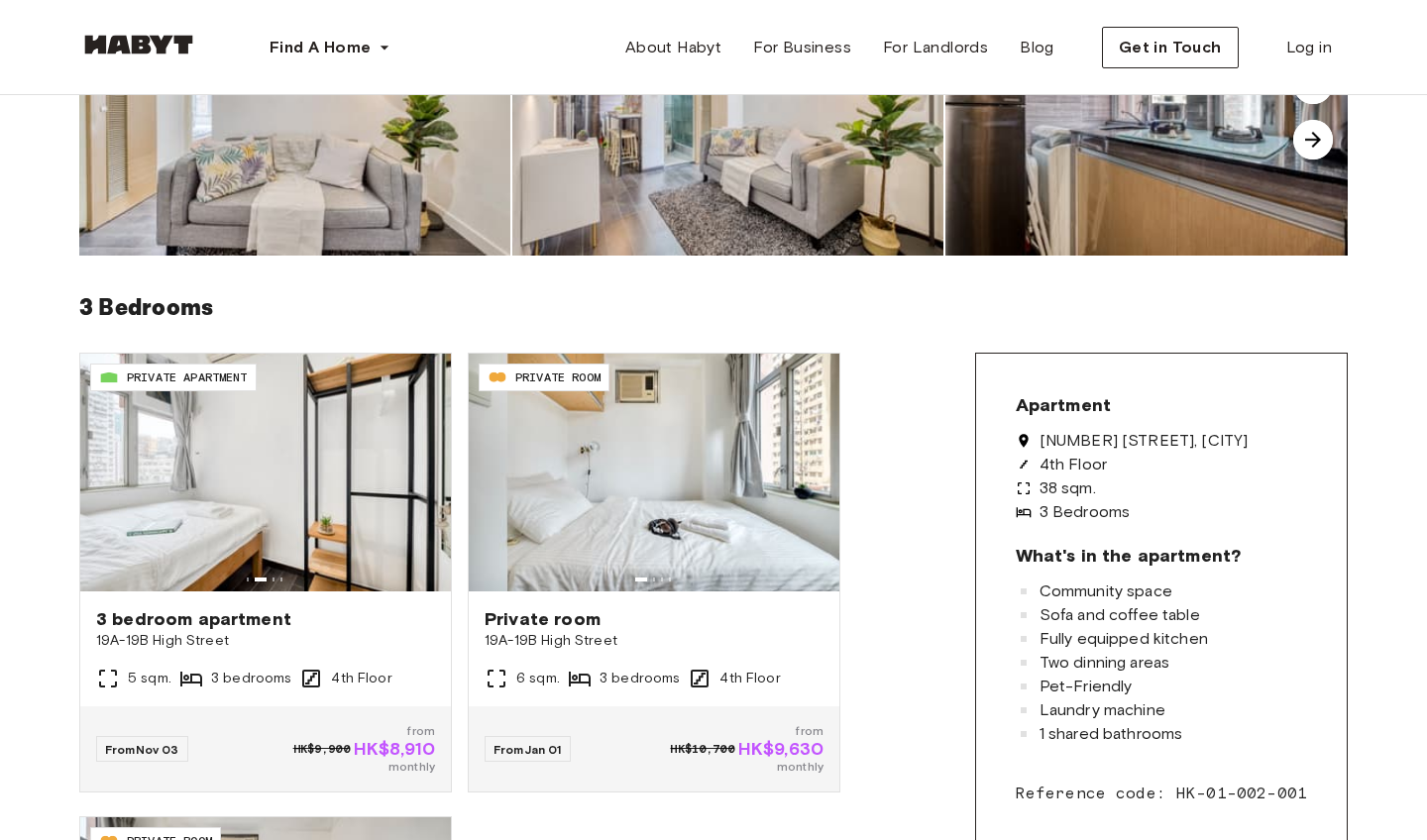 scroll, scrollTop: 254, scrollLeft: 0, axis: vertical 